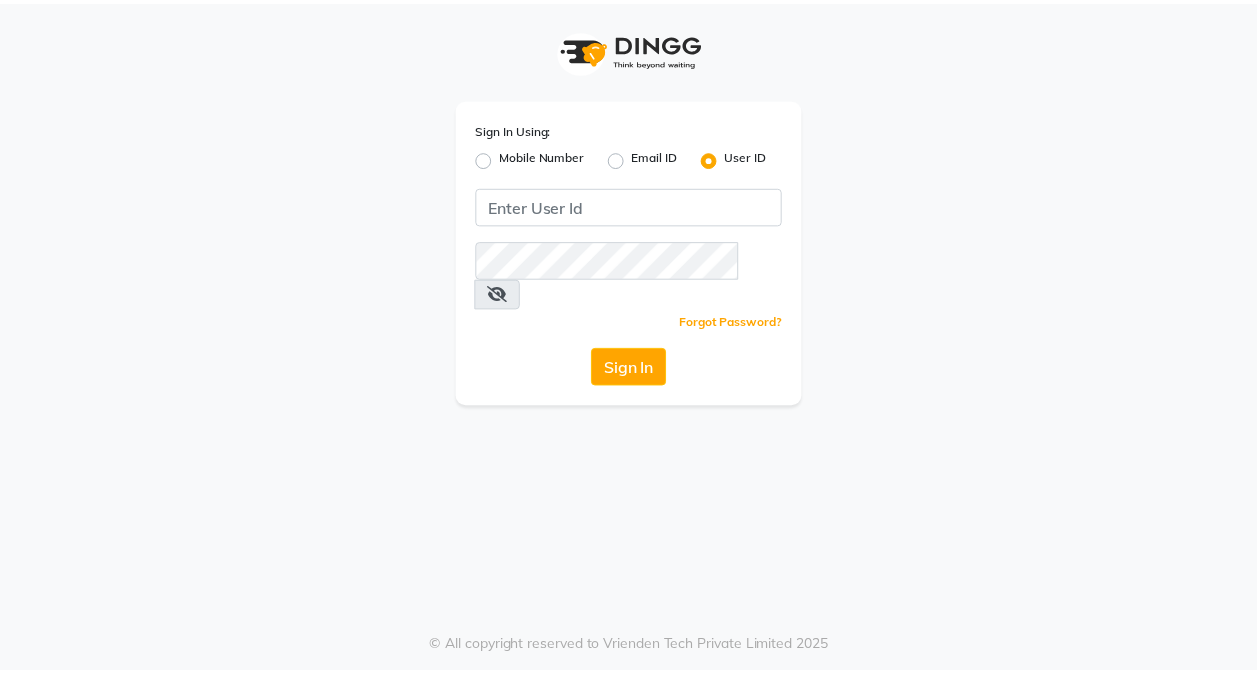 scroll, scrollTop: 0, scrollLeft: 0, axis: both 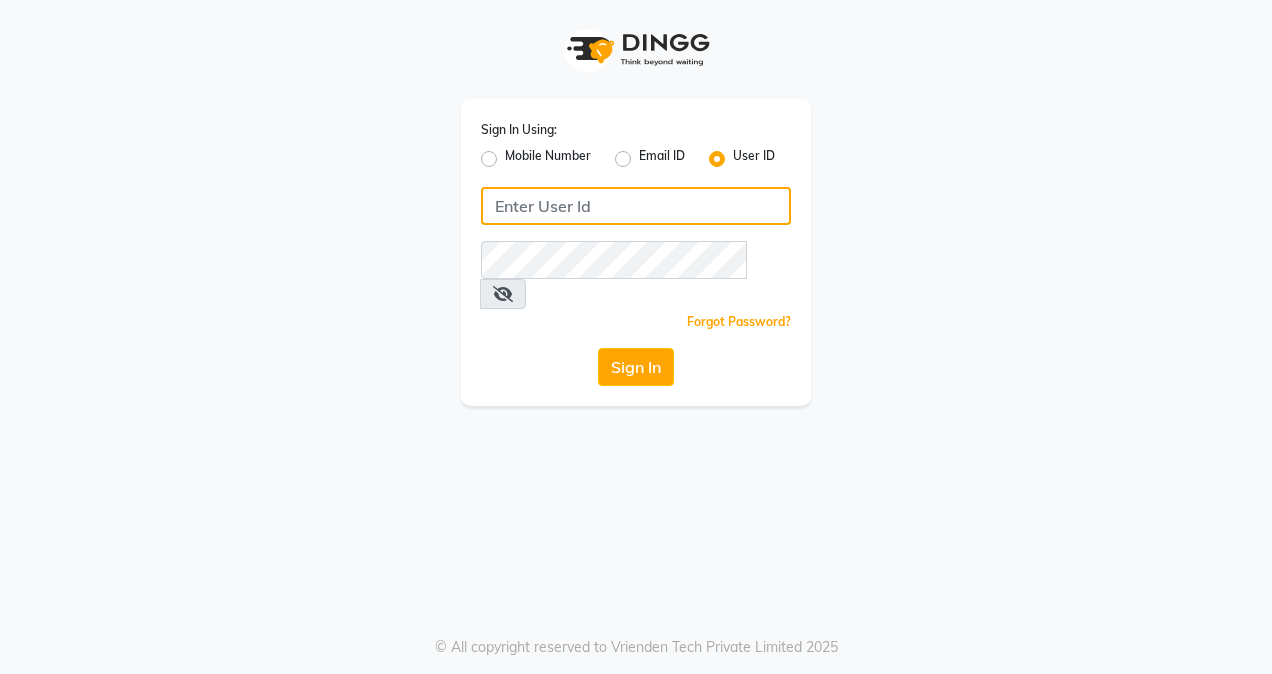 click 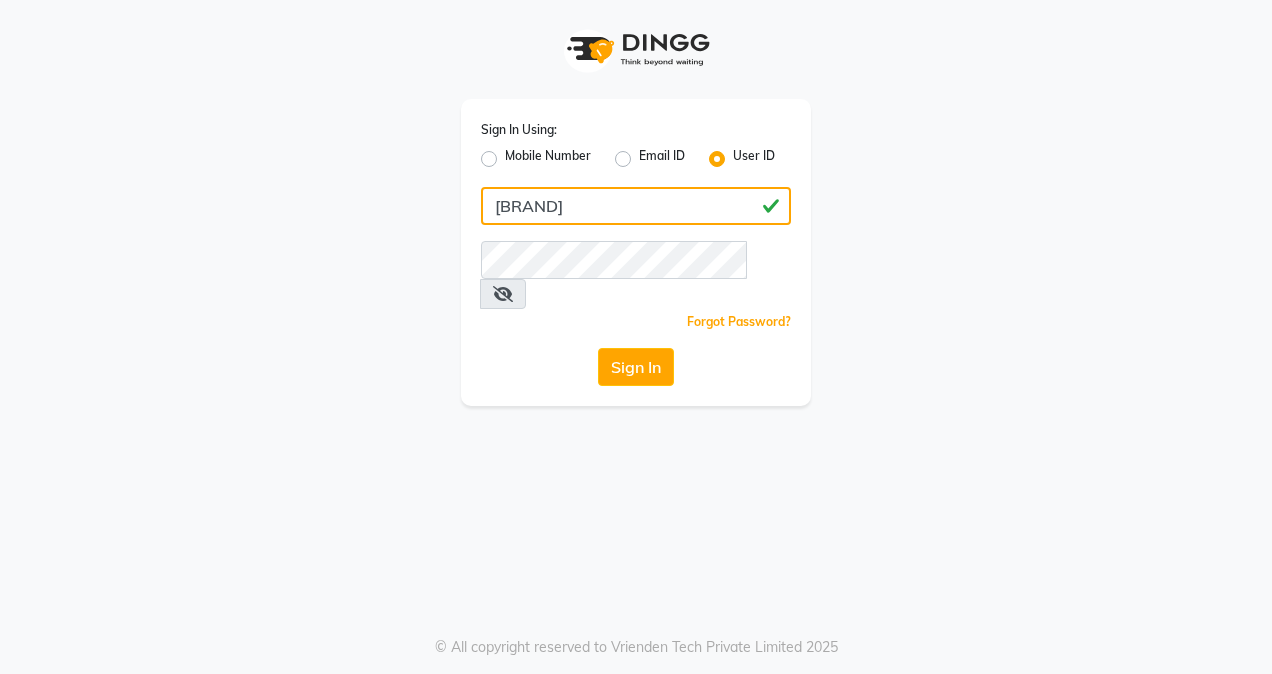 type on "[BRAND]" 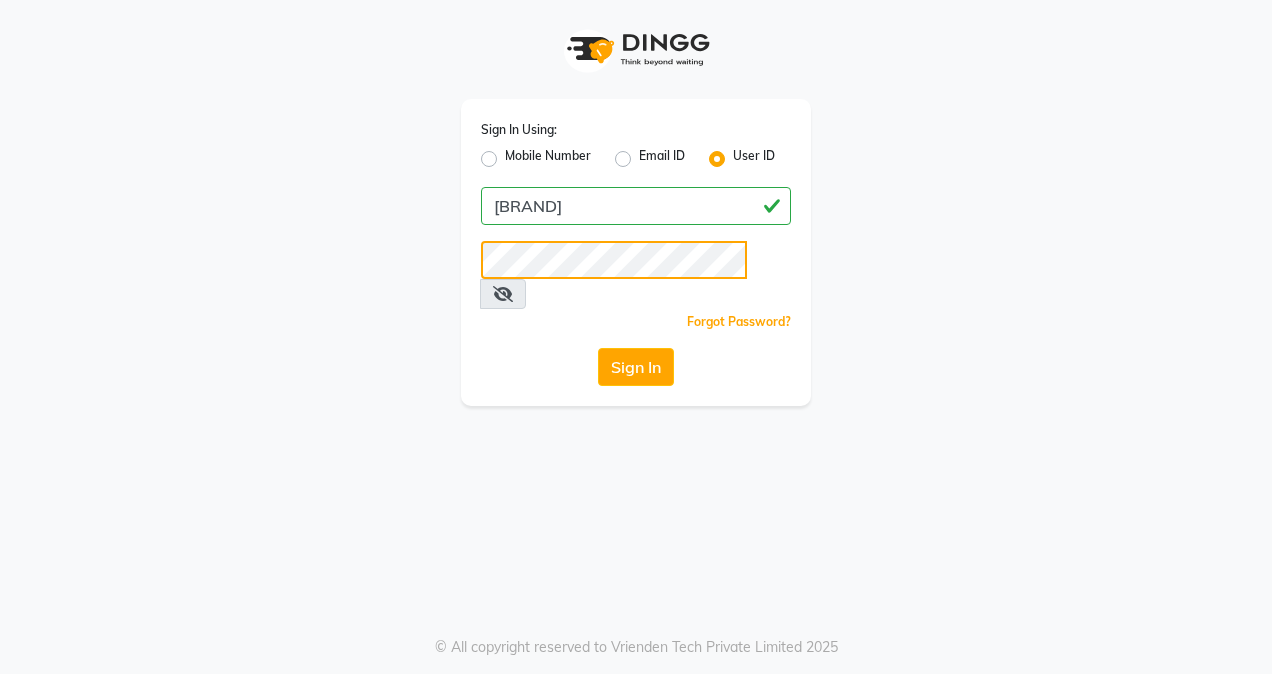 click on "Sign In" 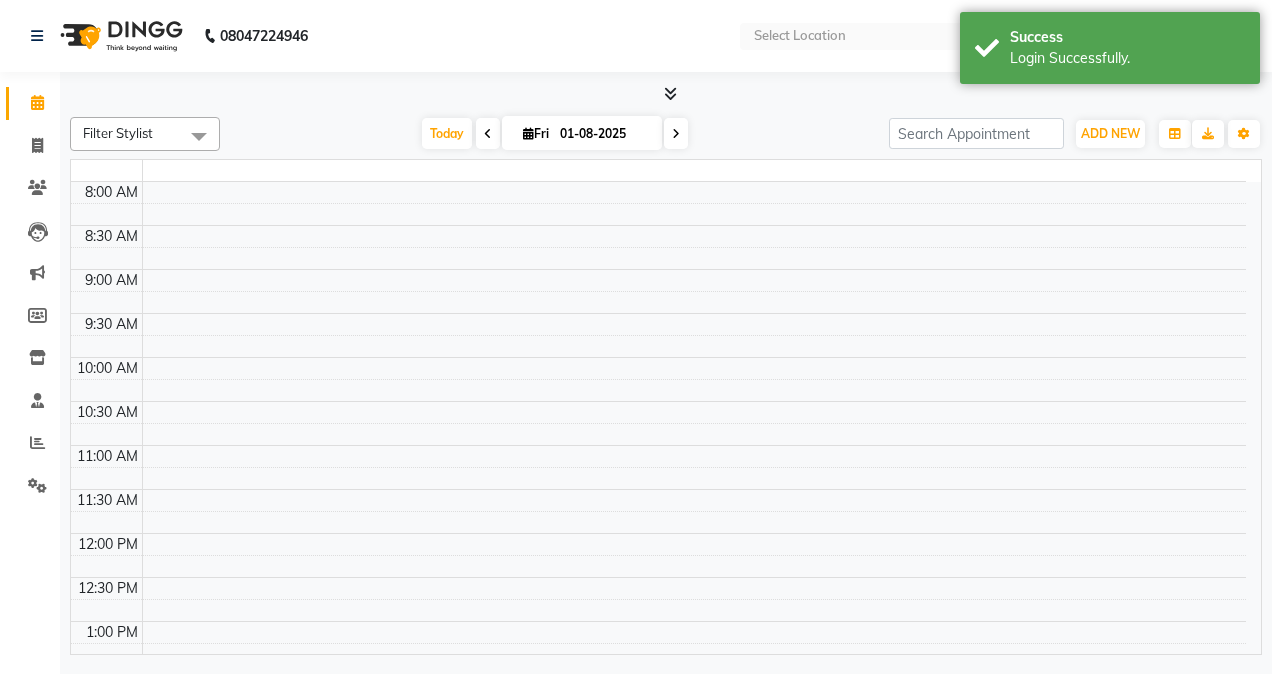 select on "en" 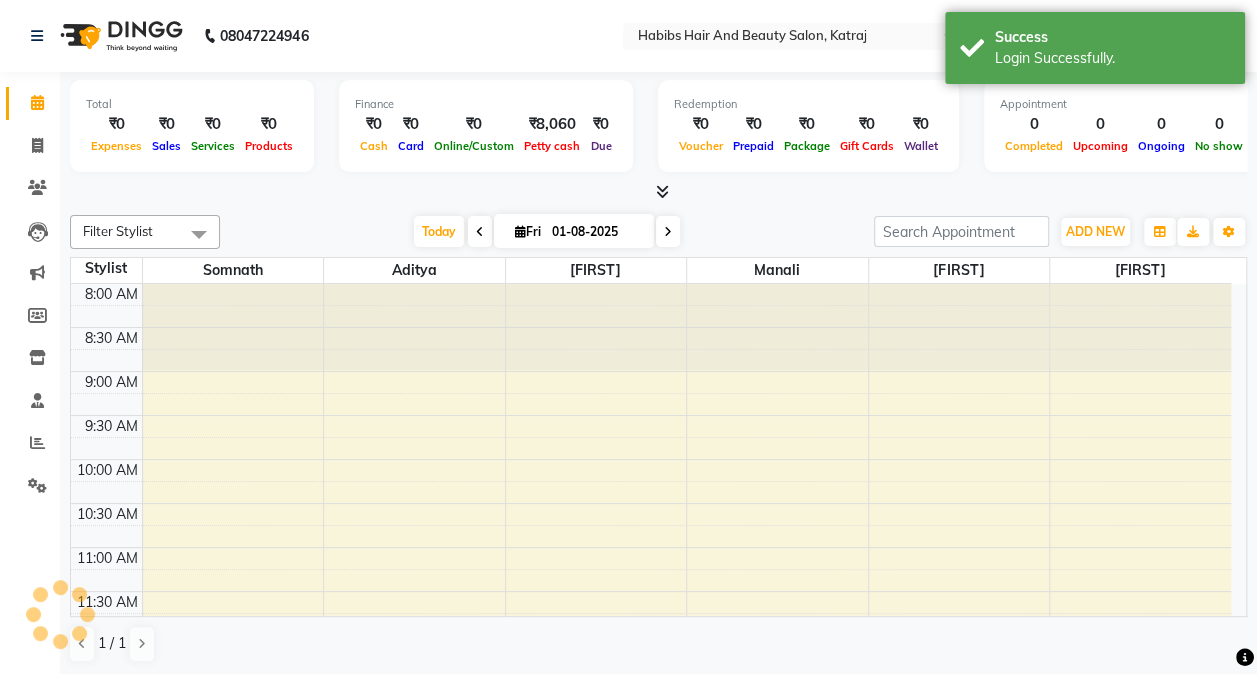 scroll, scrollTop: 0, scrollLeft: 0, axis: both 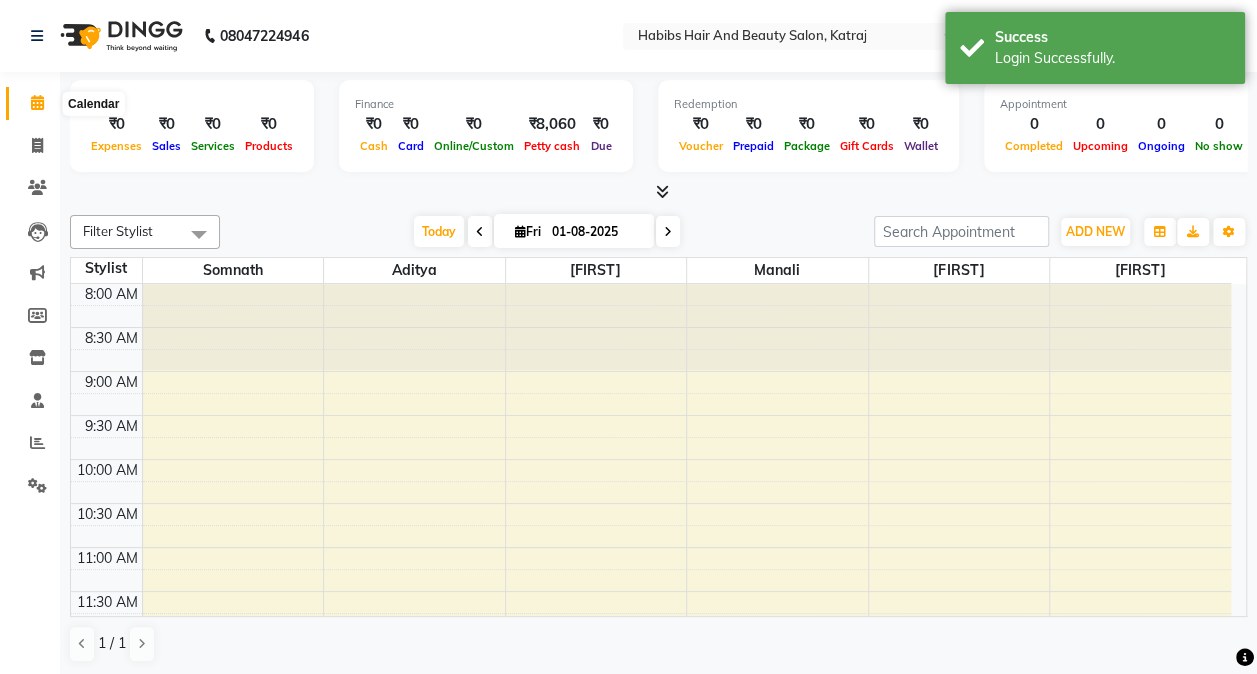 click 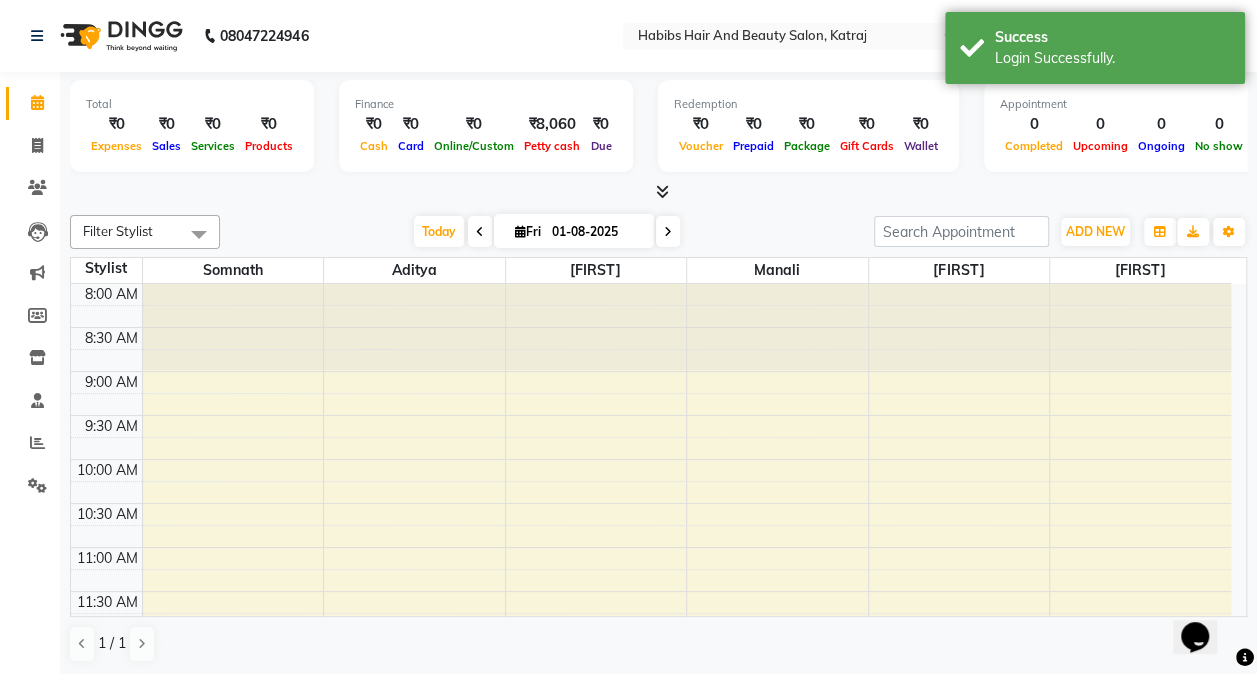 scroll, scrollTop: 0, scrollLeft: 0, axis: both 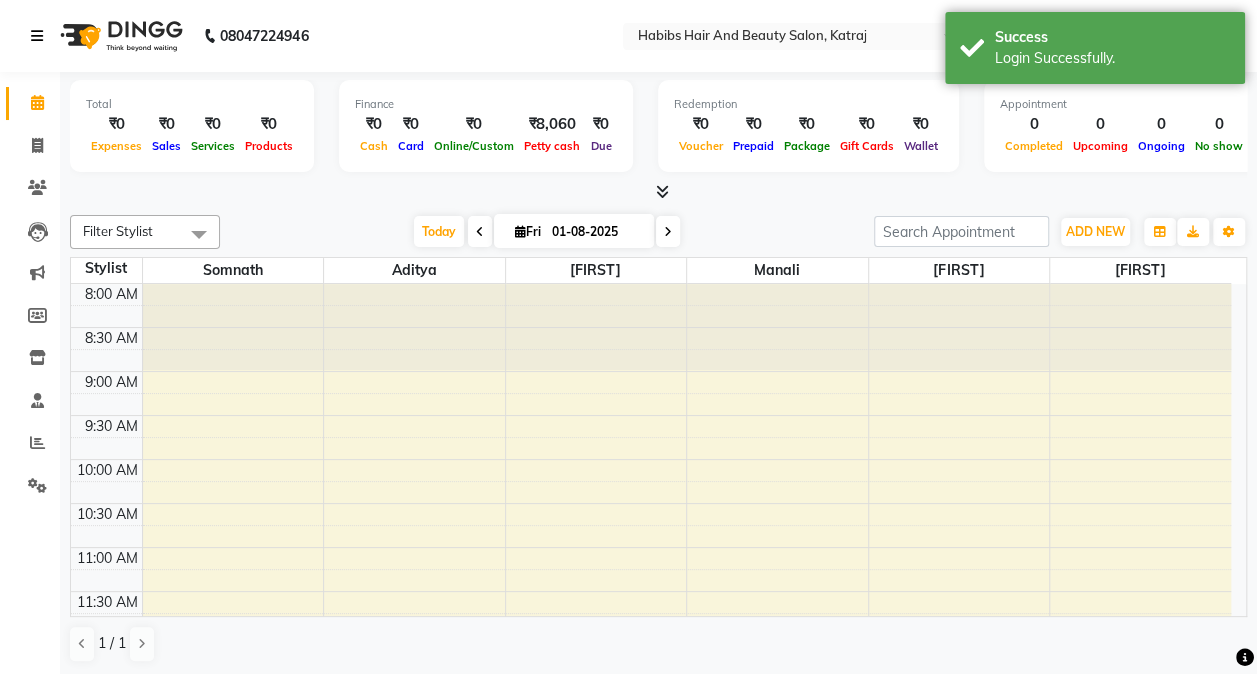 click at bounding box center [41, 36] 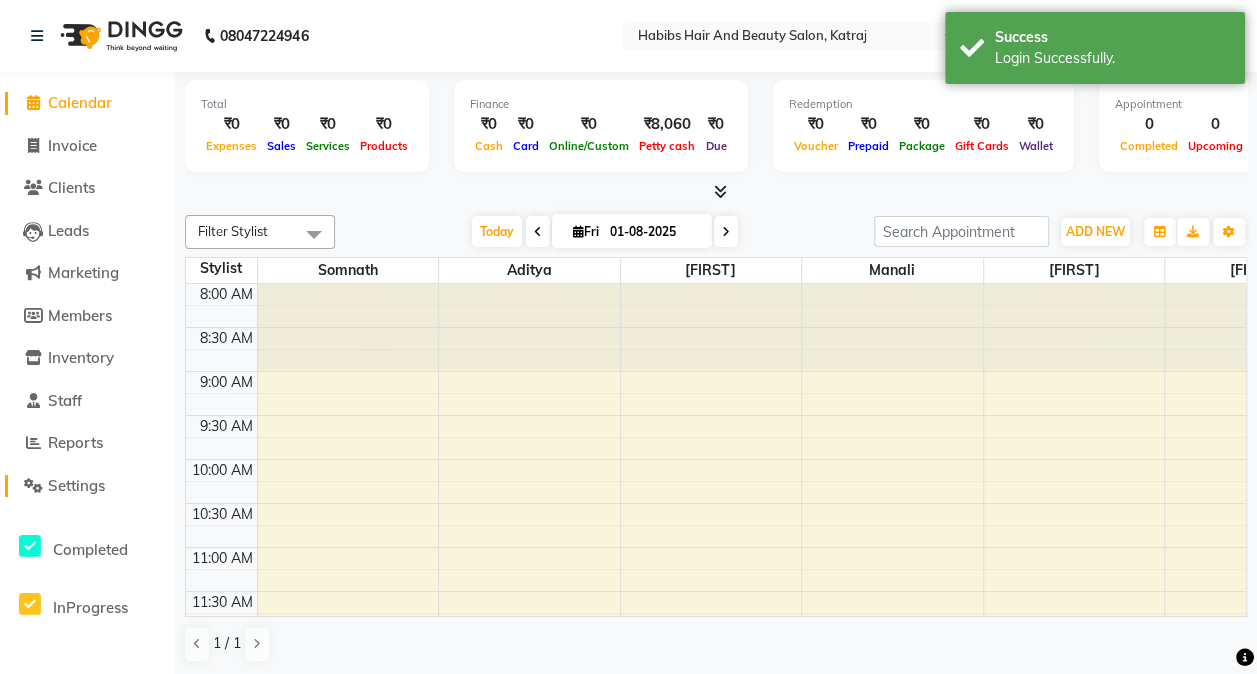 click on "Settings" 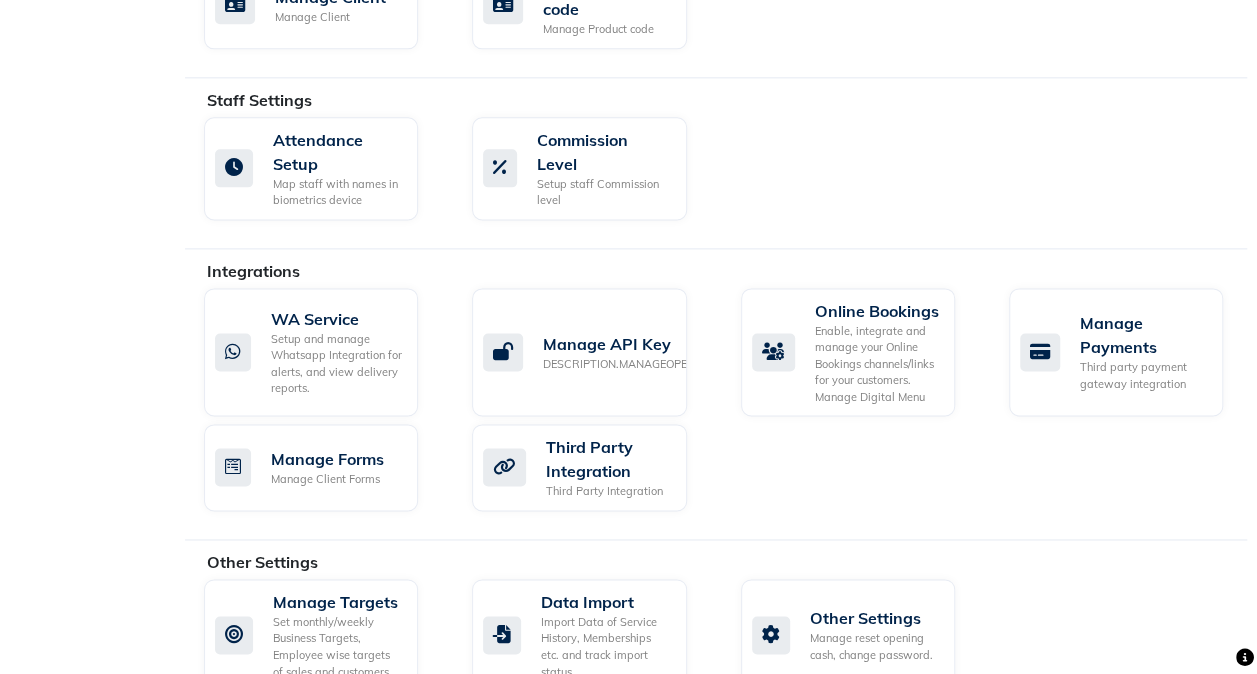 scroll, scrollTop: 1236, scrollLeft: 0, axis: vertical 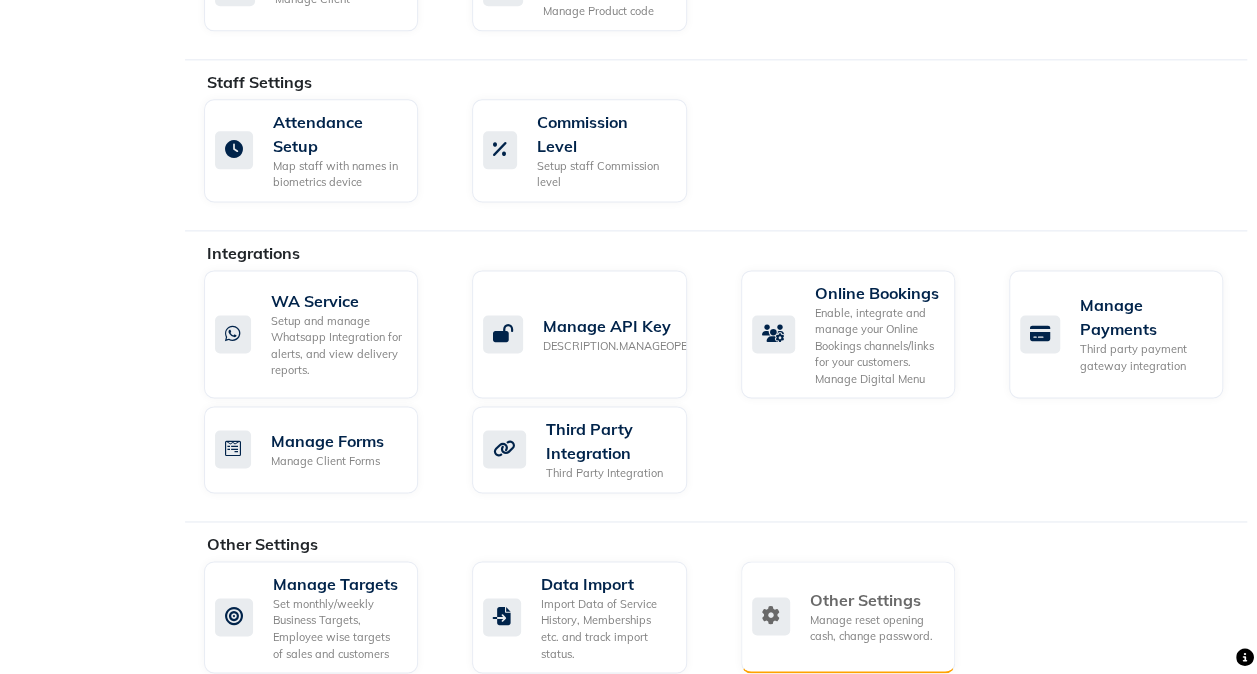 click on "Manage reset opening cash, change password." 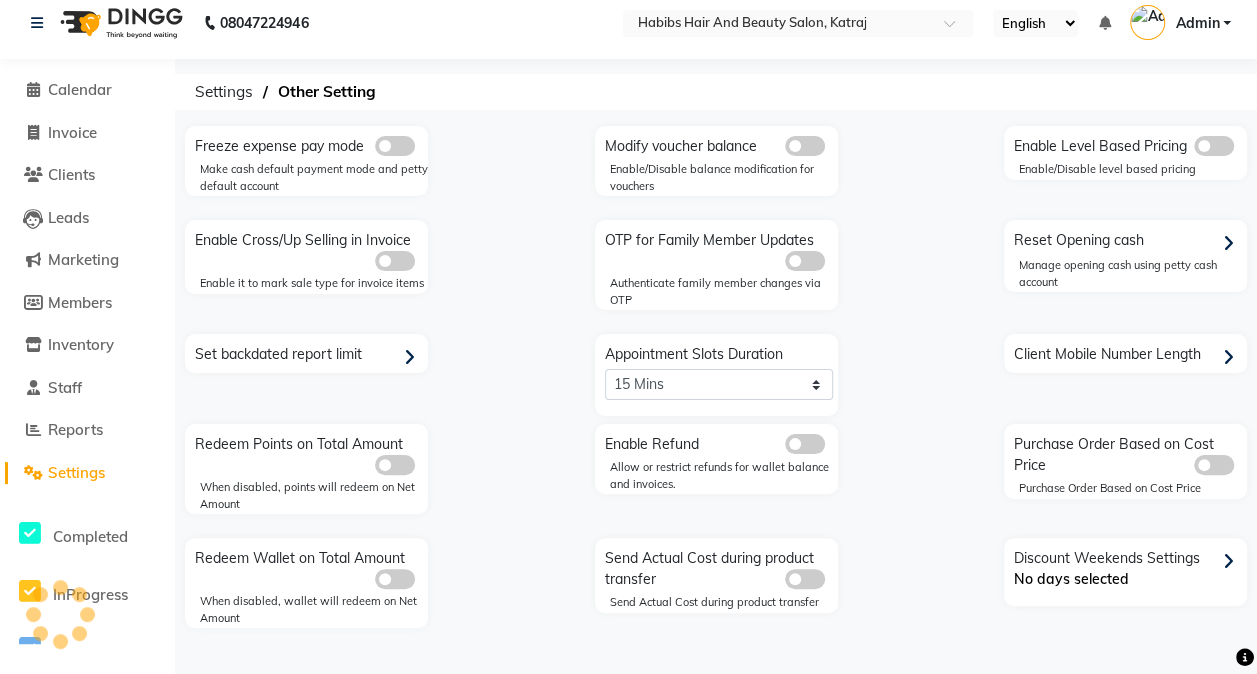 scroll, scrollTop: 89, scrollLeft: 0, axis: vertical 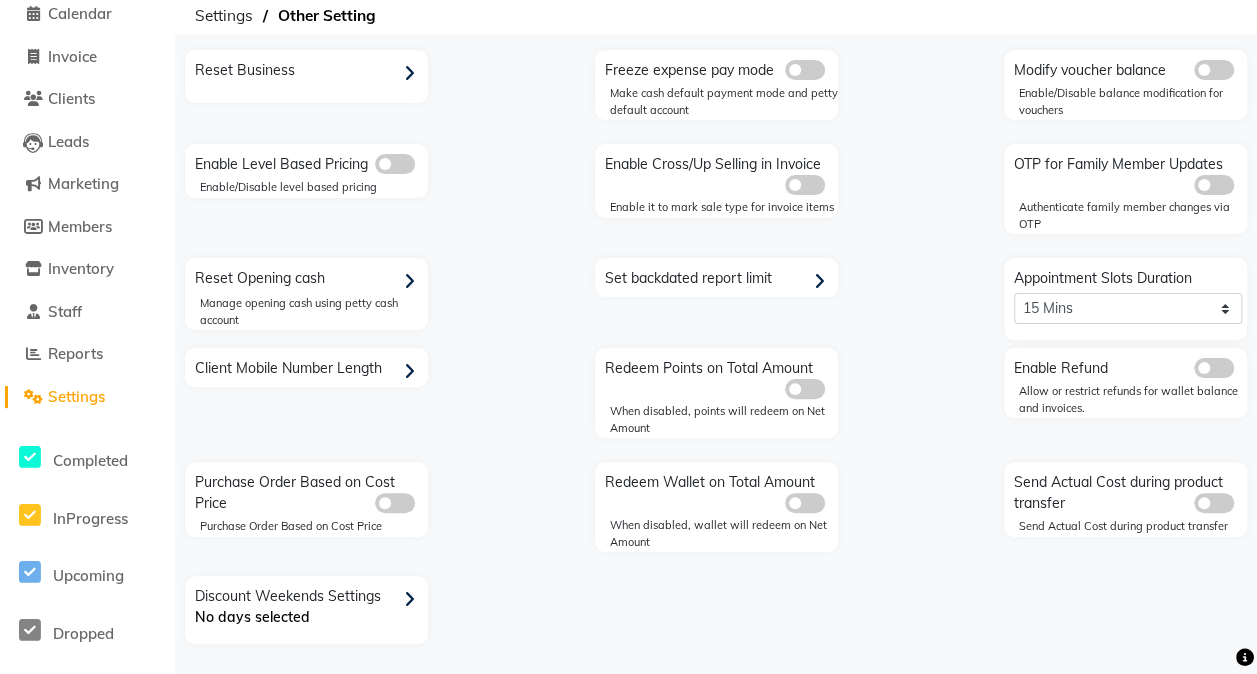 click 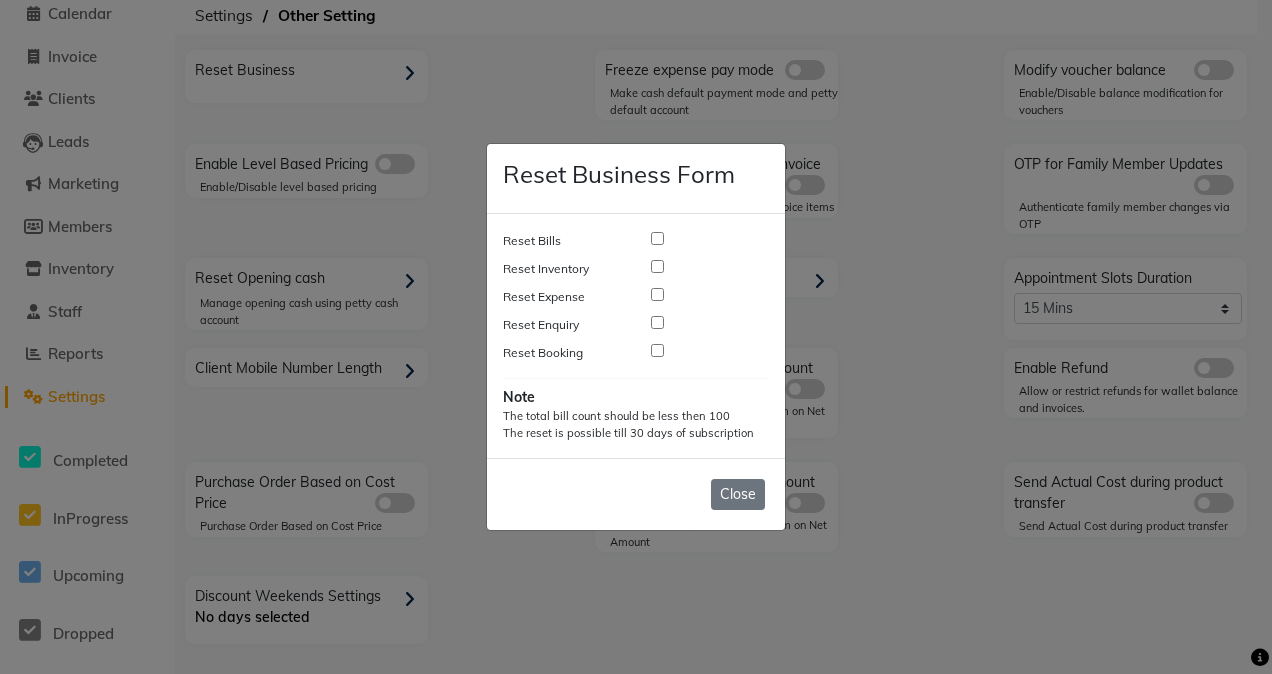 click 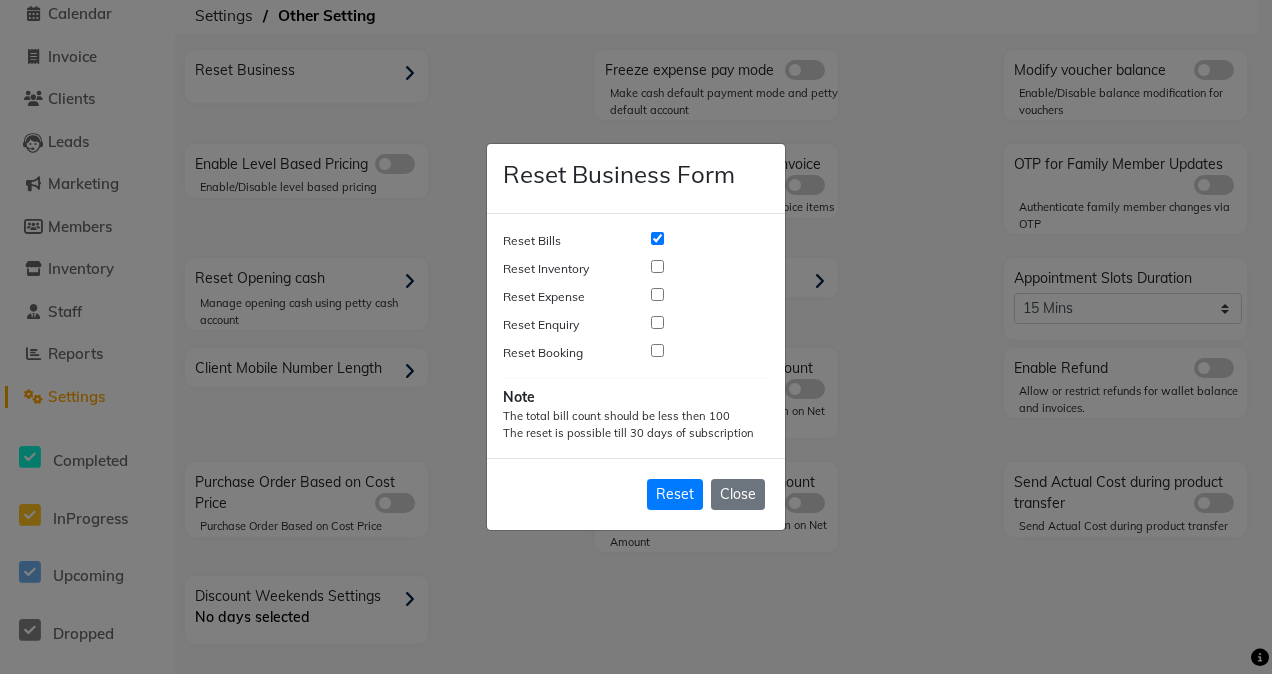 click 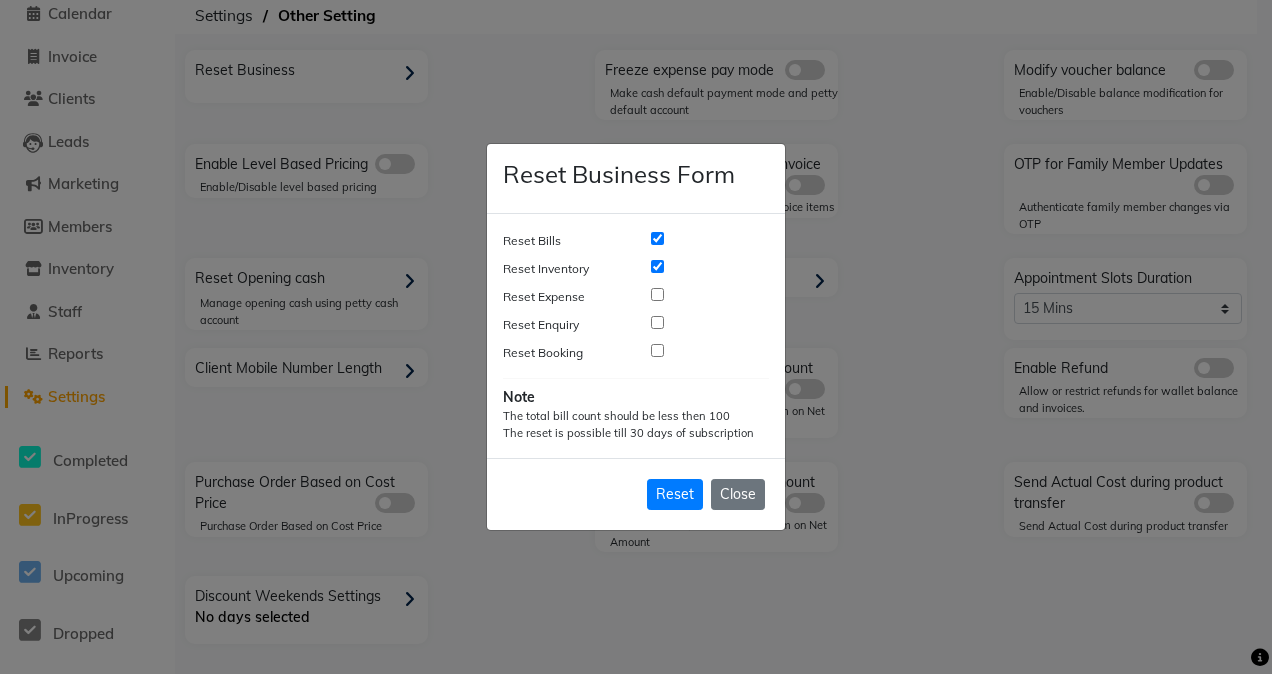 click 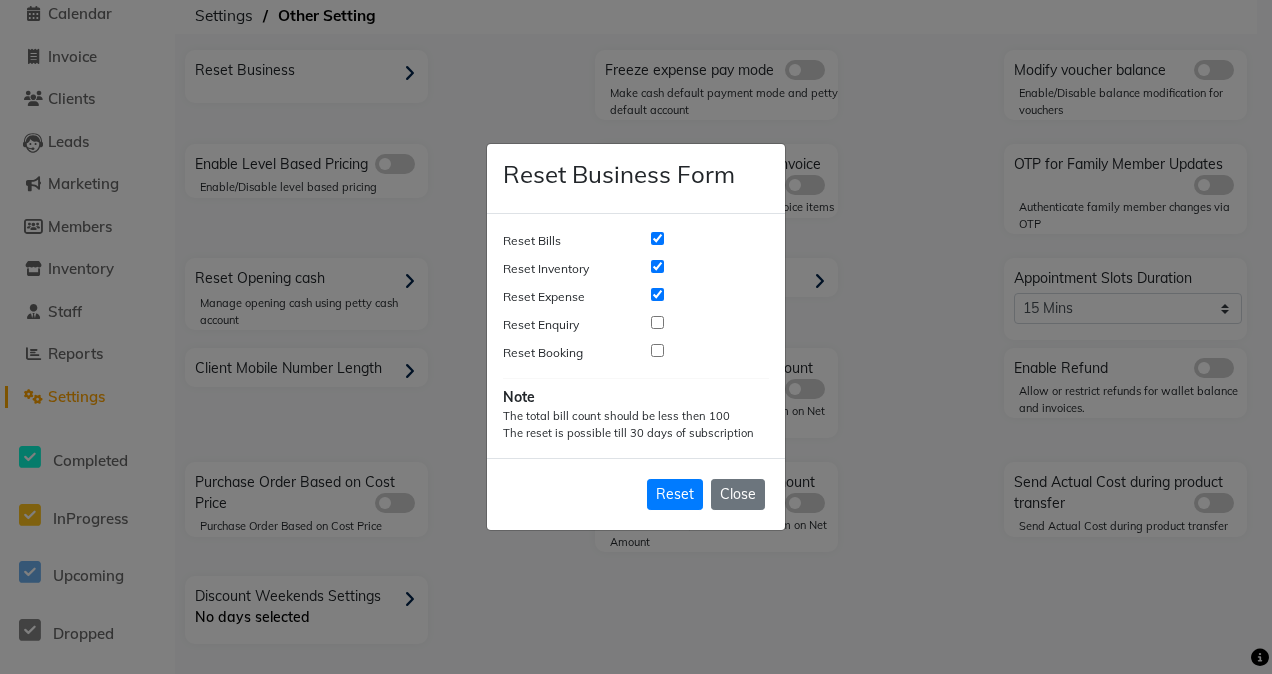 click 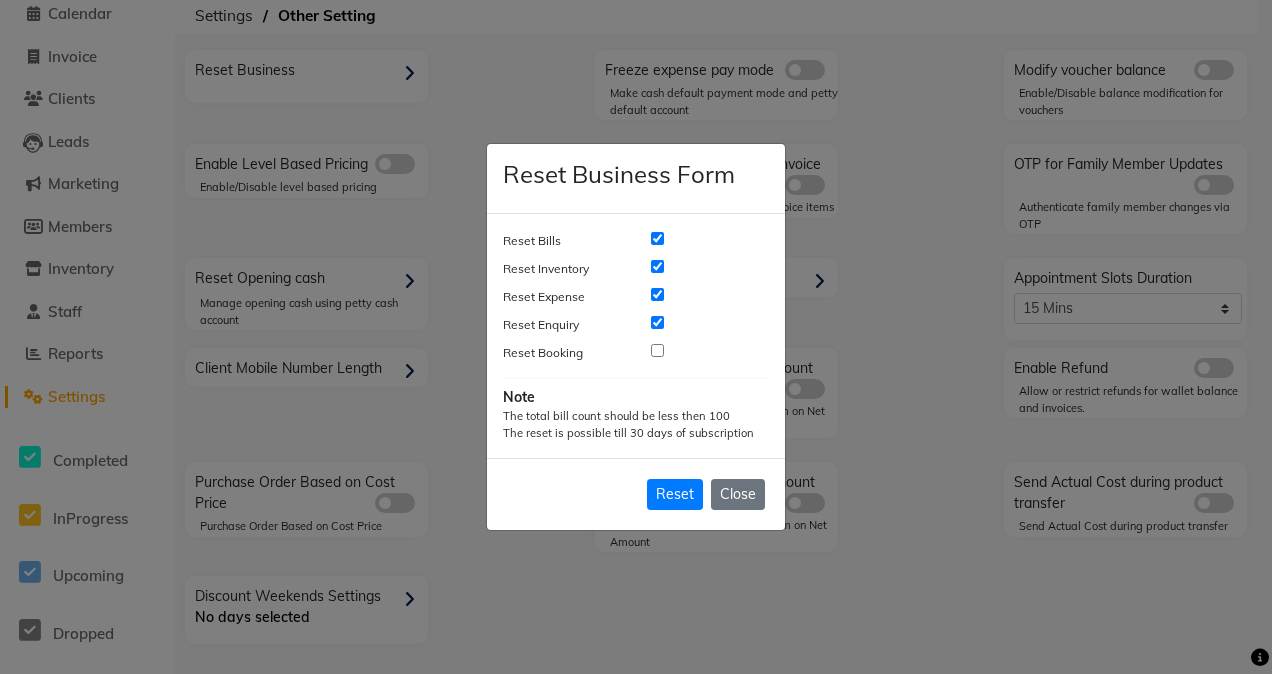 click 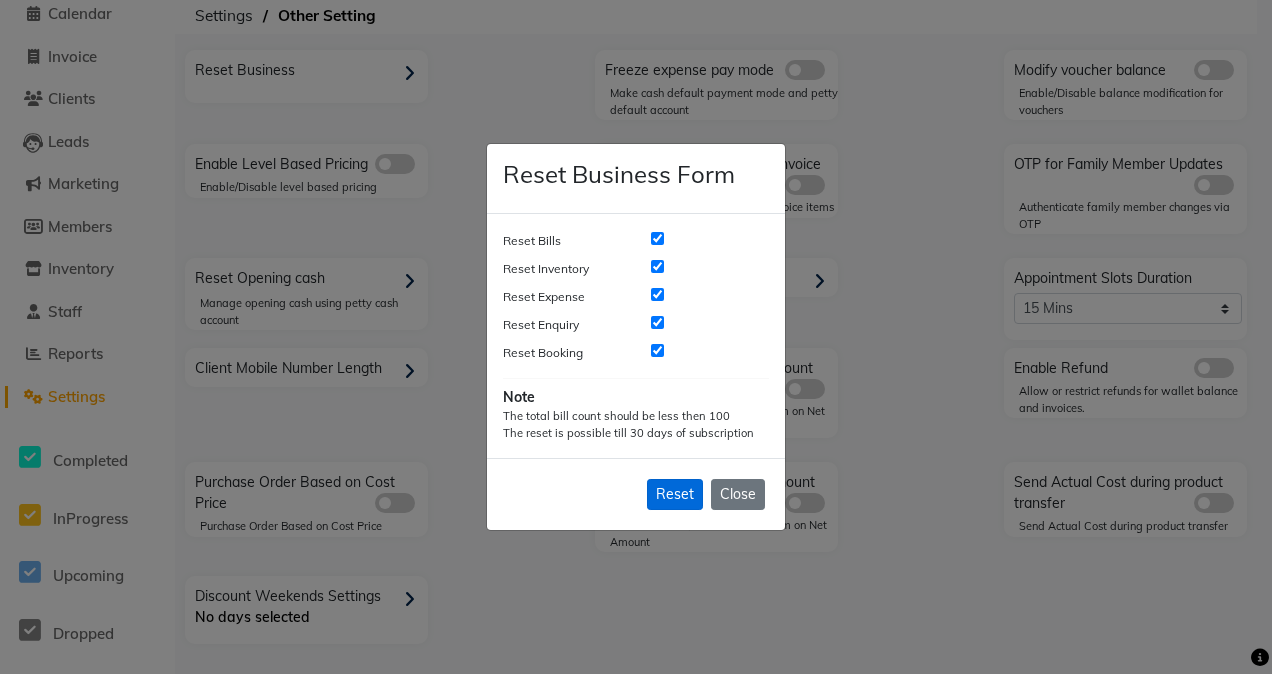 click on "Reset" 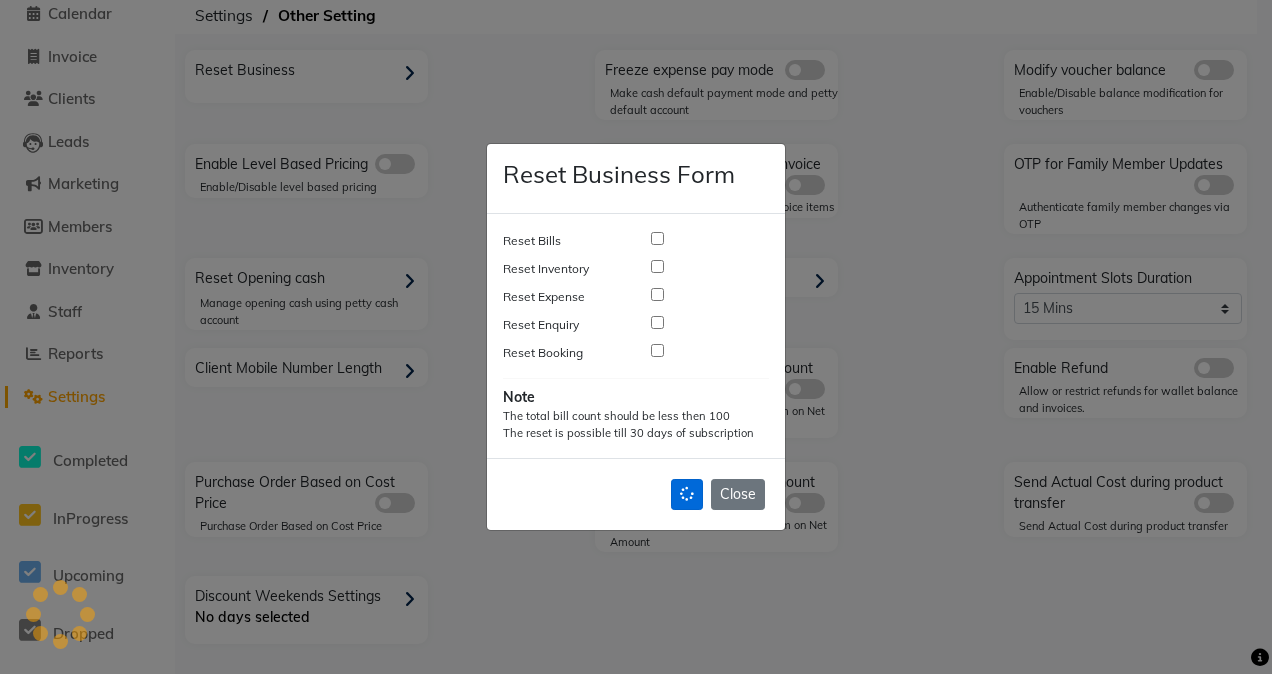checkbox on "false" 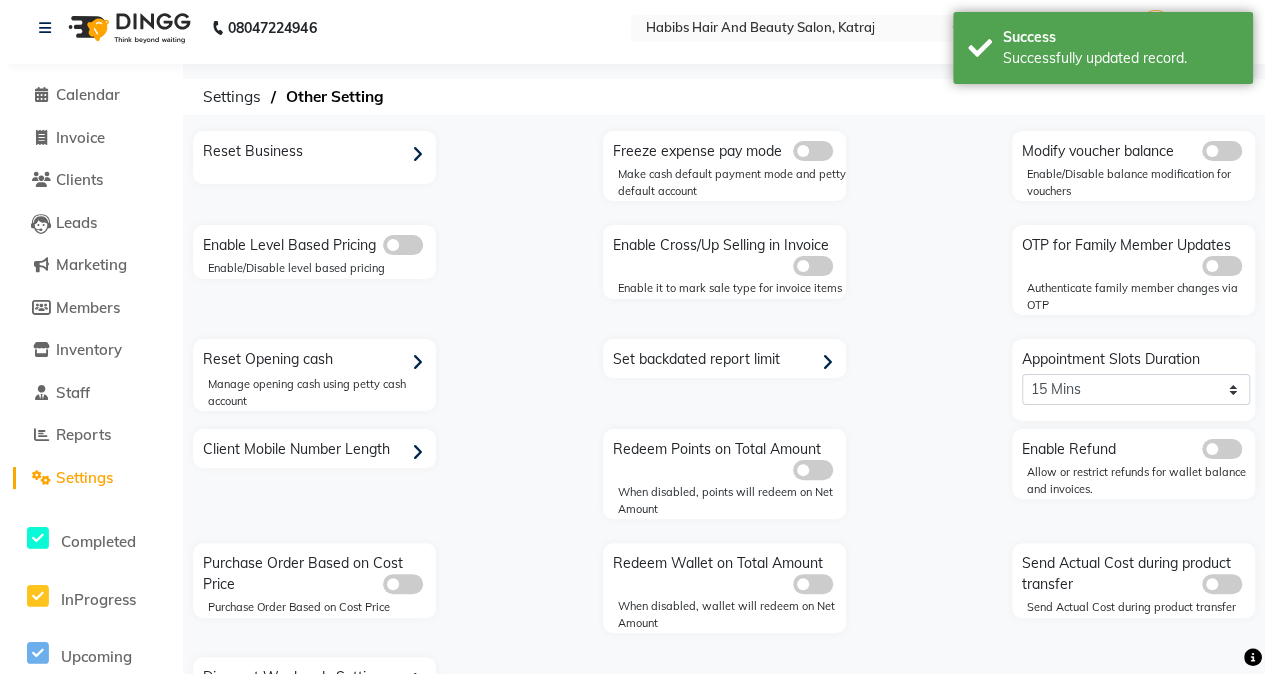 scroll, scrollTop: 0, scrollLeft: 0, axis: both 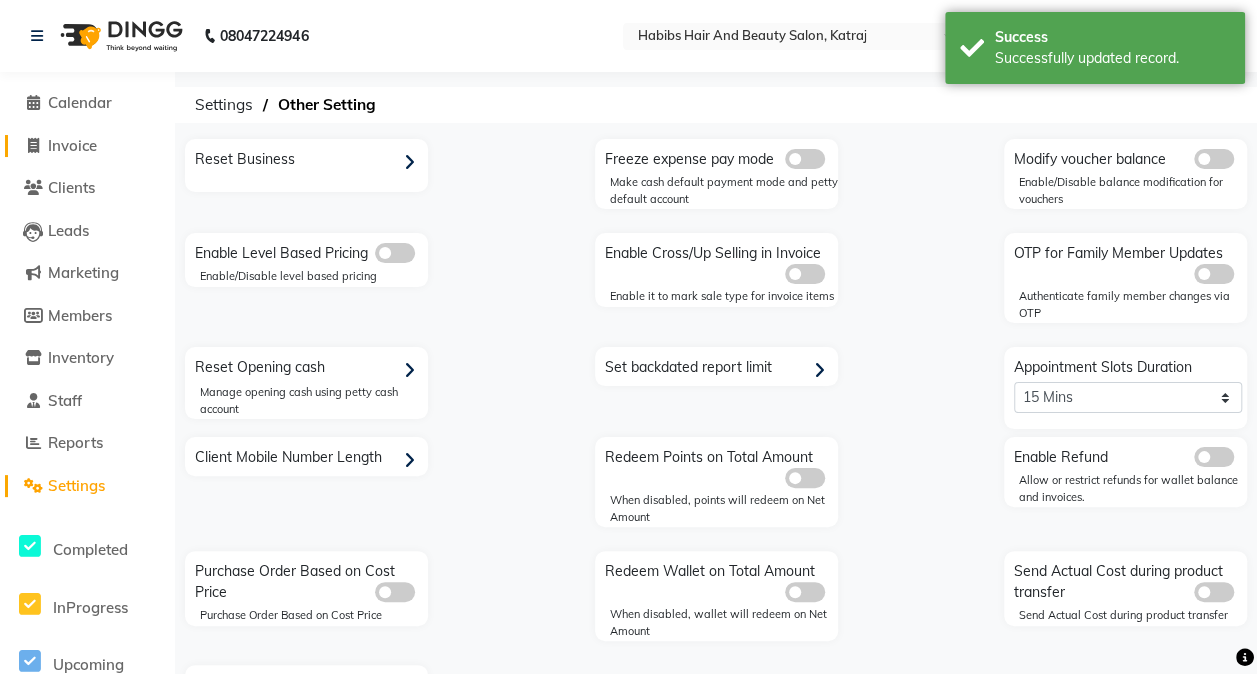click on "Invoice" 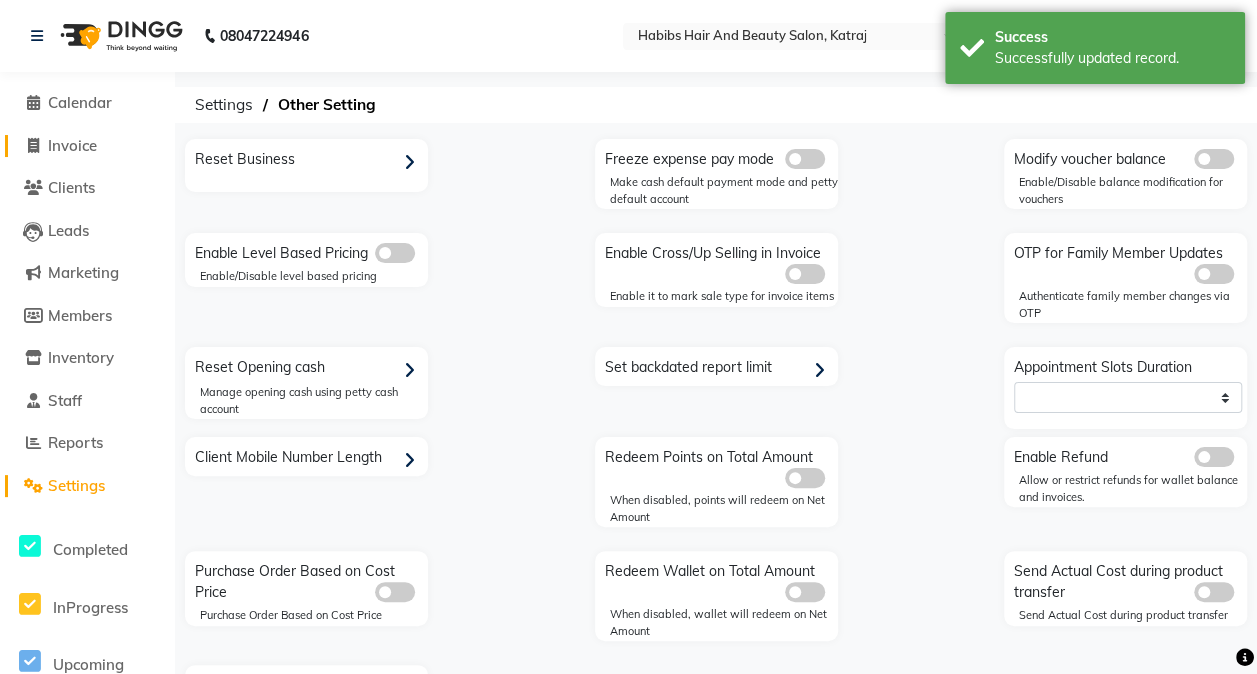 select on "service" 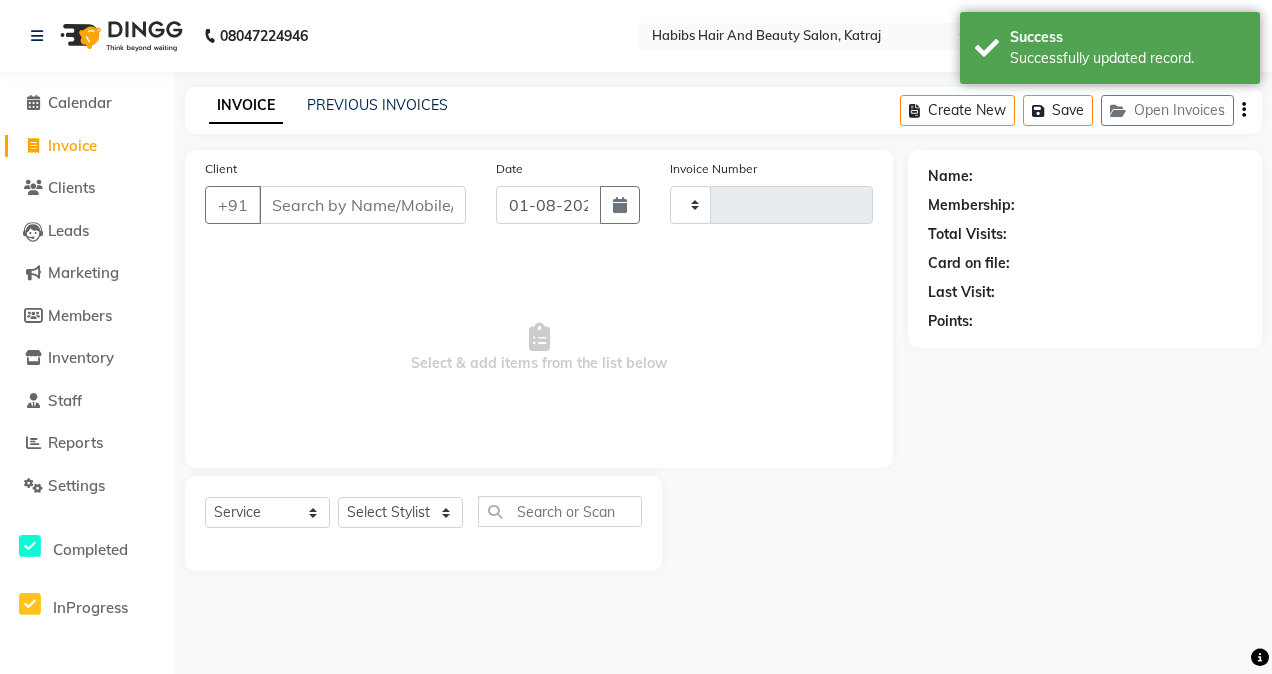 type on "0001" 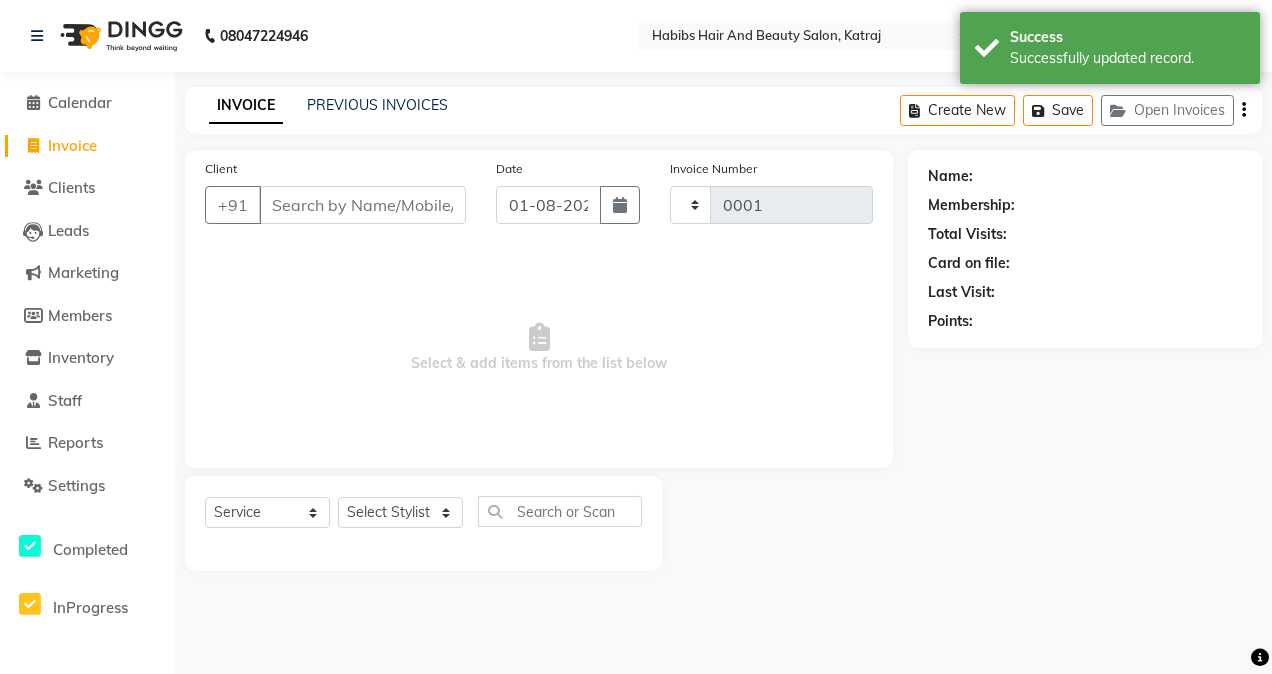 select on "8589" 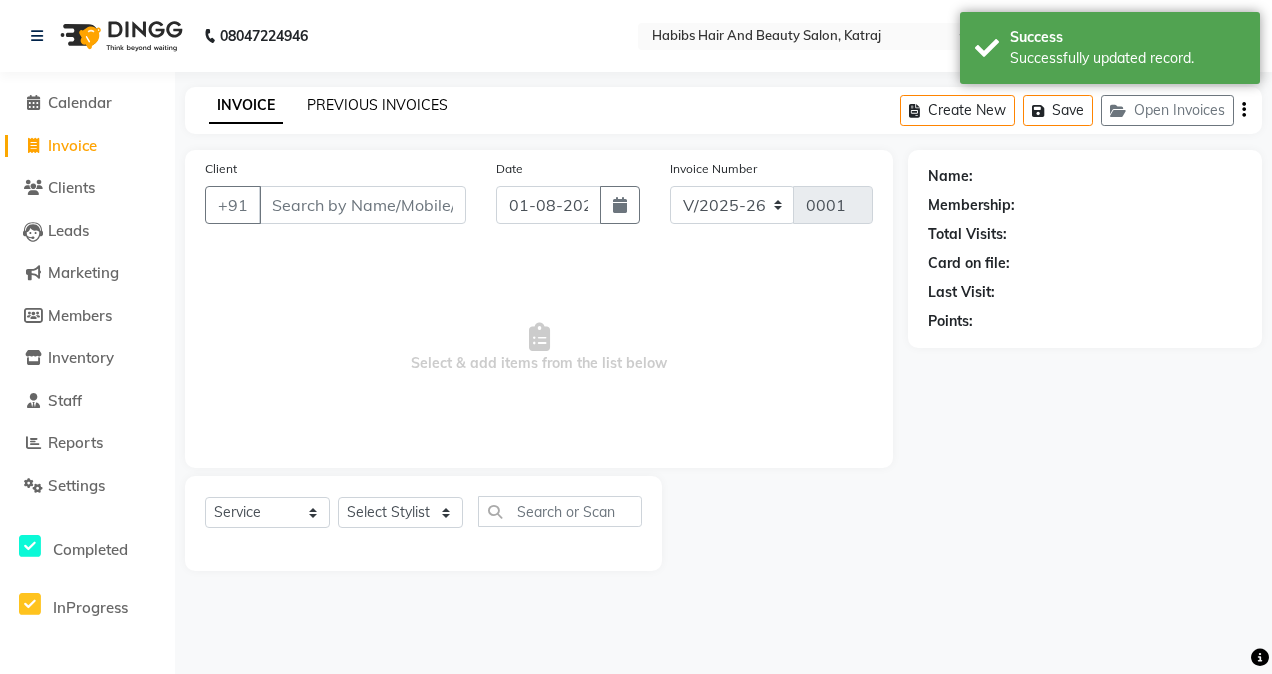 click on "PREVIOUS INVOICES" 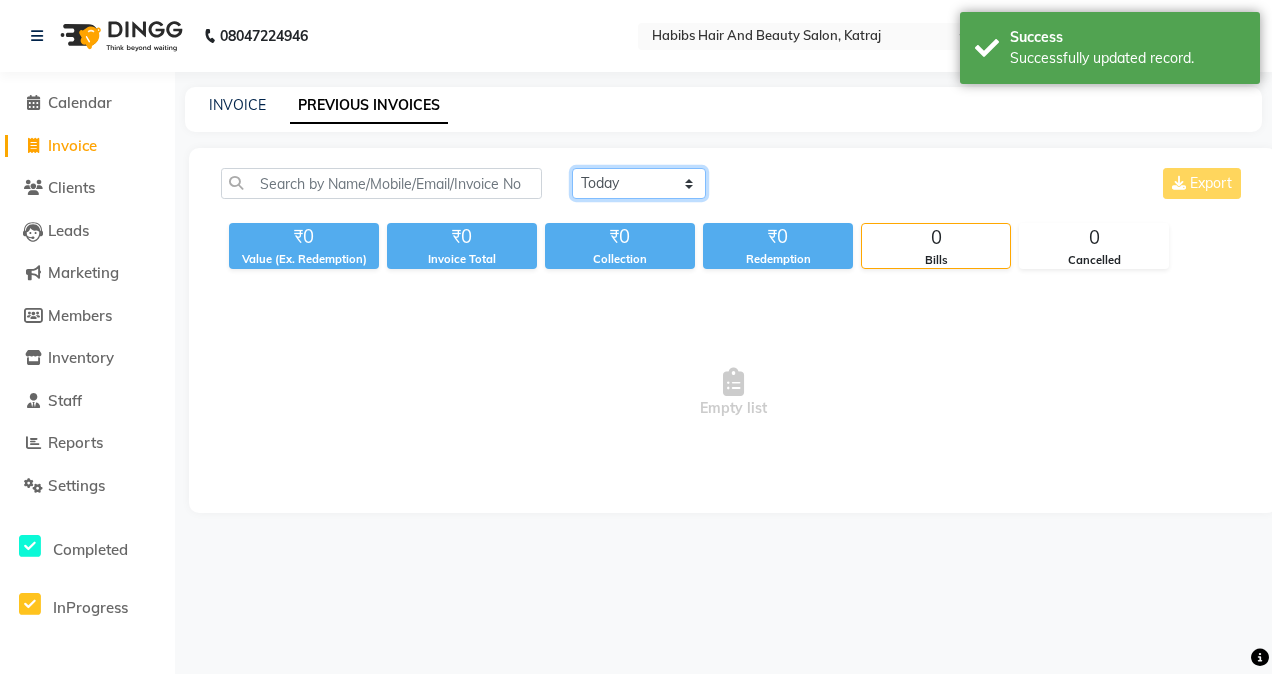 click on "Today Yesterday Custom Range" 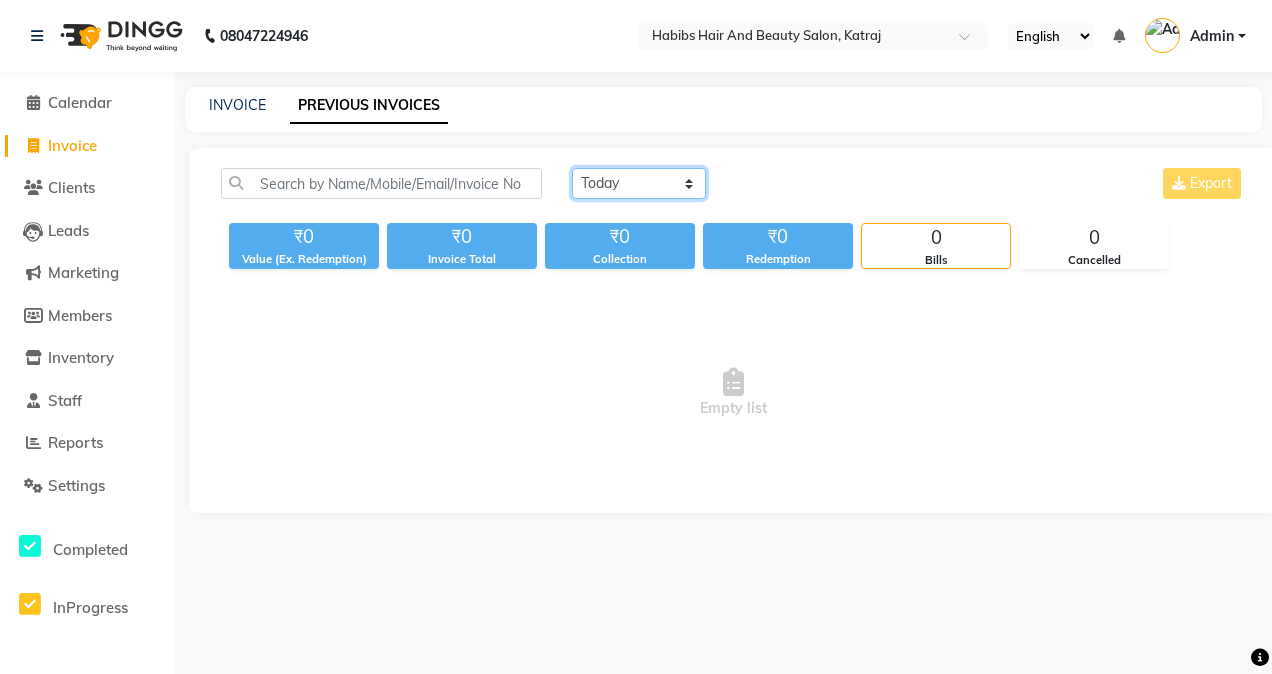 select on "range" 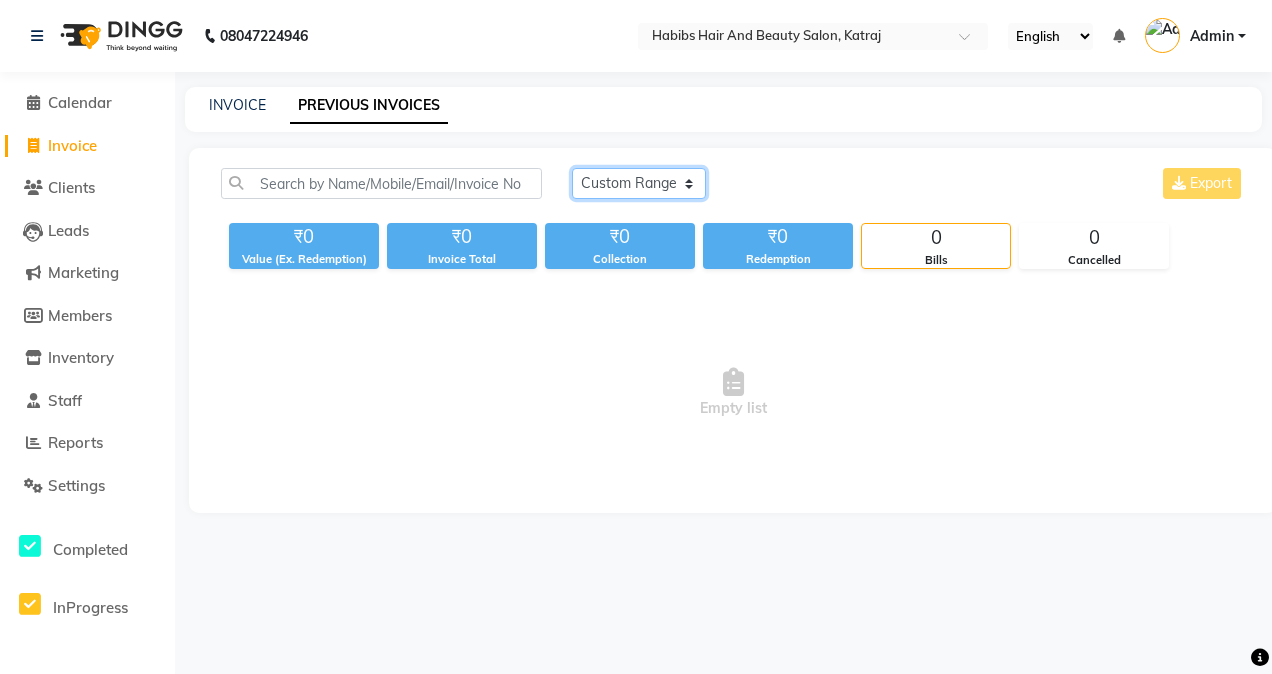 click on "Today Yesterday Custom Range" 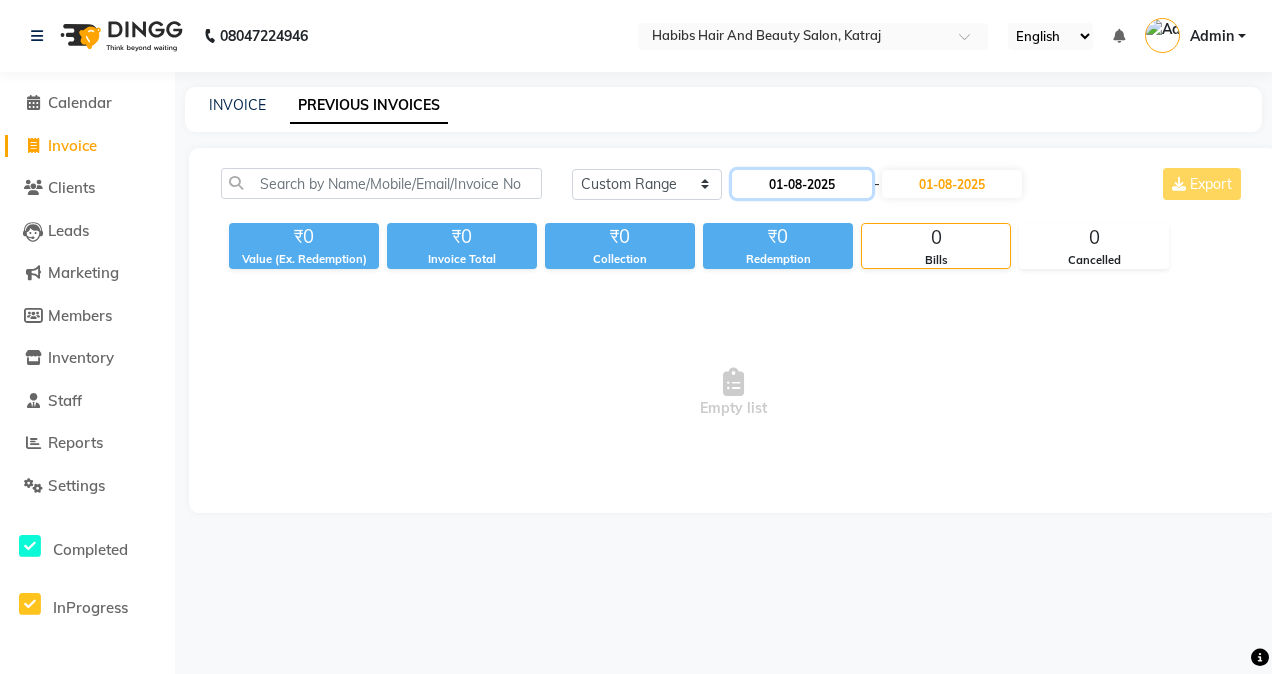click on "01-08-2025" 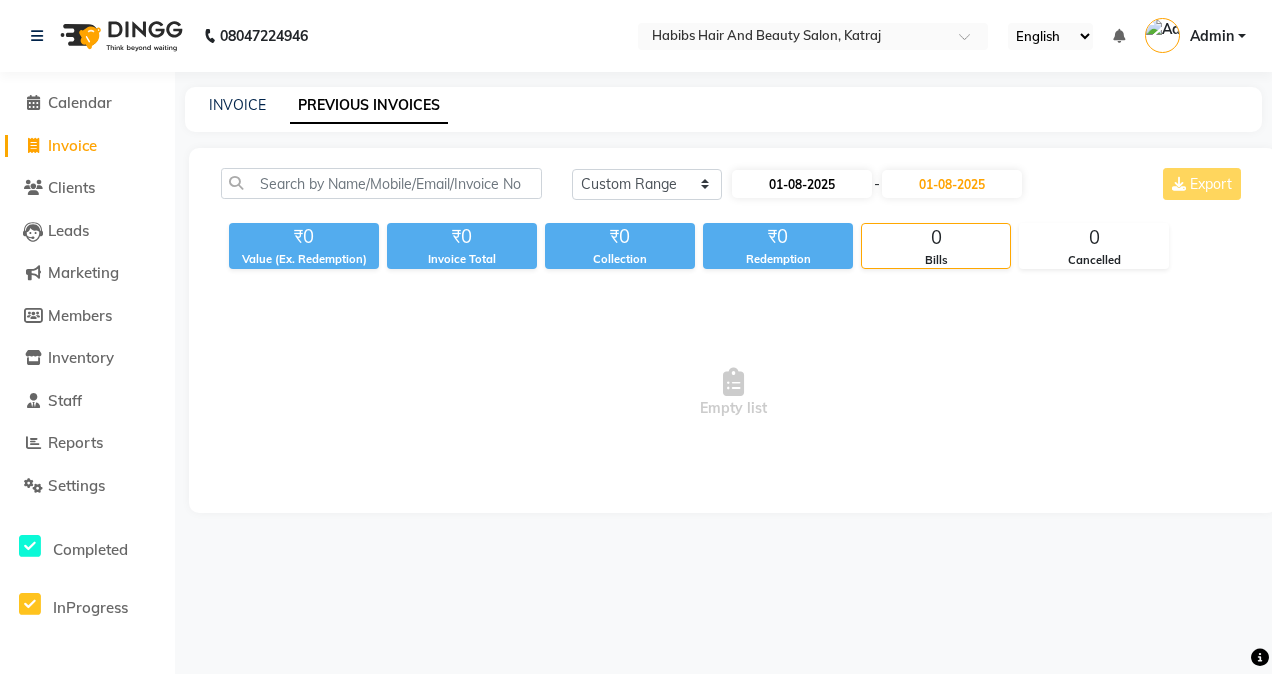 select on "8" 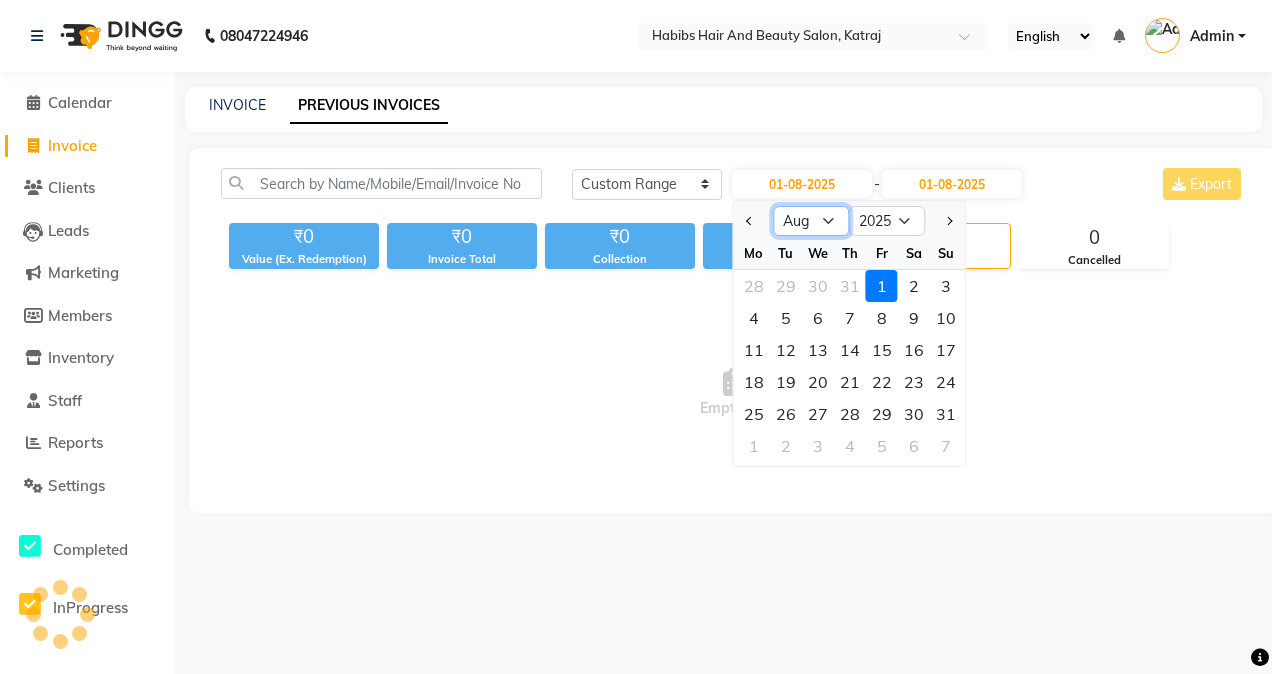 click on "Jan Feb Mar Apr May Jun Jul Aug Sep Oct Nov Dec" 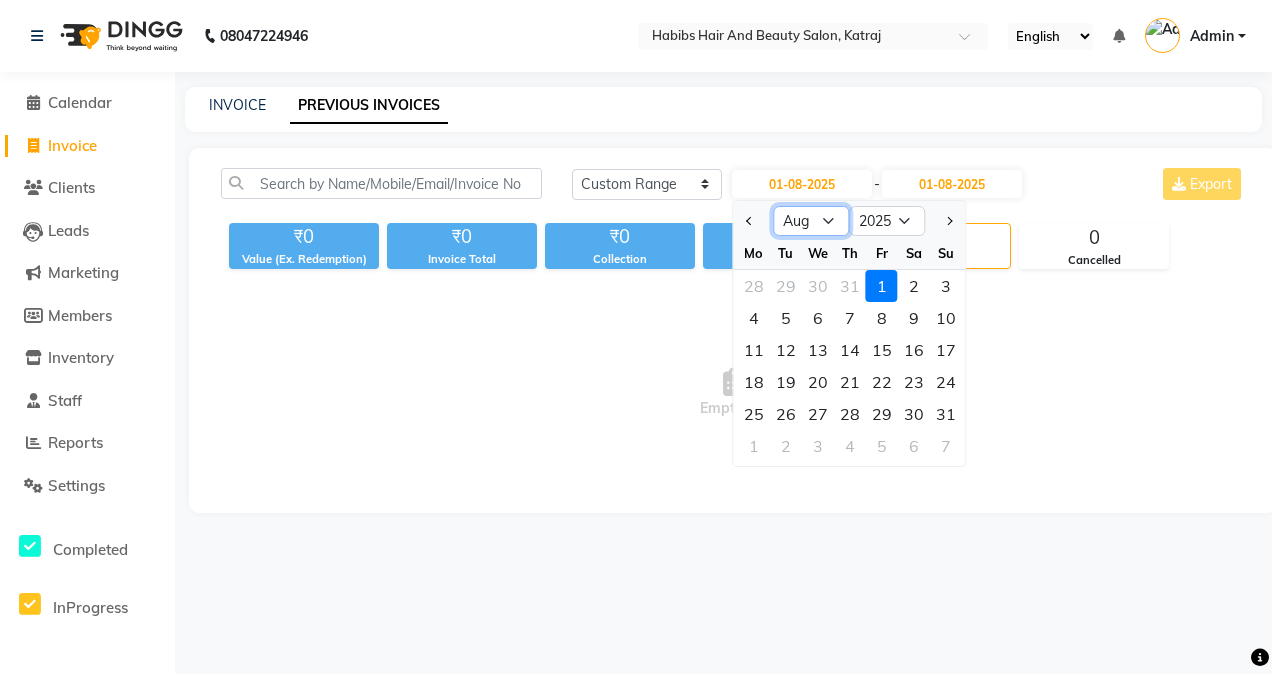 select on "7" 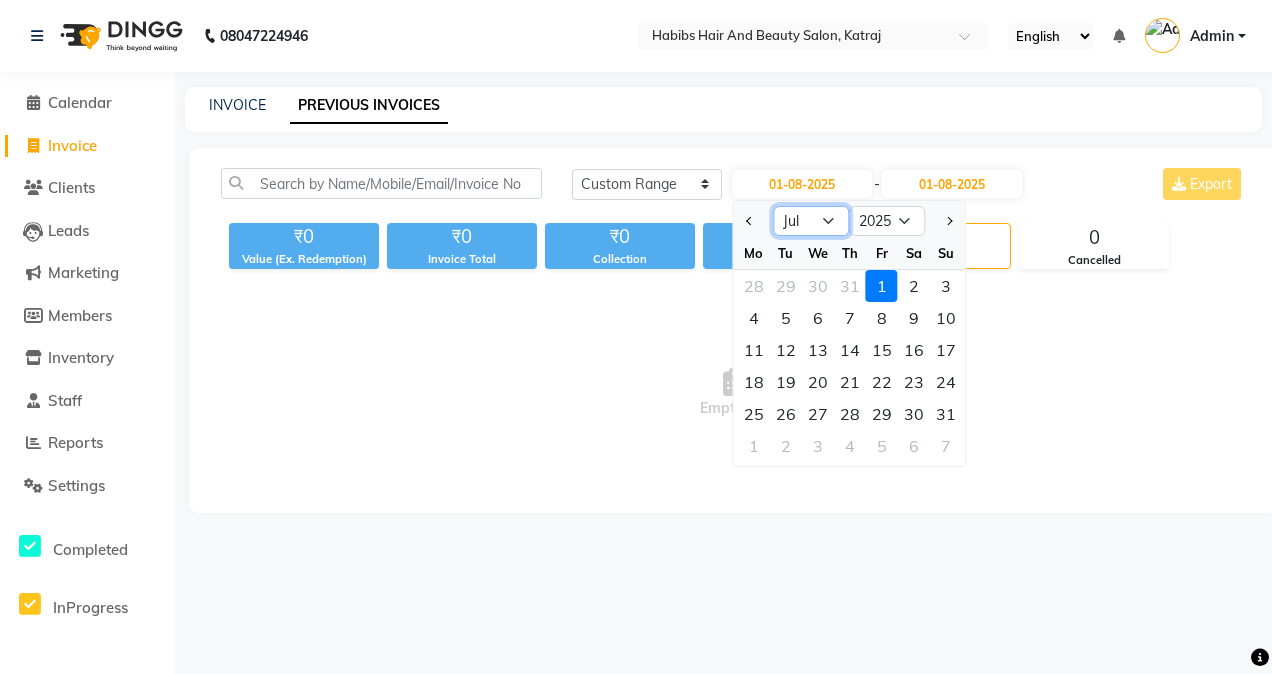 click on "Jan Feb Mar Apr May Jun Jul Aug Sep Oct Nov Dec" 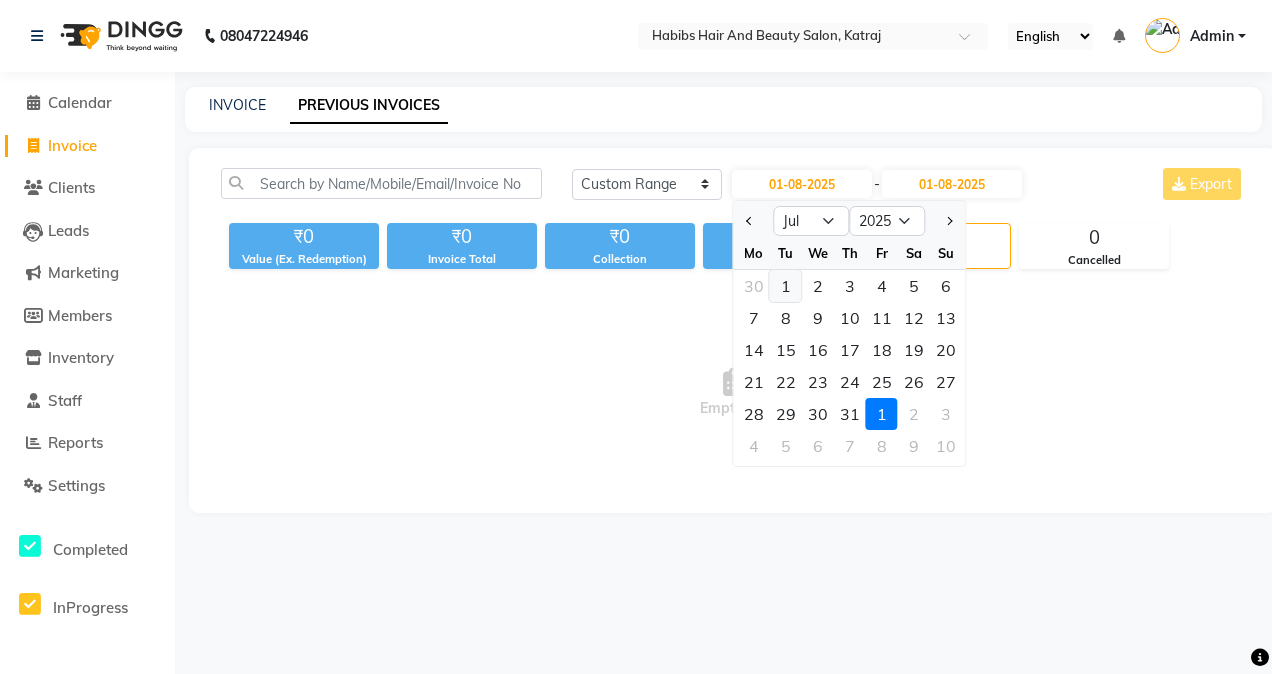 click on "1" 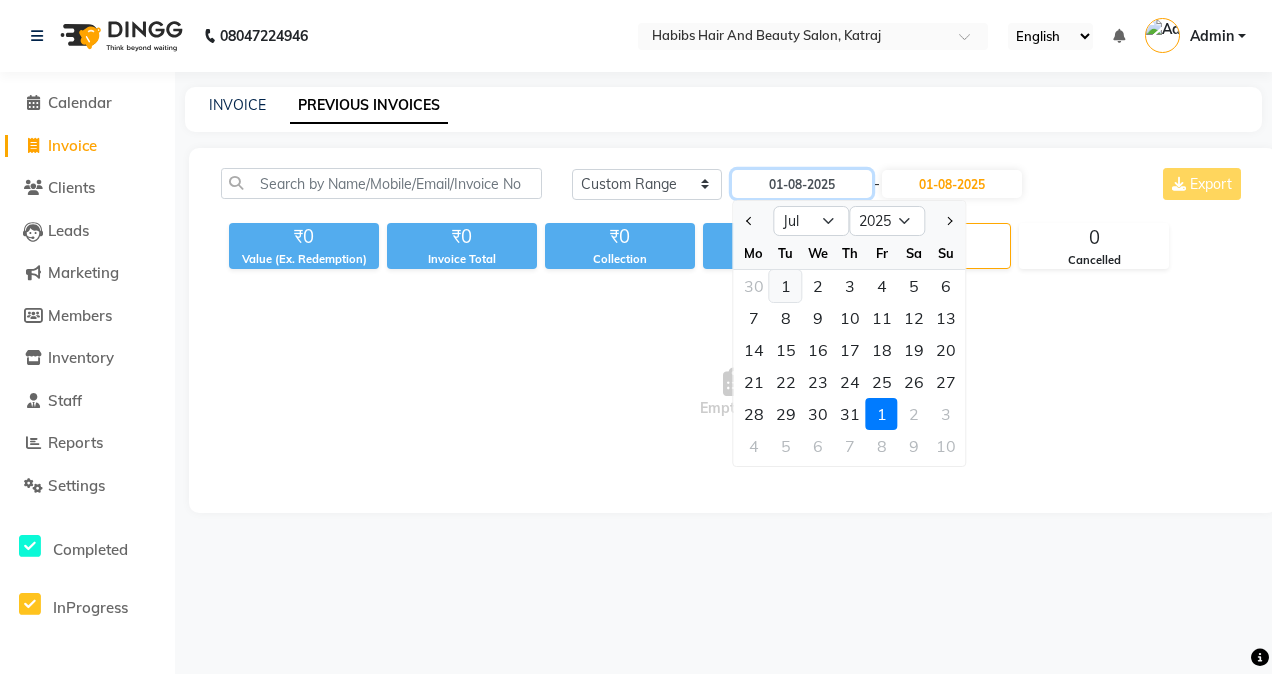 type on "01-07-2025" 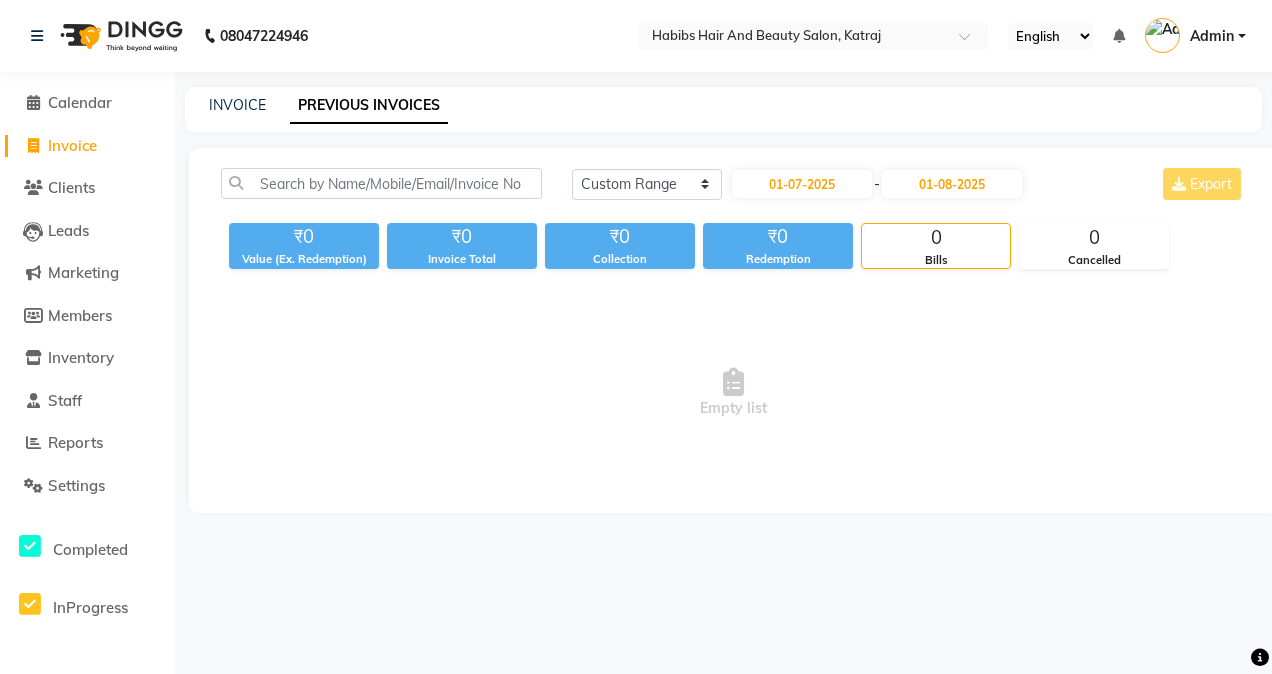 click on "Today Yesterday Custom Range 01-[MONTH]-[YEAR] - 01-[MONTH]-[YEAR] Export" 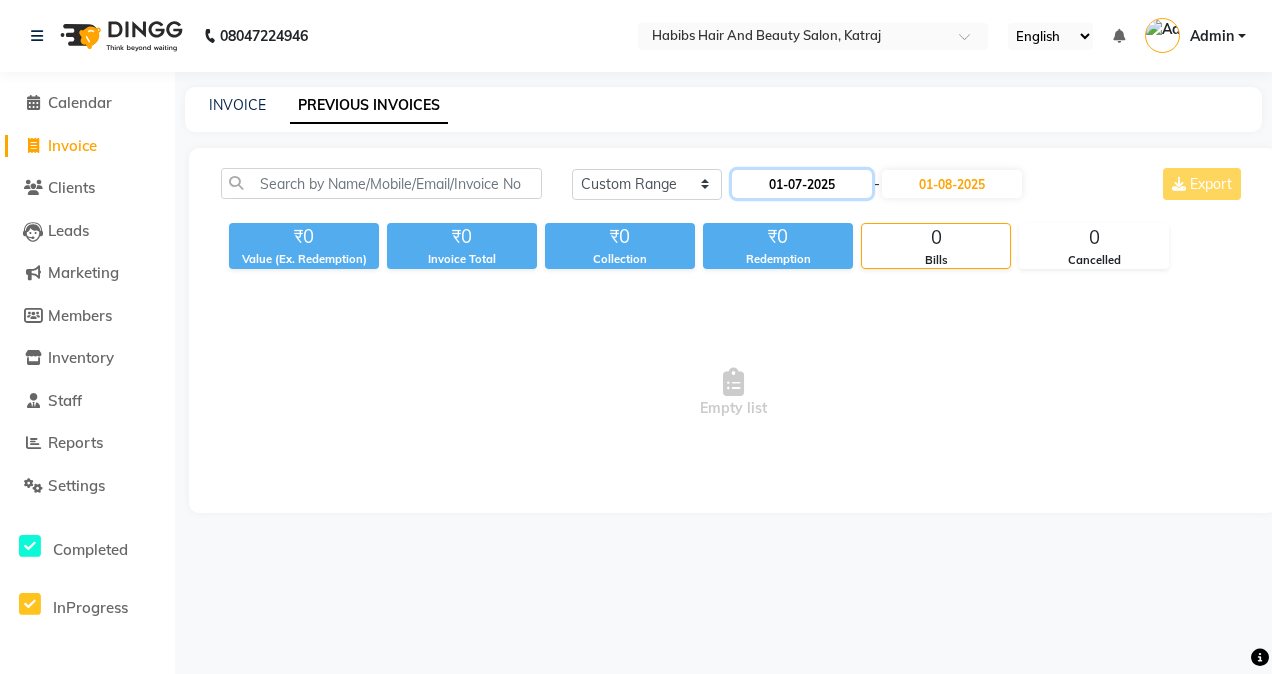 click on "01-07-2025" 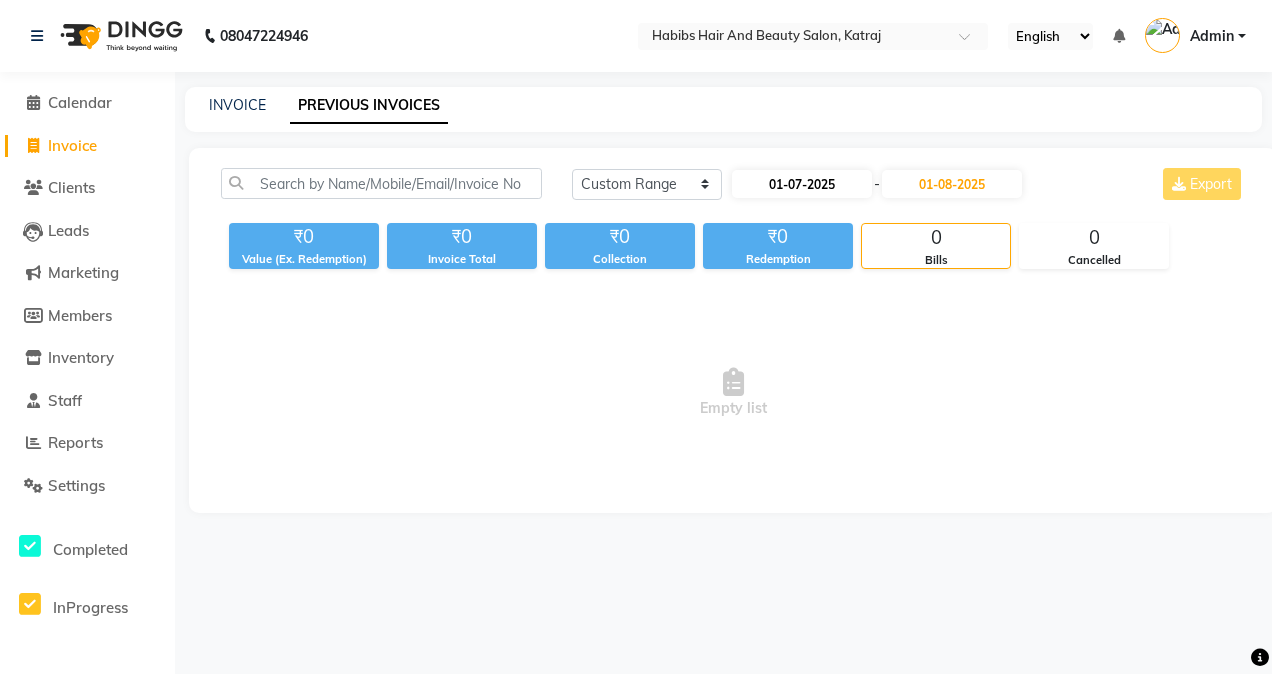select on "7" 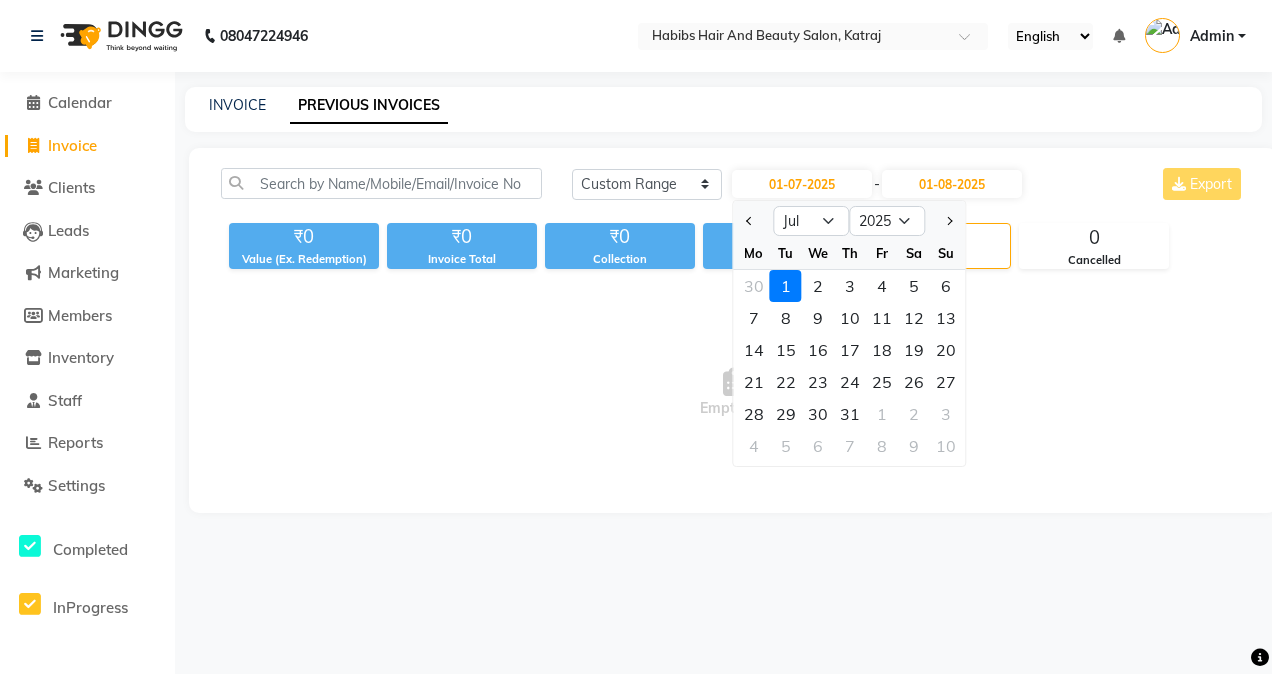 click on "1" 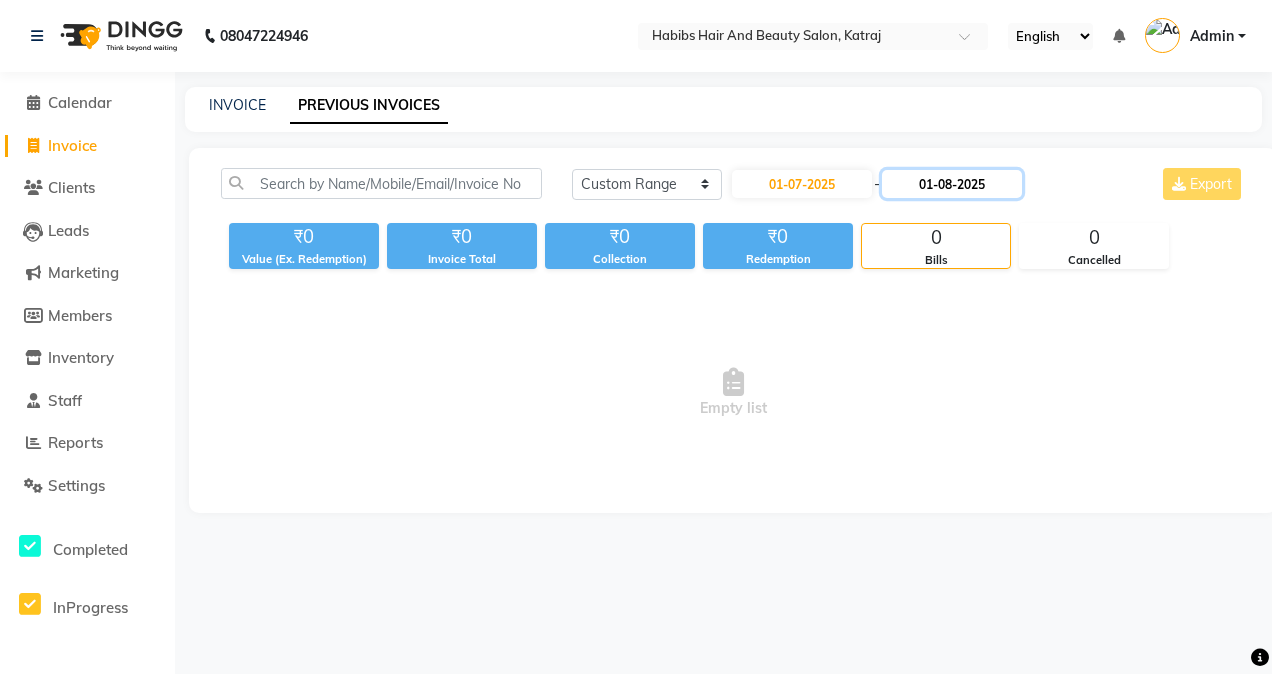 click on "01-08-2025" 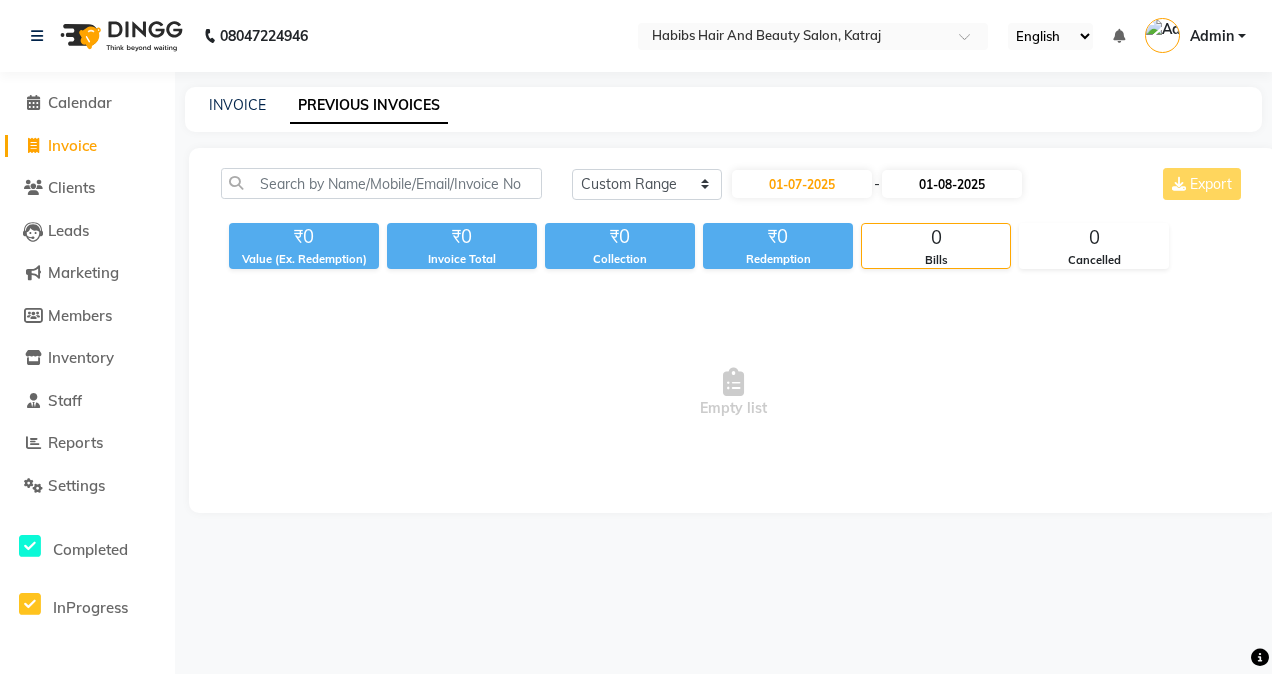 select on "8" 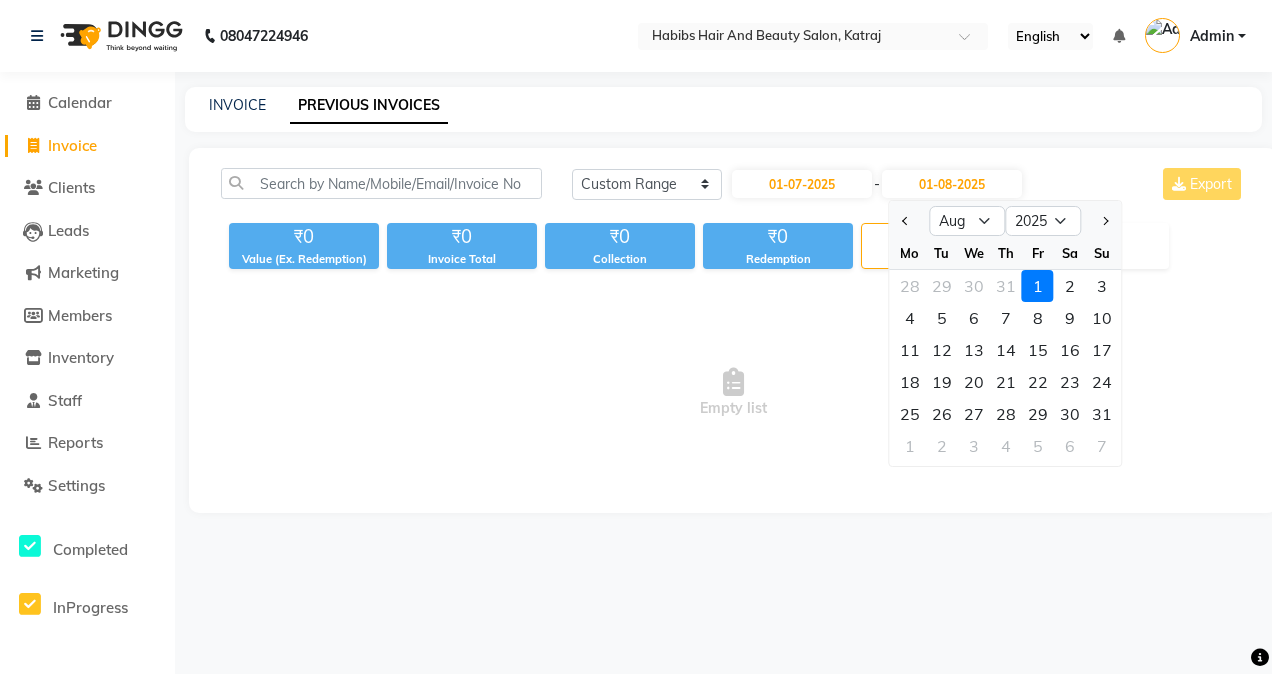 click on "1" 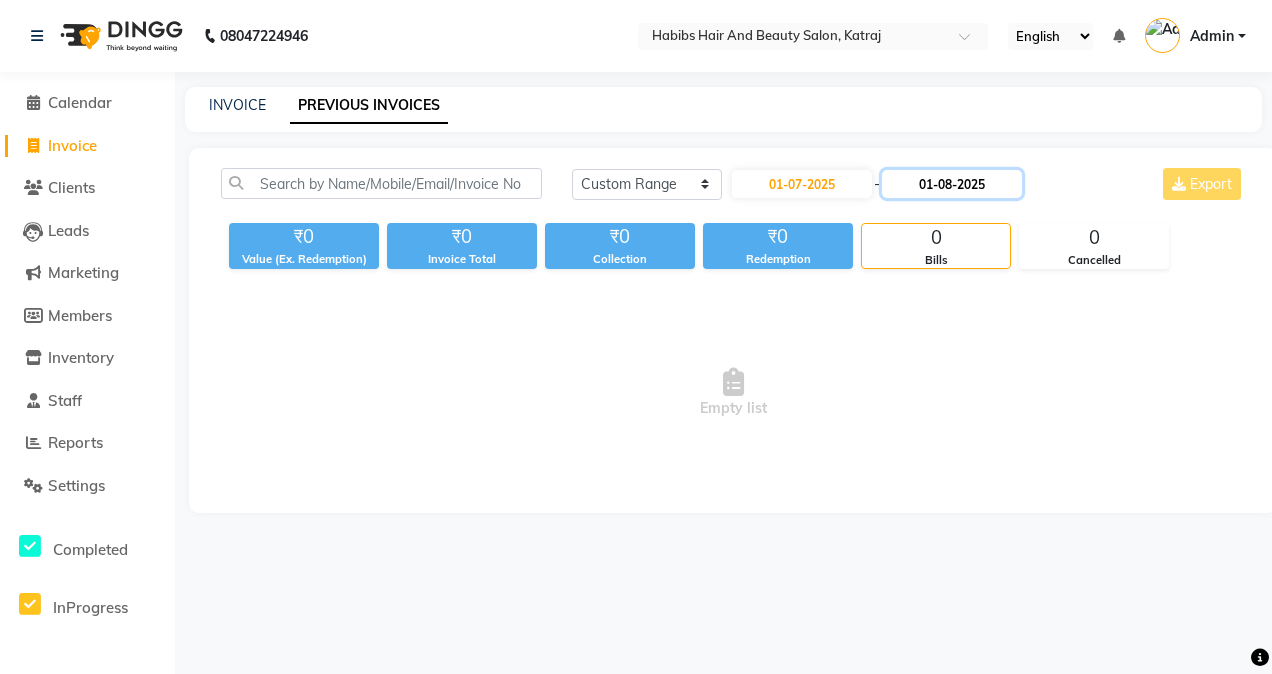 click on "01-08-2025" 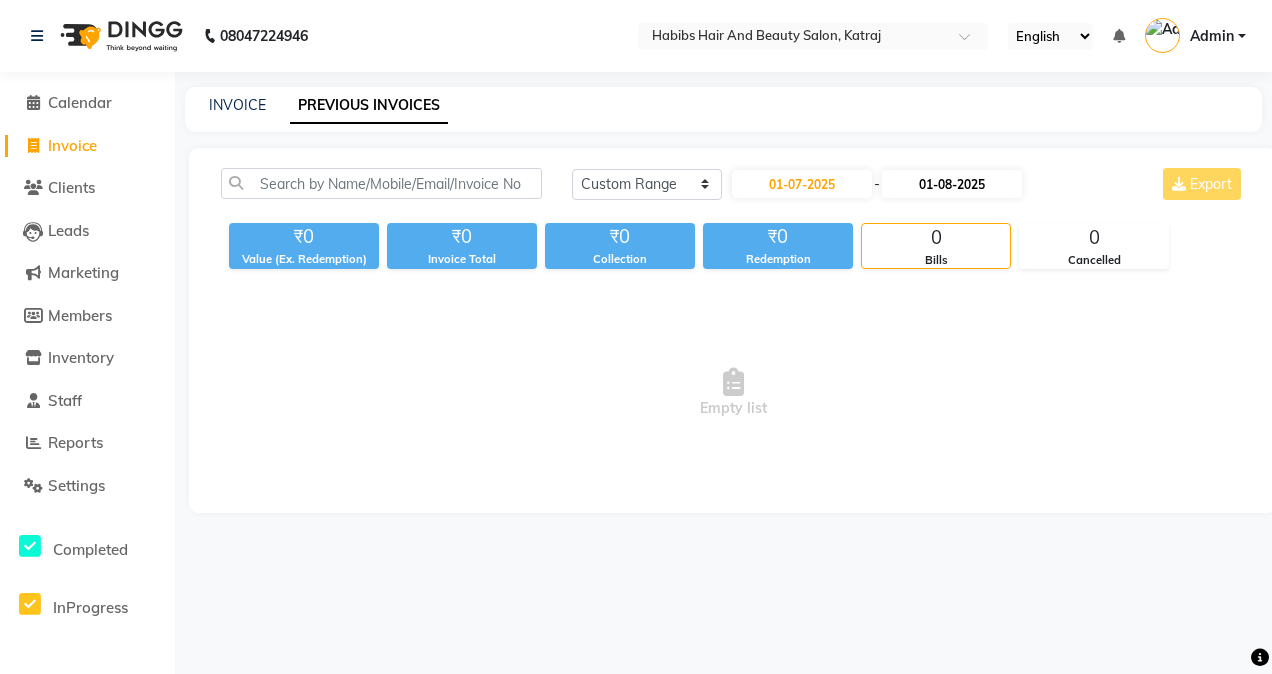 select on "8" 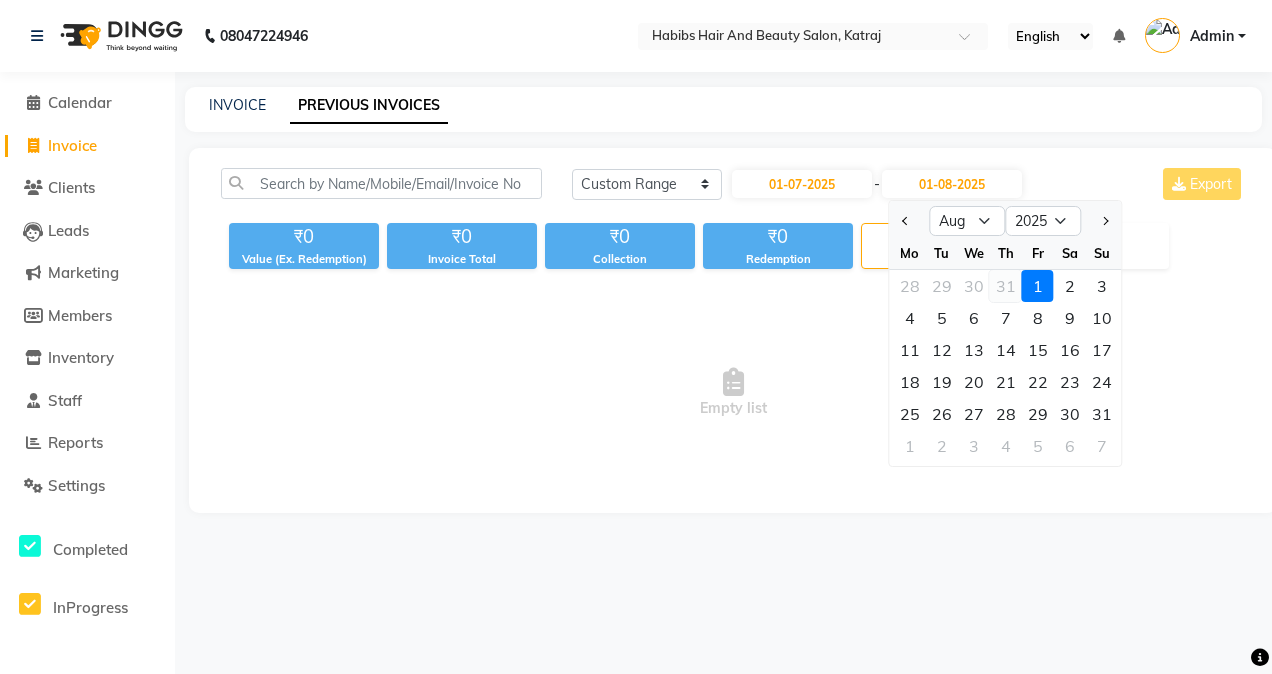 click on "31" 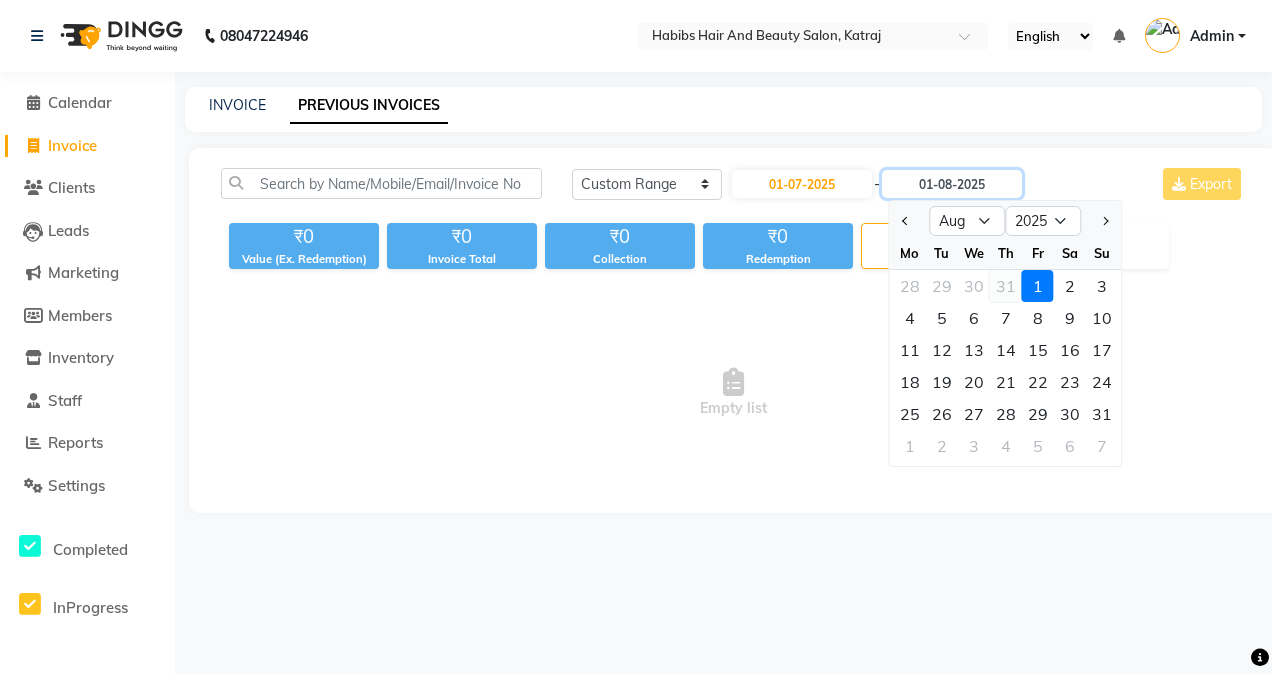 type on "31-07-2025" 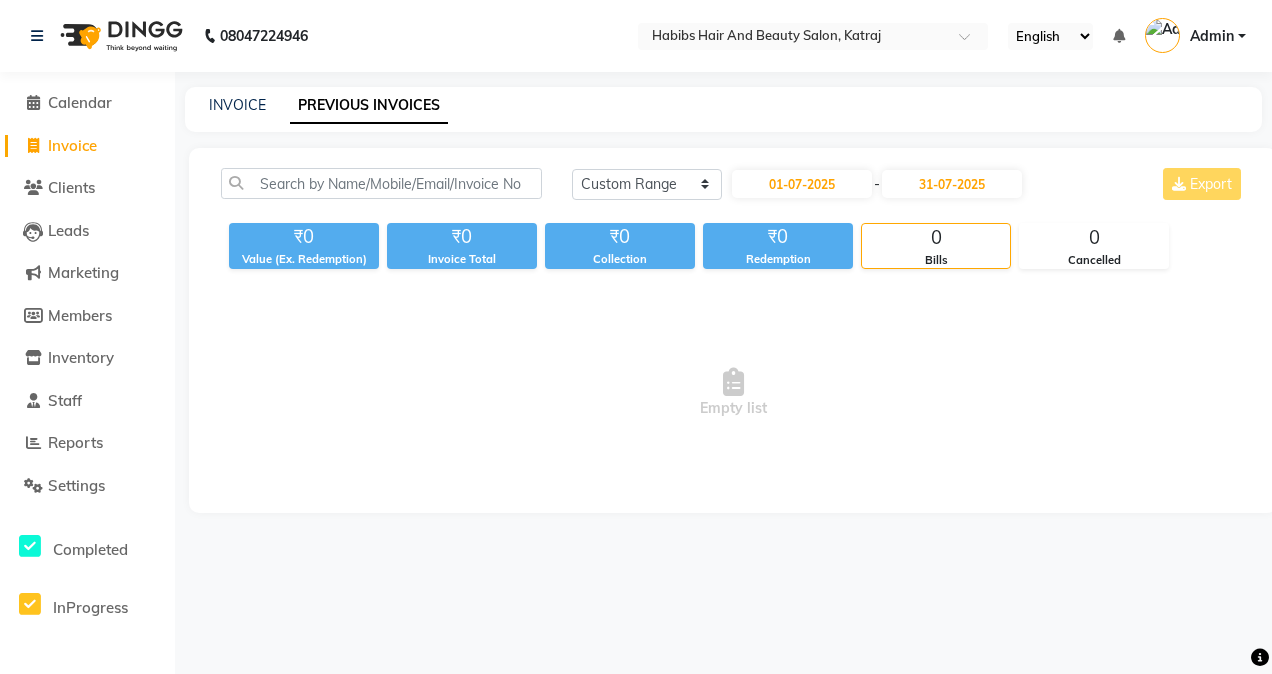 click on "Today Yesterday Custom Range 01-07-2025 - 31-07-2025 Export" 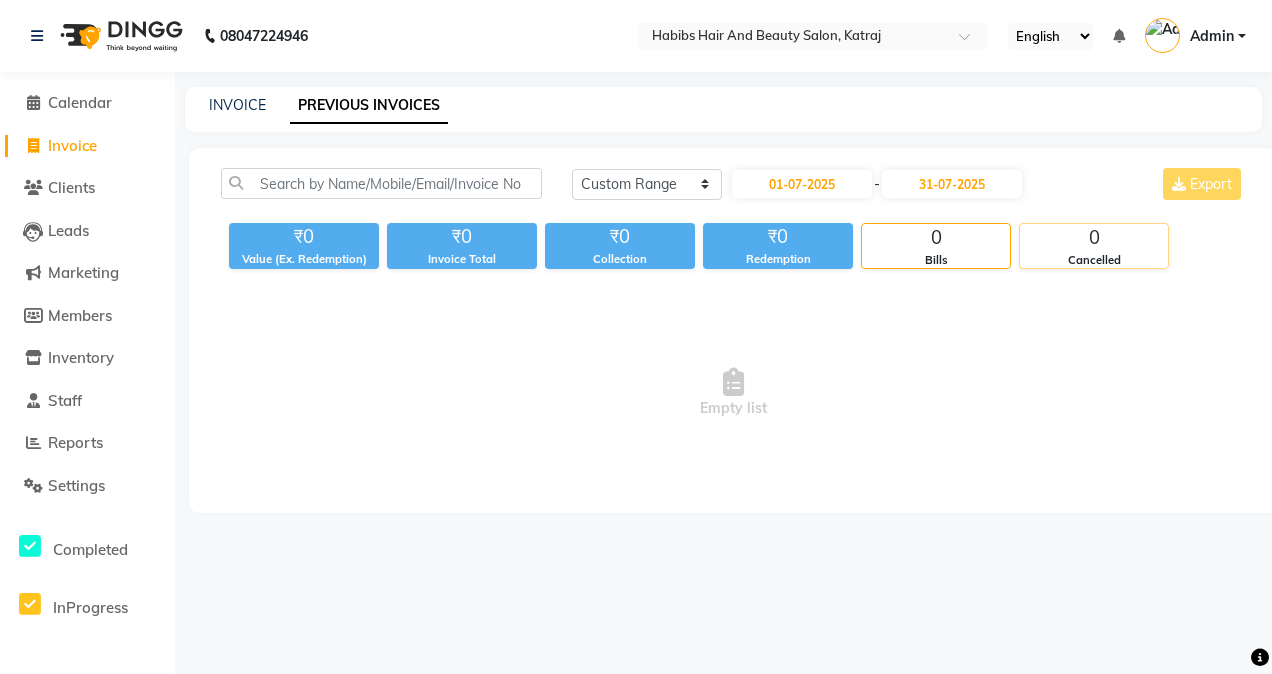 click on "0" 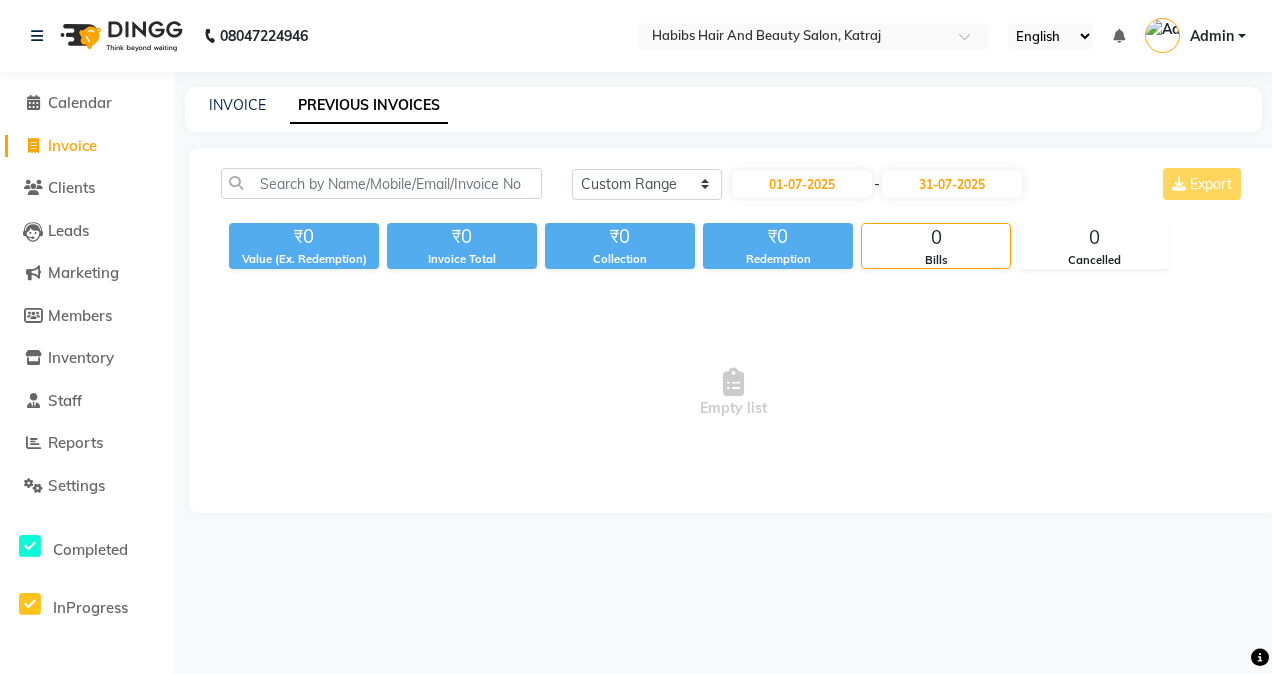 click on "Bills" 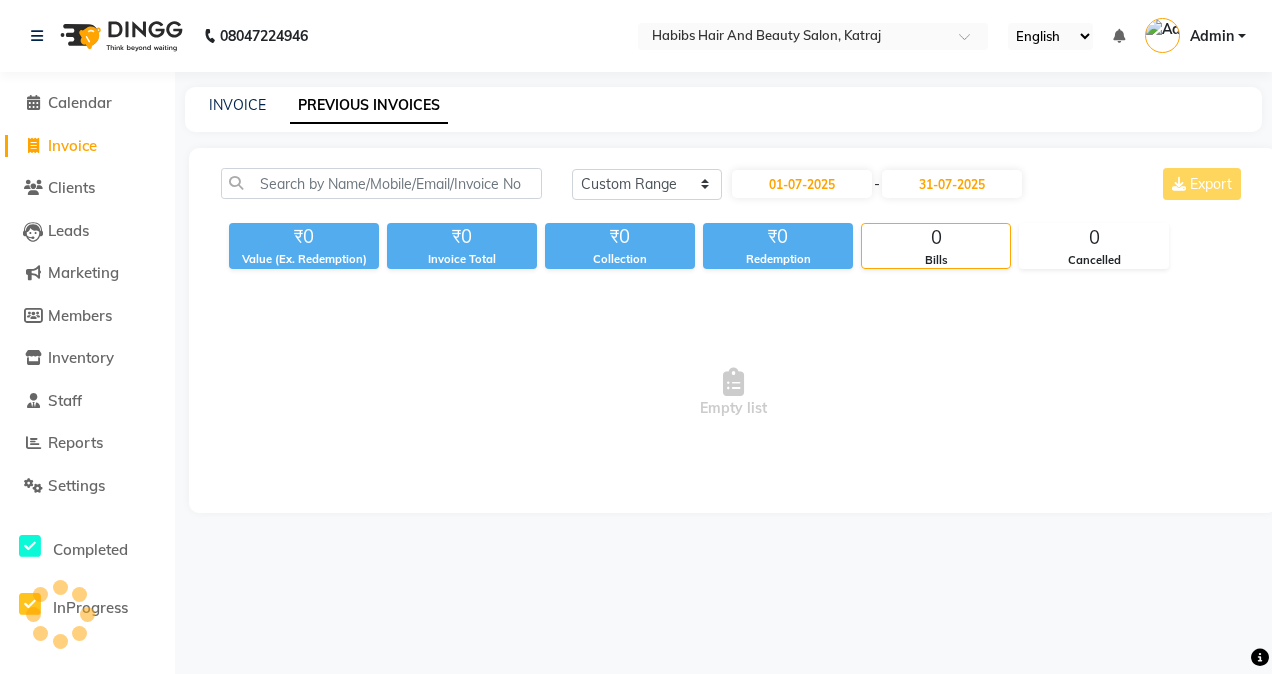 click on "₹0" 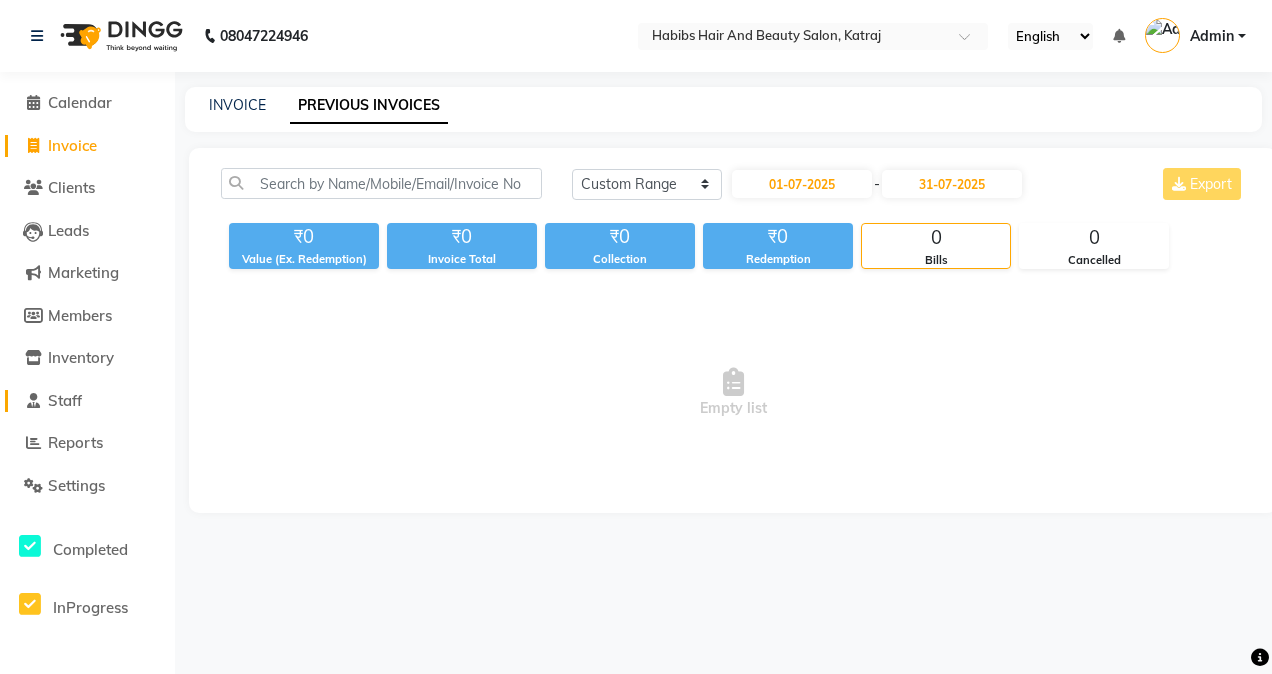 click on "Staff" 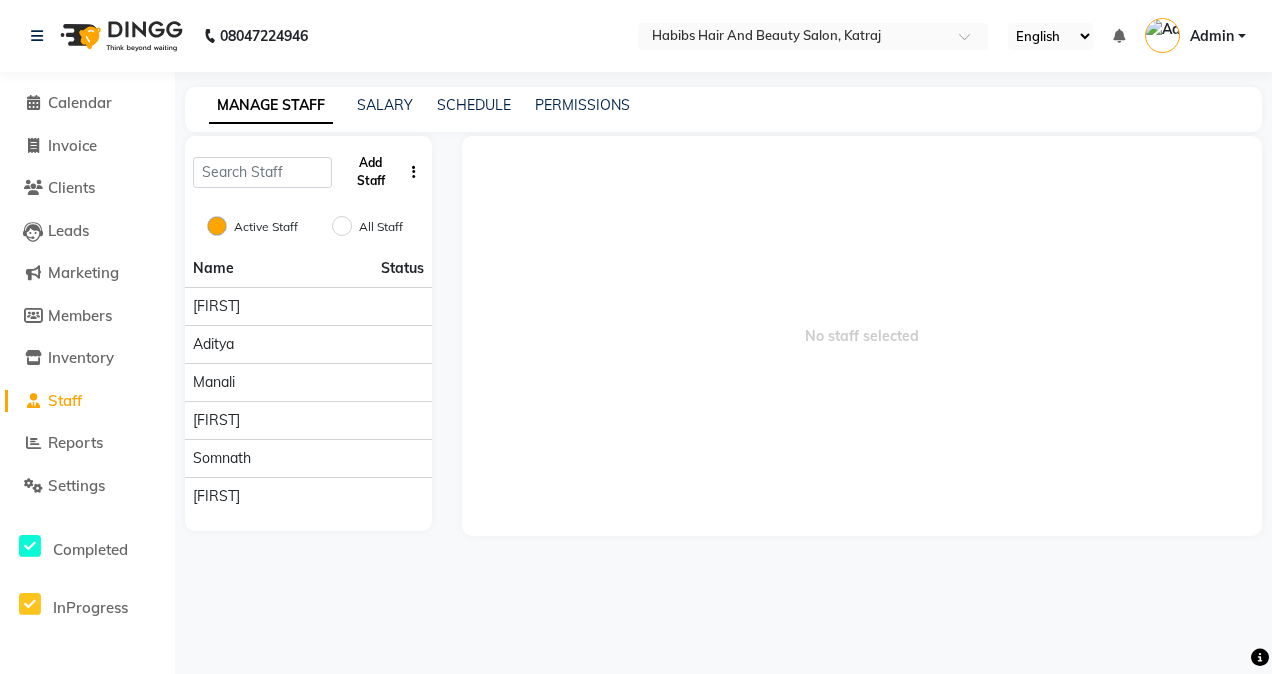 click on "Add Staff" 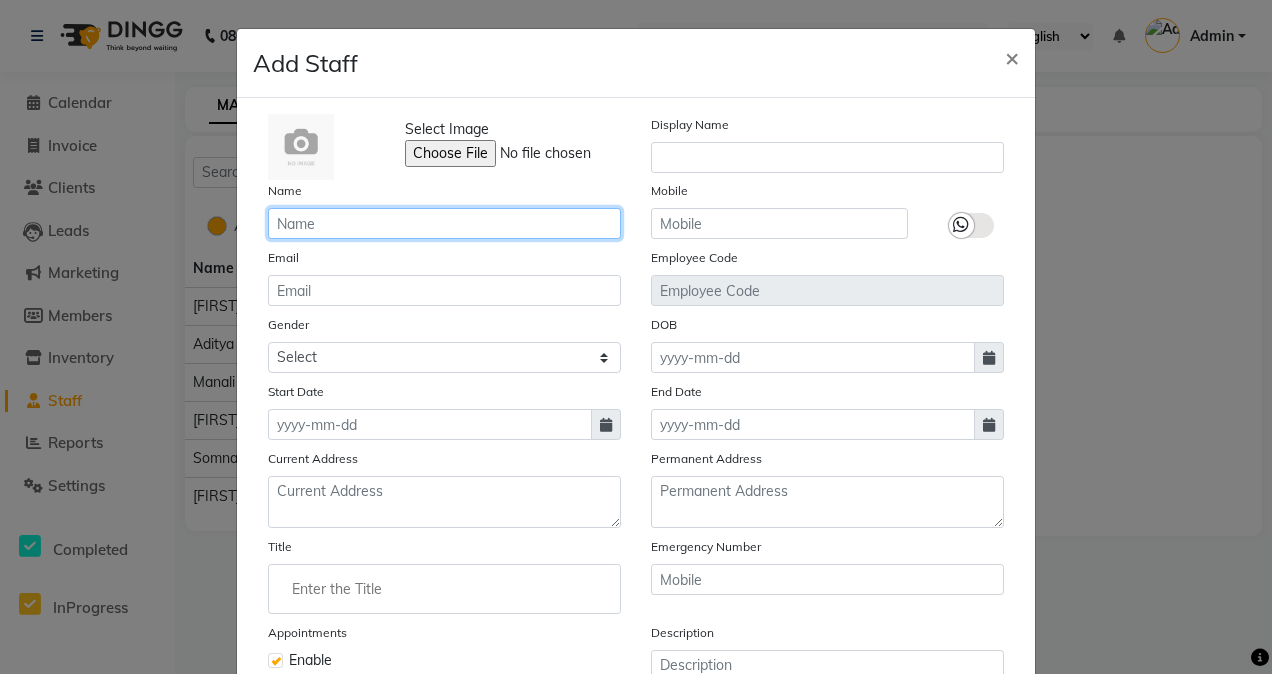 click 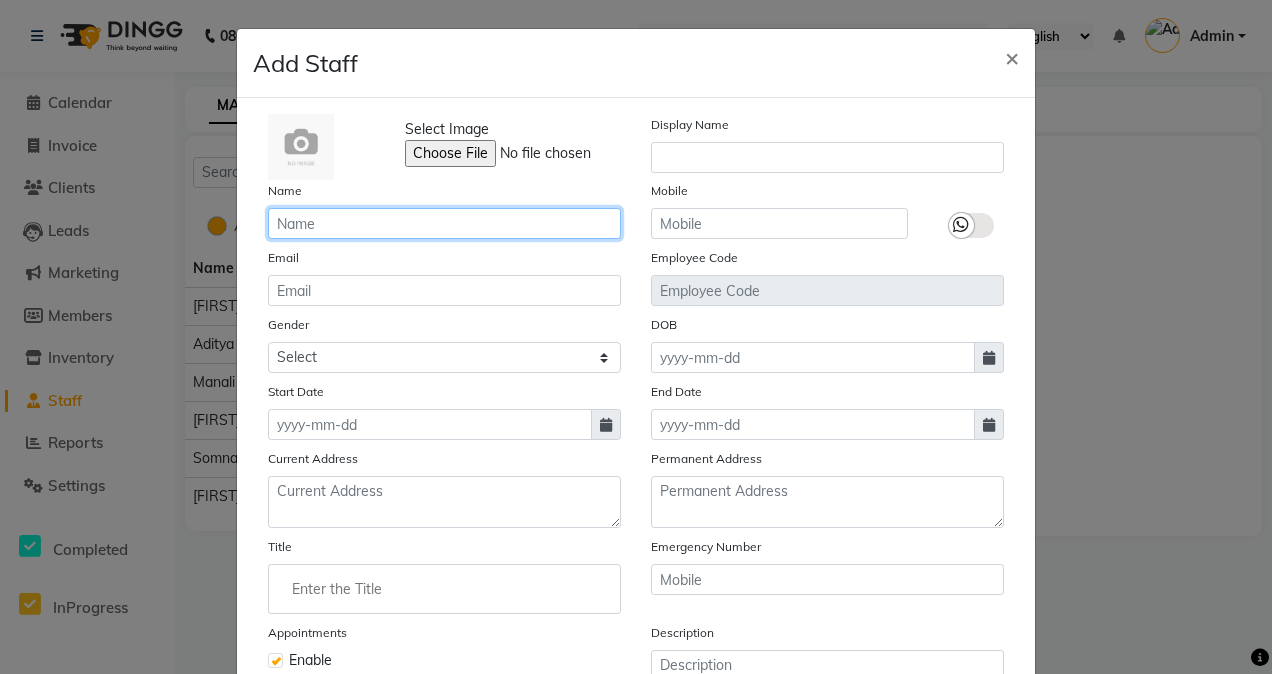 click 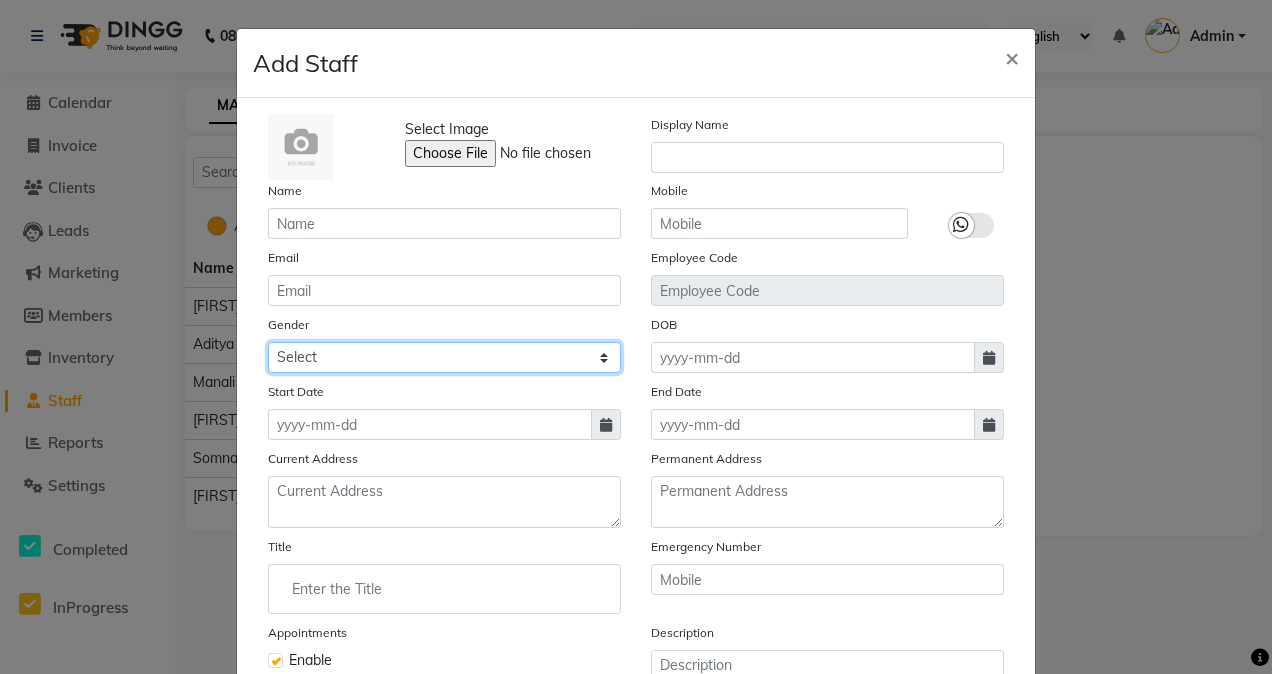click on "Select Male Female Other Prefer Not To Say" 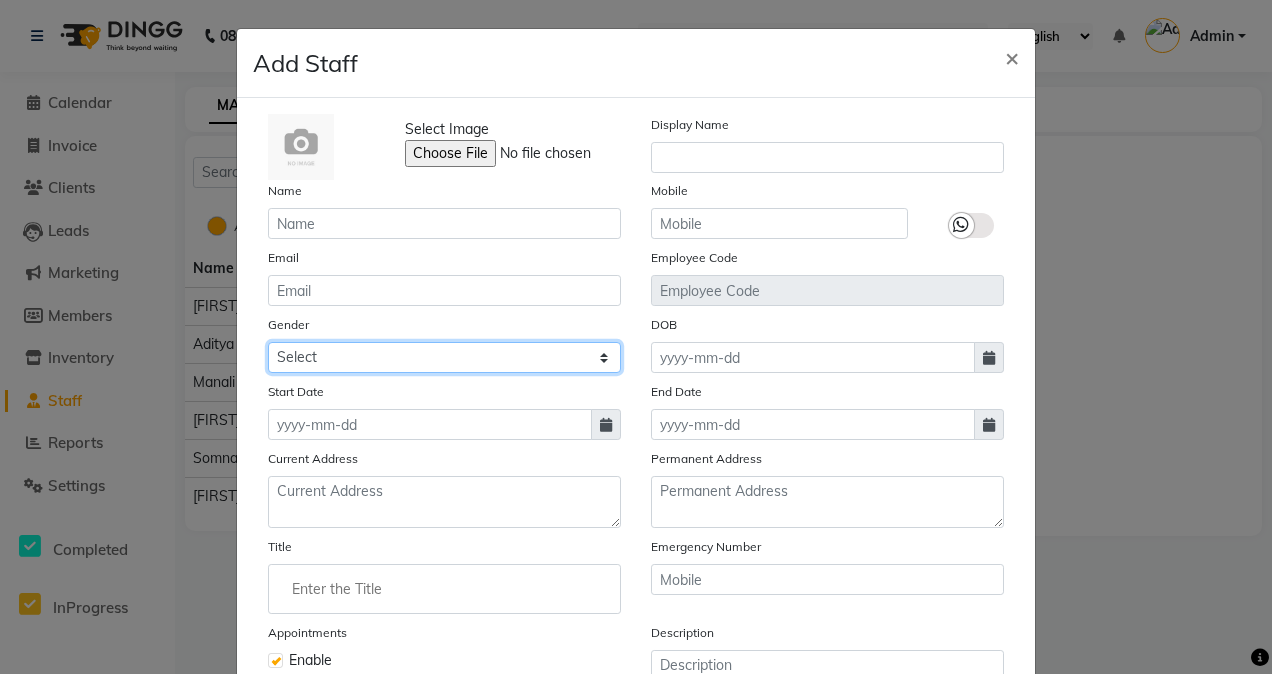 select on "male" 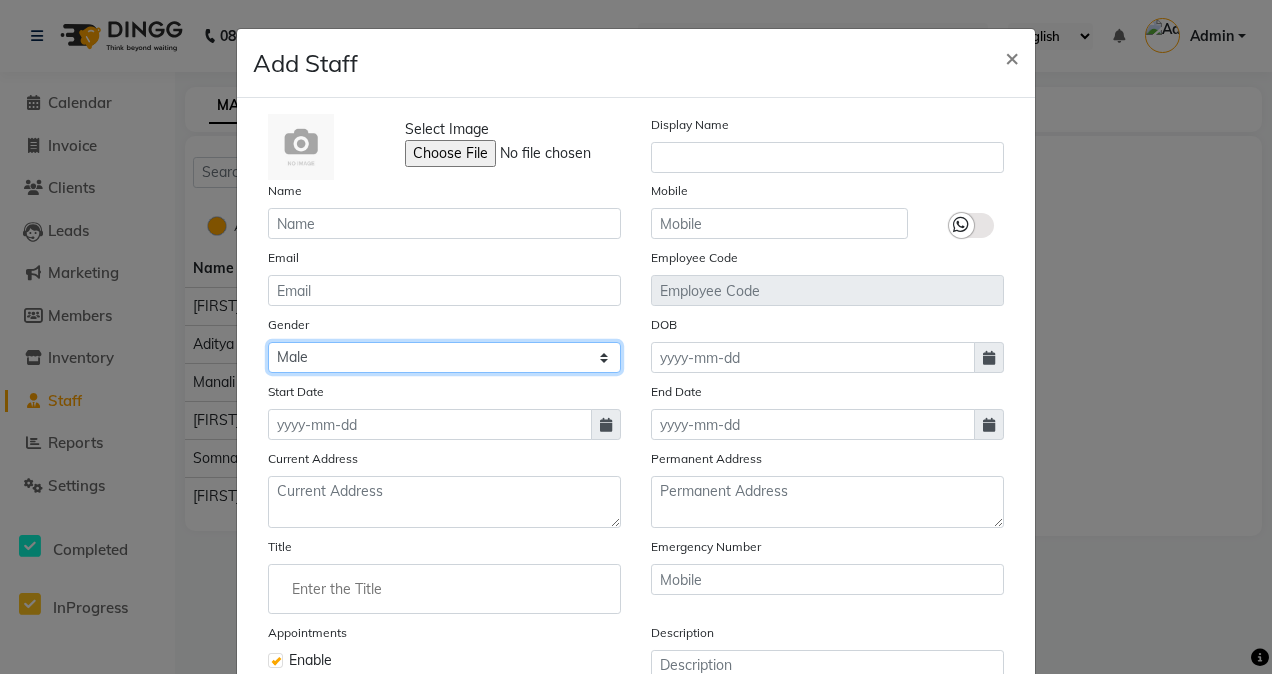 click on "Select Male Female Other Prefer Not To Say" 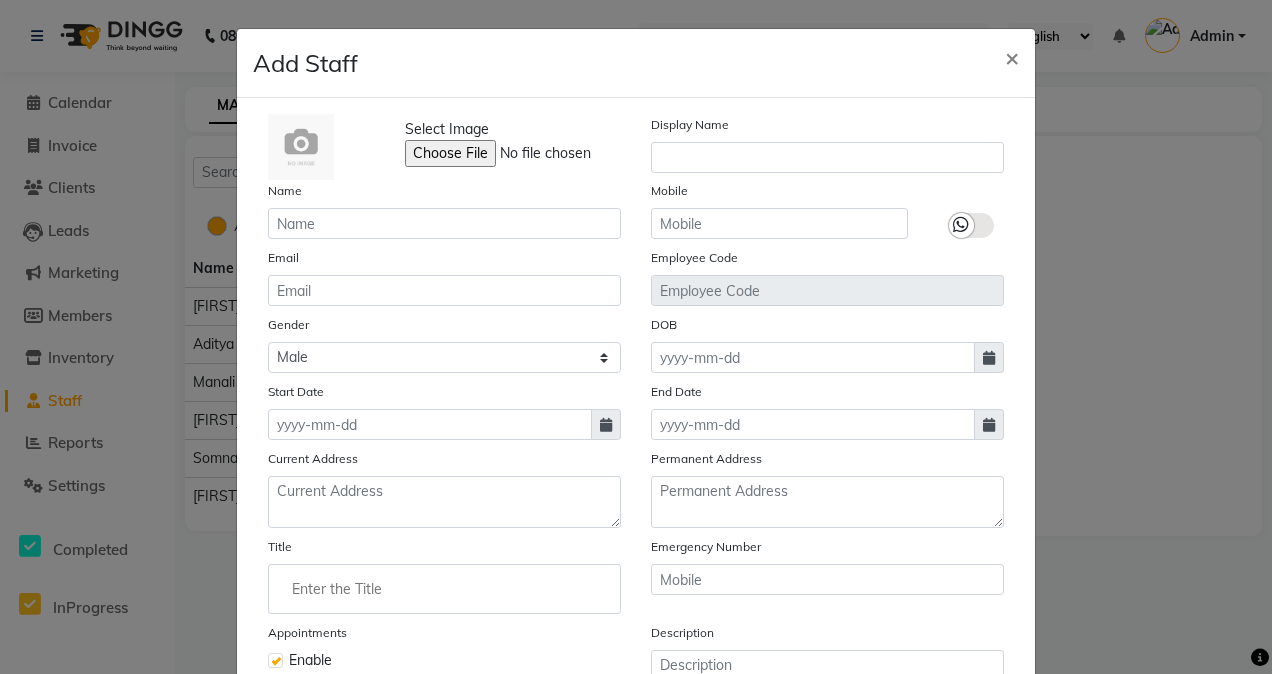 click on "Select Image  Display Name Name Mobile Email Employee Code Gender Select Male Female Other Prefer Not To Say DOB Start Date End Date Current Address Permanent Address Title Emergency Number Appointments Enable Description Daily SMS Daily Email" 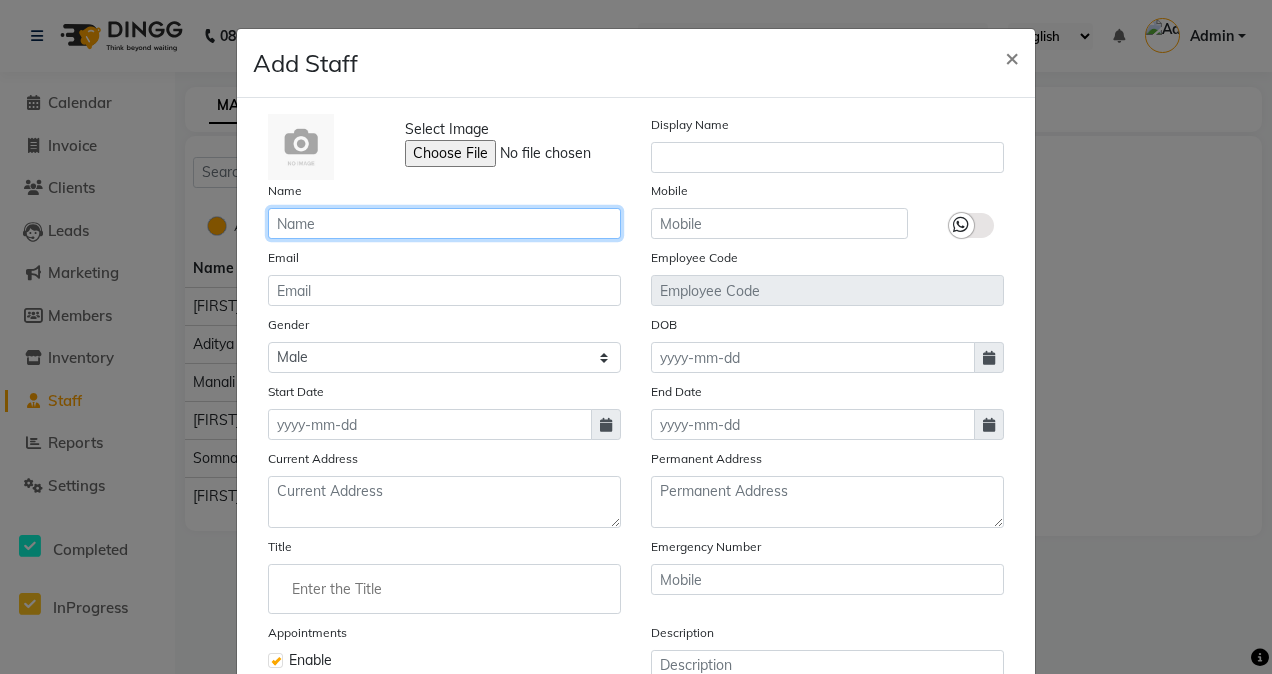 click 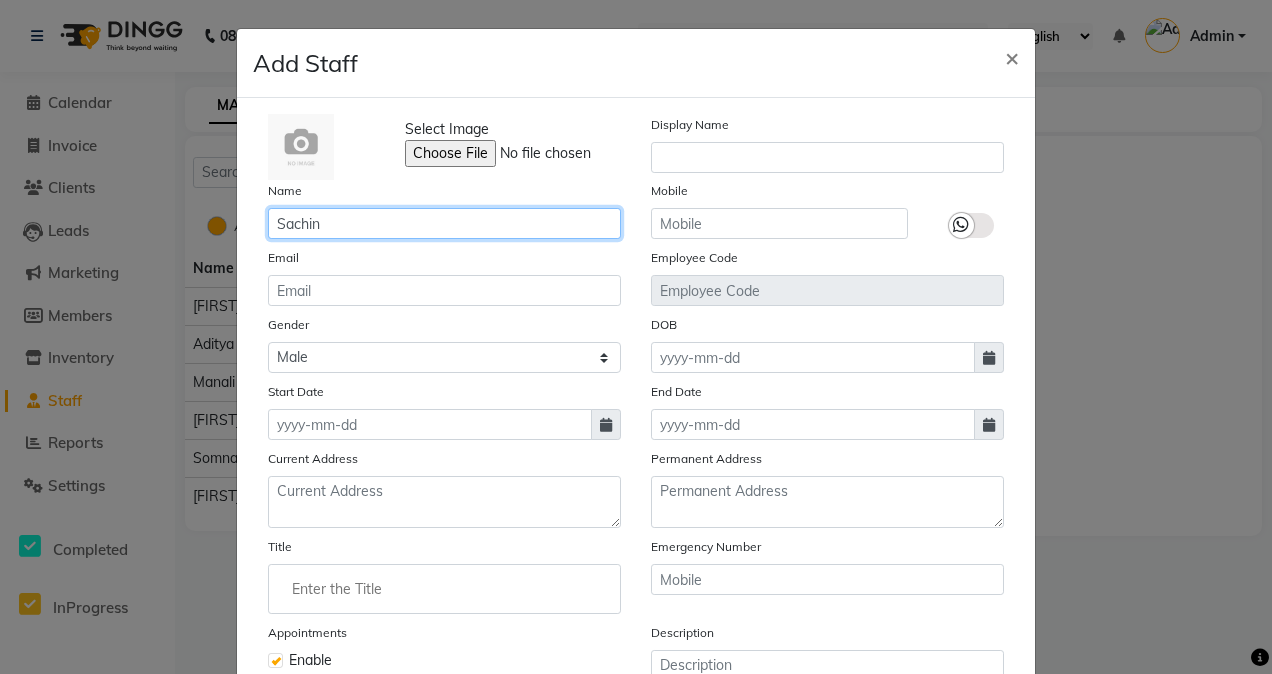 type on "Sachin" 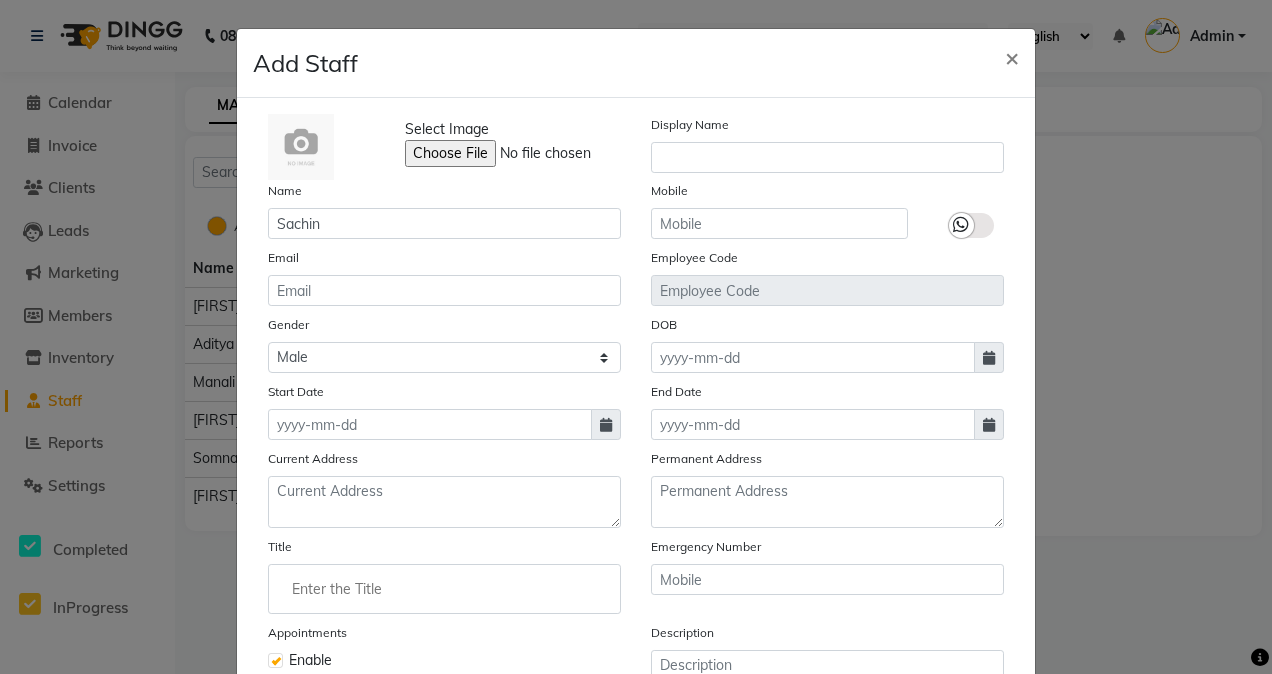 click 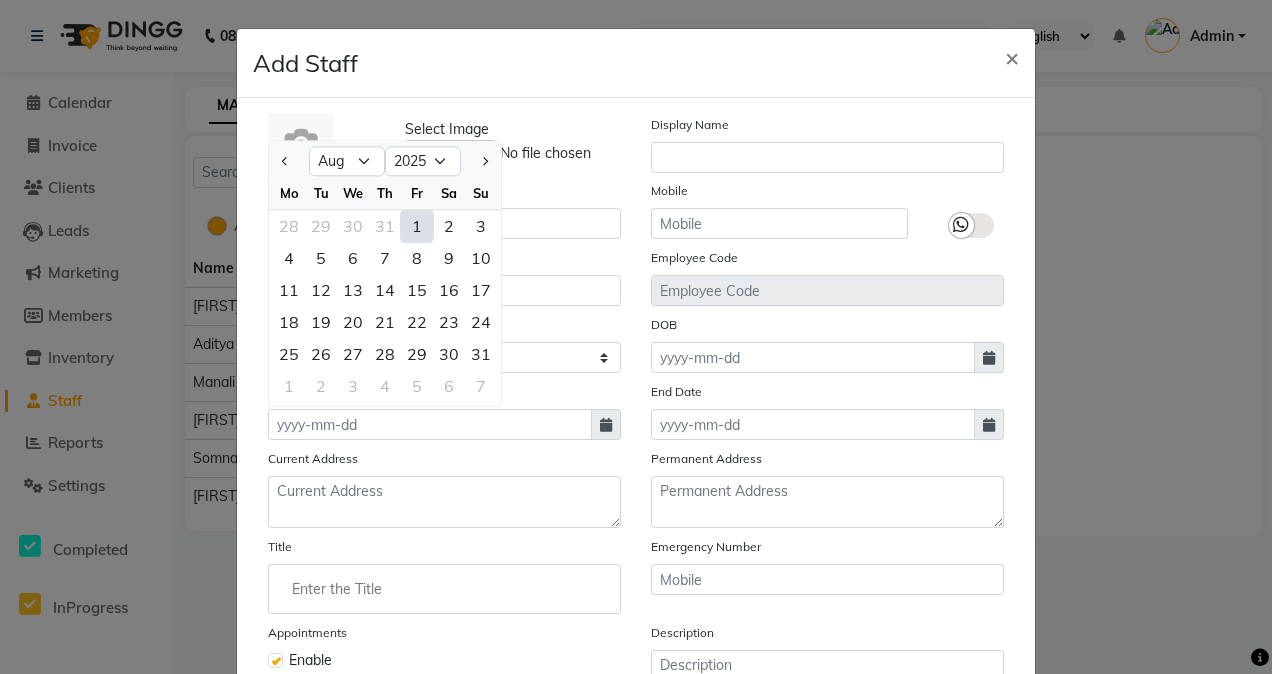 click on "1" 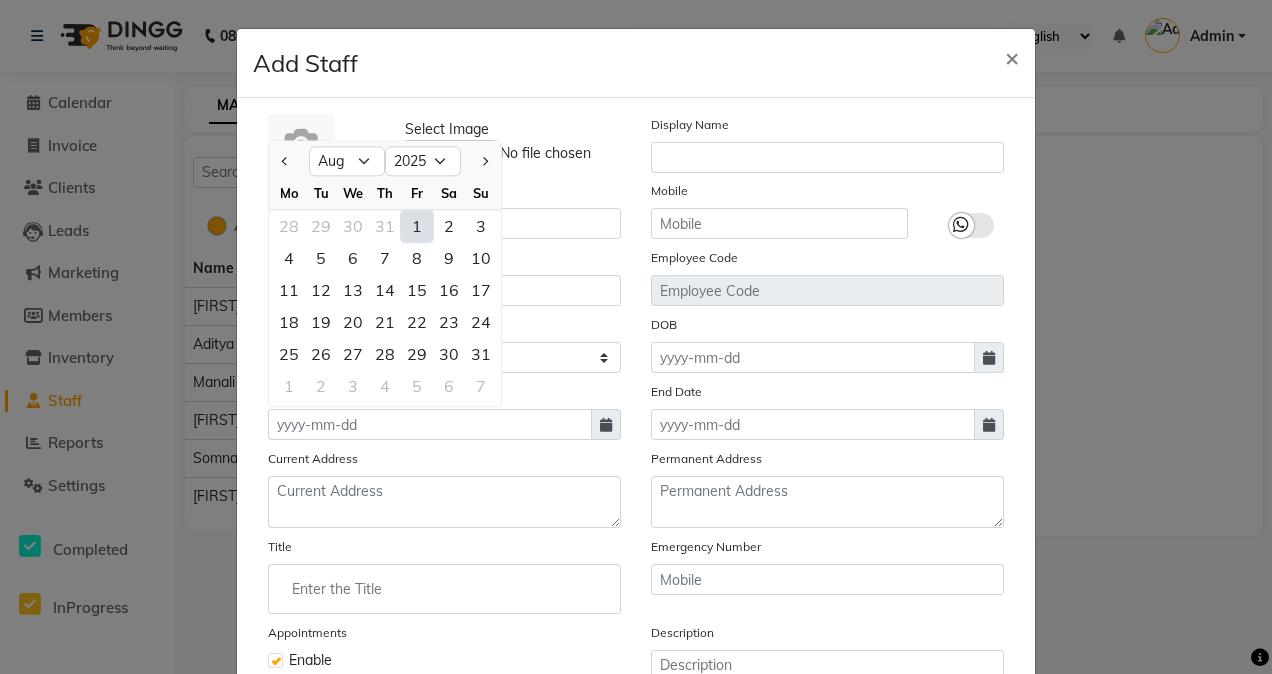 type on "01-08-2025" 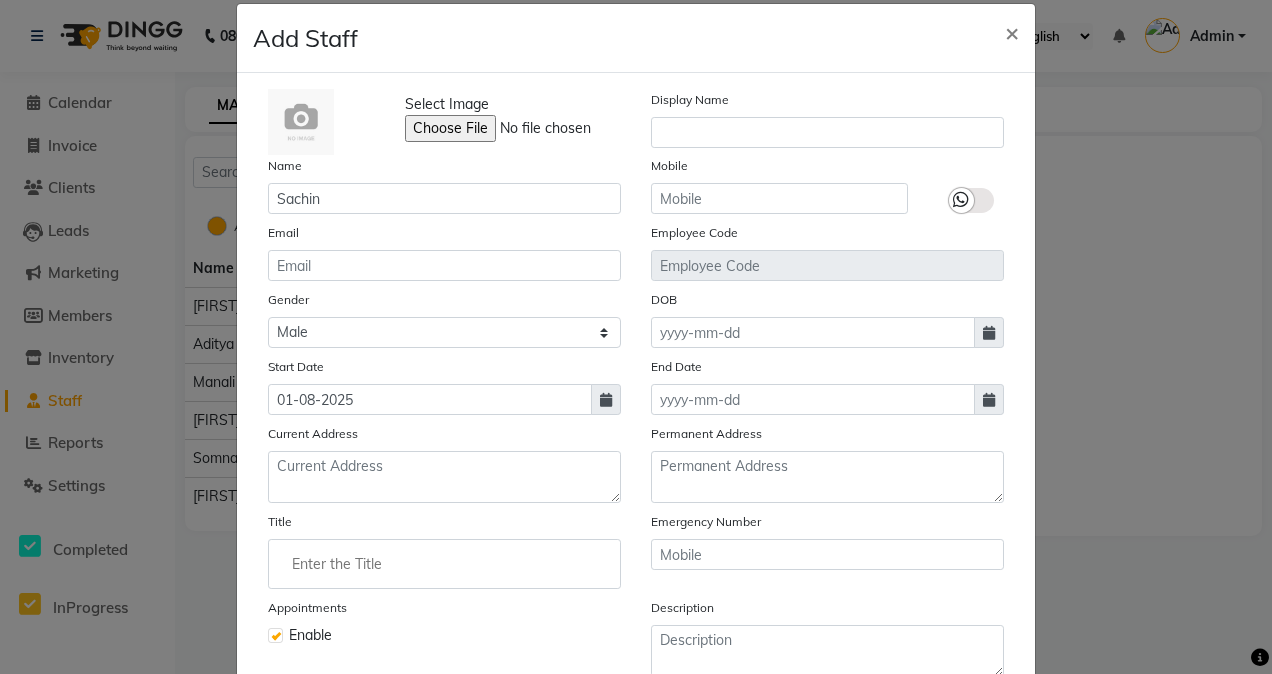 scroll, scrollTop: 9, scrollLeft: 0, axis: vertical 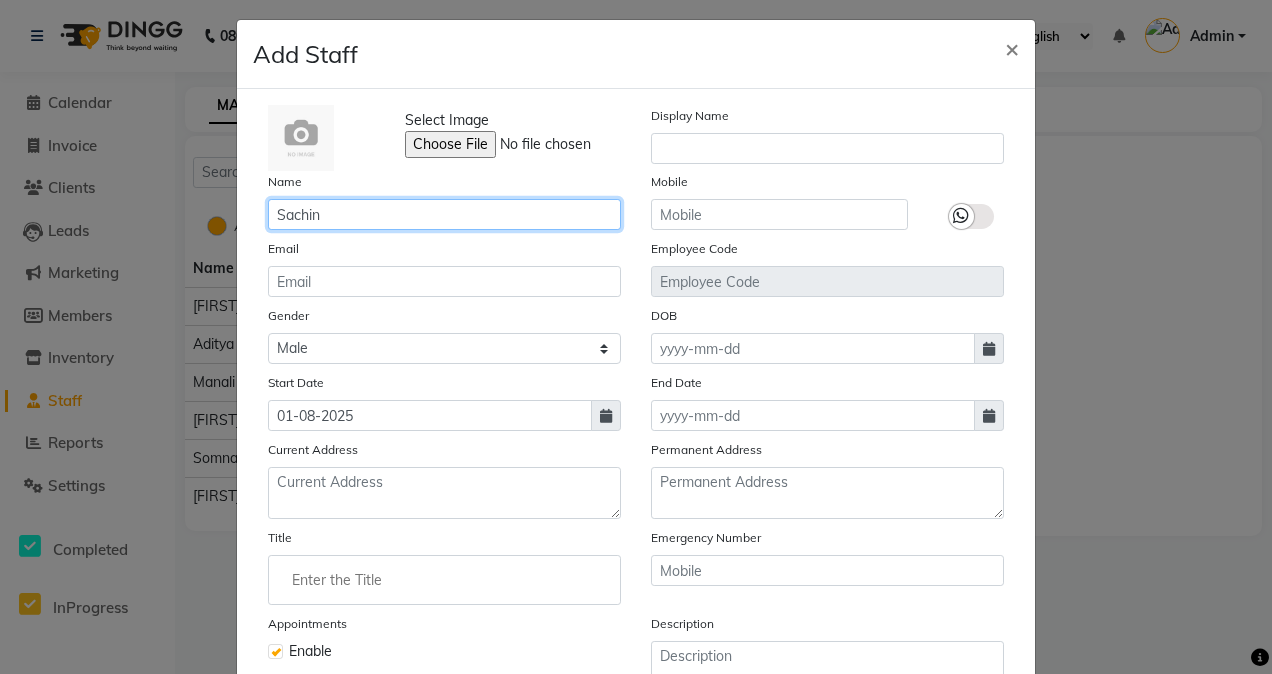drag, startPoint x: 356, startPoint y: 228, endPoint x: 203, endPoint y: 272, distance: 159.20113 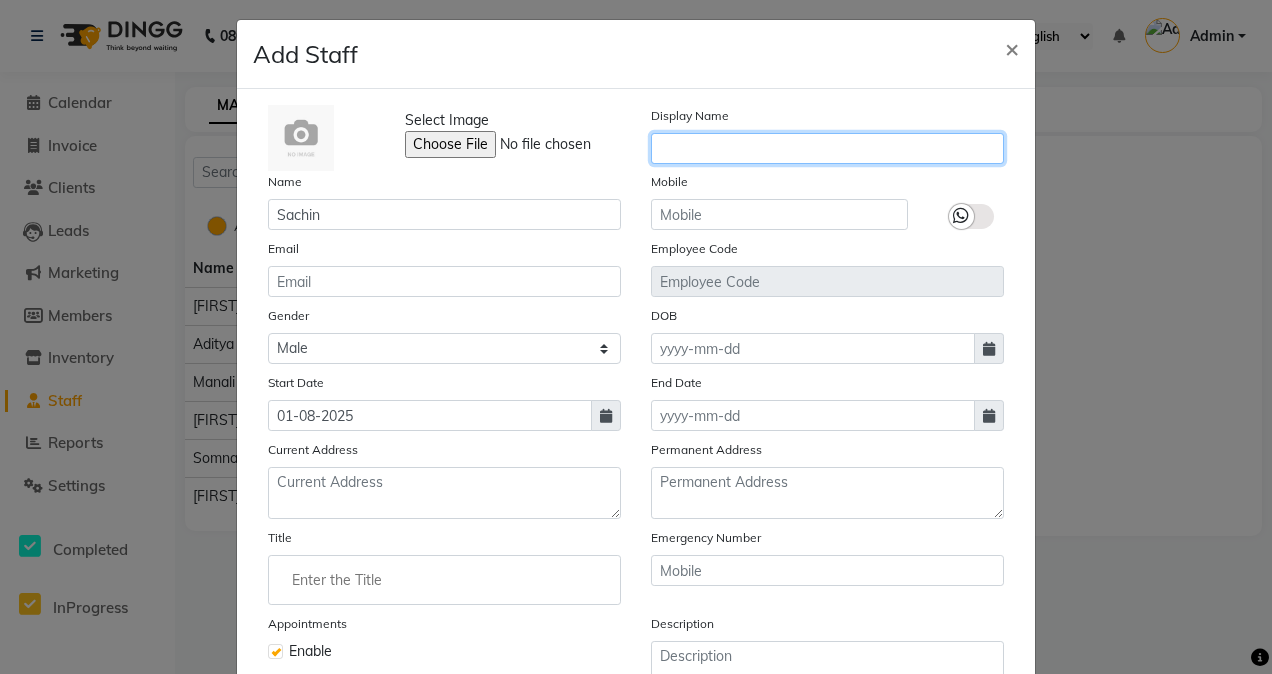 click 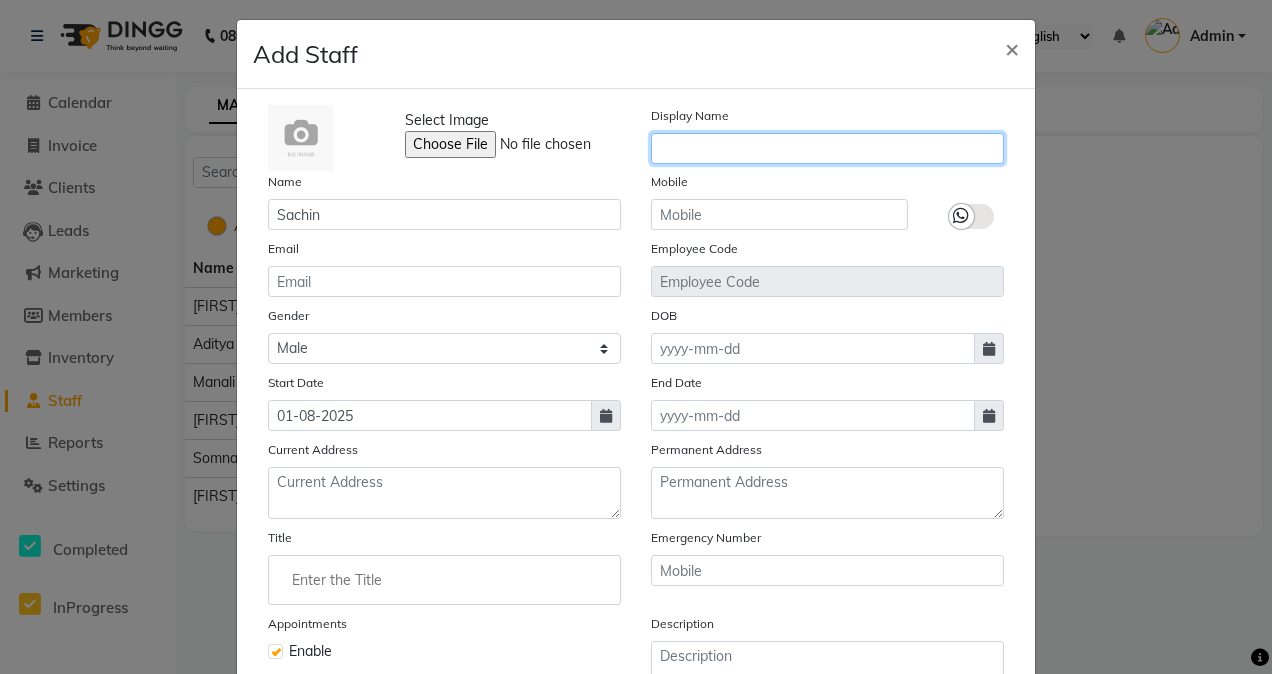 paste on "Sachin" 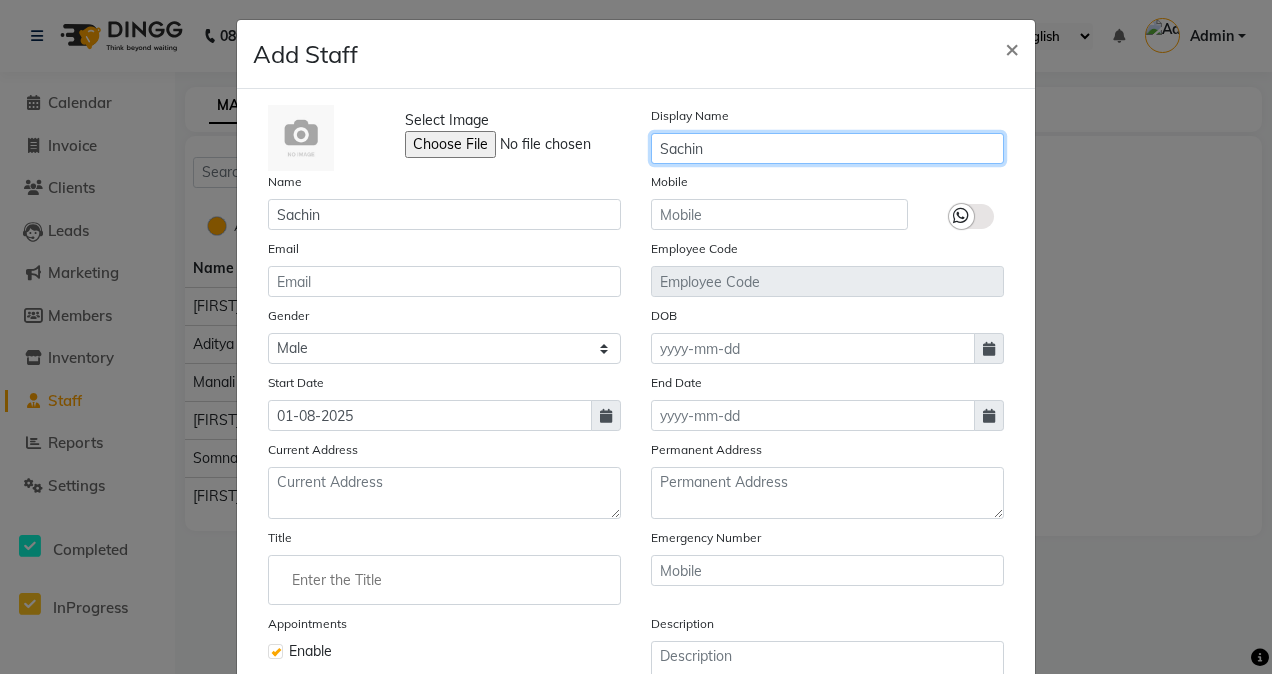 type on "Sachin" 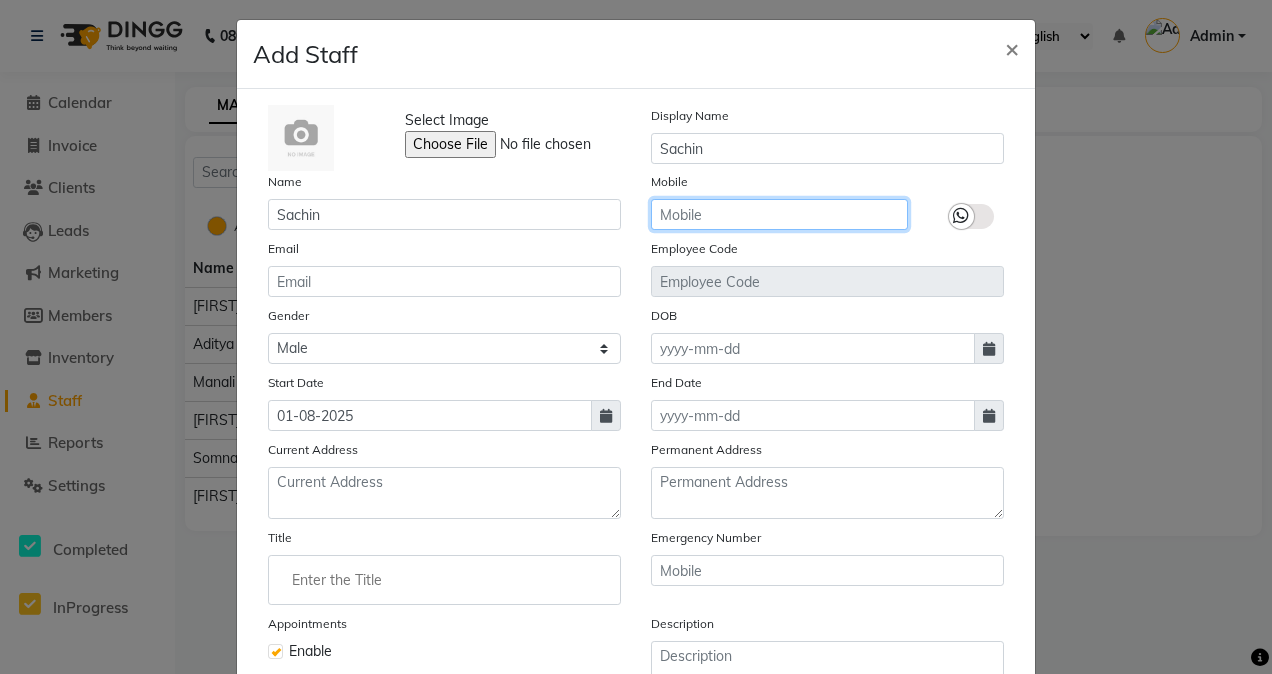 click 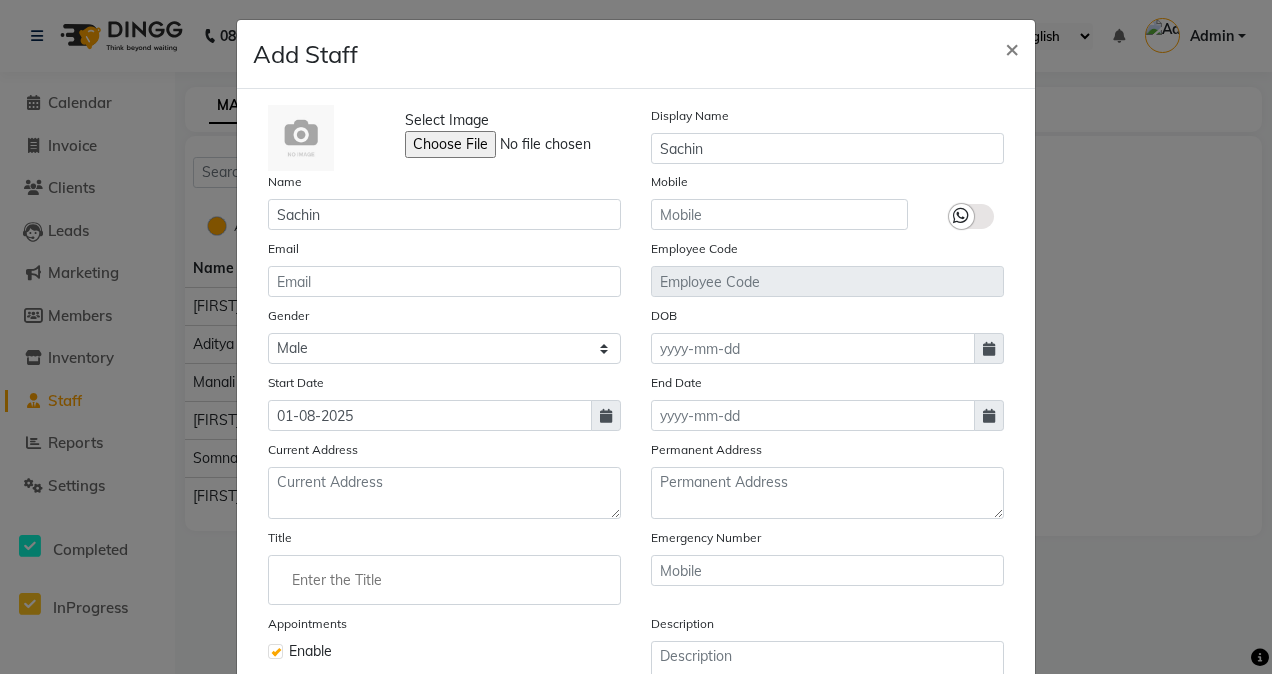 click on "Add Staff × Select Image  Display Name [FIRST] Name [FIRST] Mobile Email Employee Code Gender Select Male Female Other Prefer Not To Say DOB Start Date 01-[MONTH]-[YEAR] End Date Current Address Permanent Address Title Emergency Number Appointments Enable Description Daily SMS Daily Email  Cancel   Save" 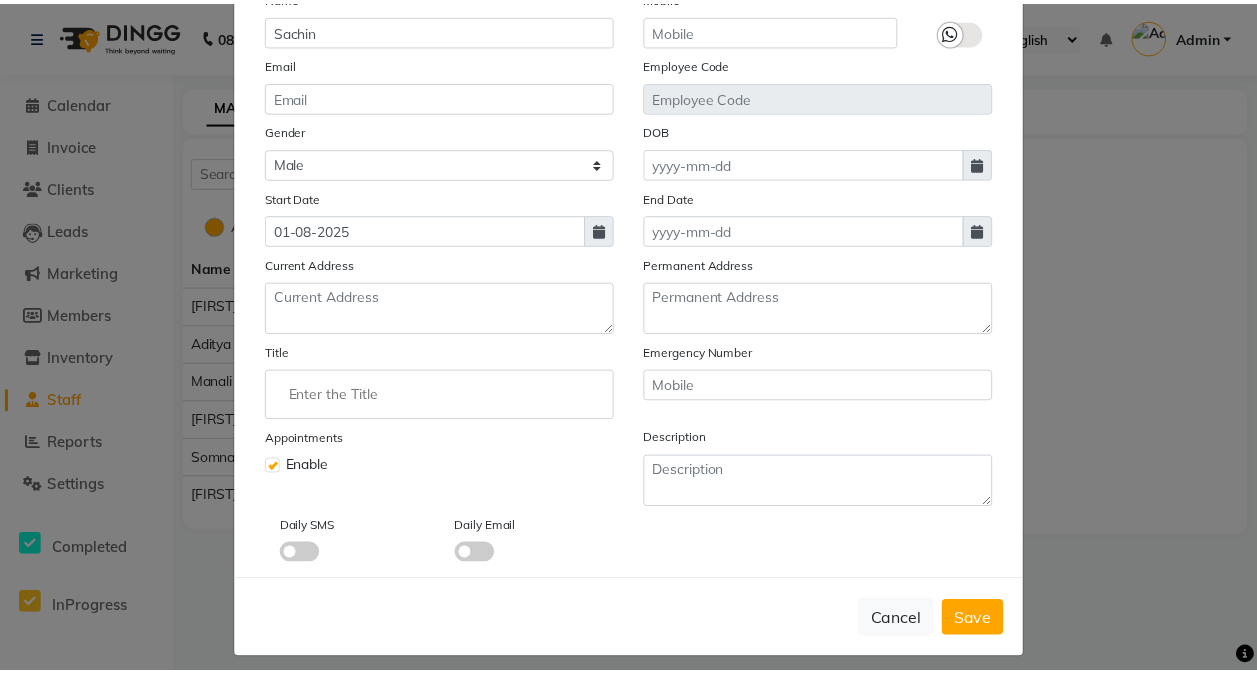 scroll, scrollTop: 204, scrollLeft: 0, axis: vertical 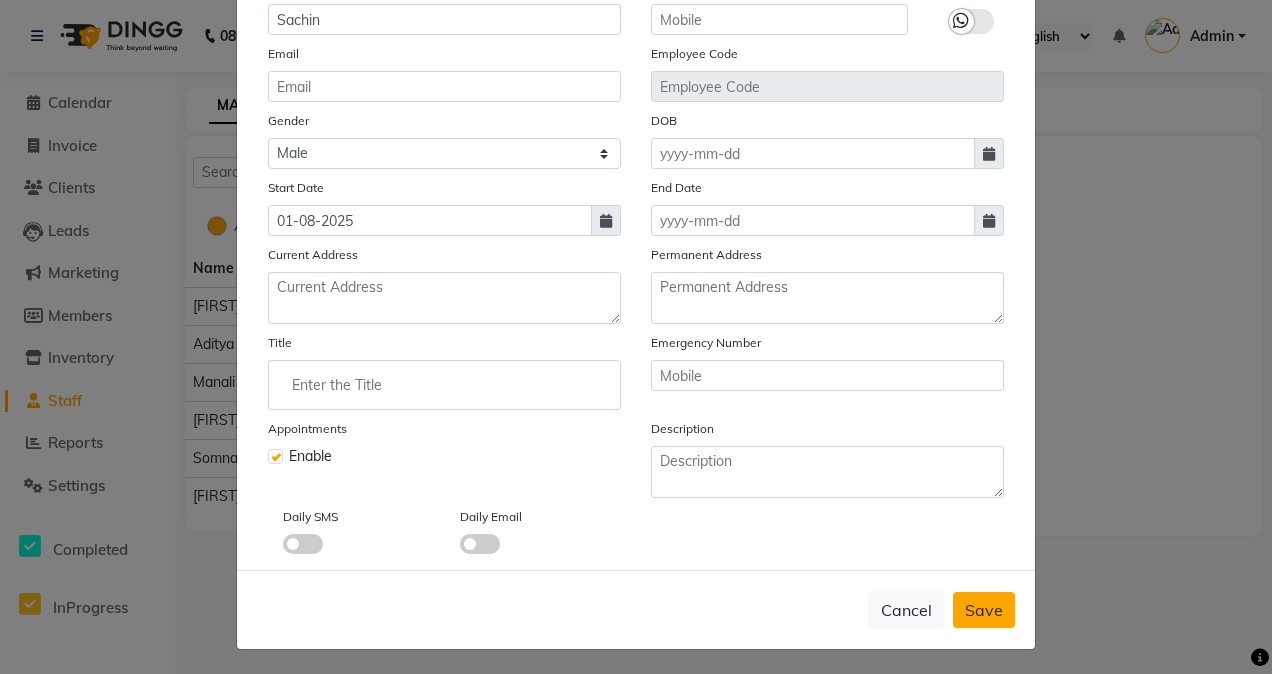 click on "Save" at bounding box center [984, 610] 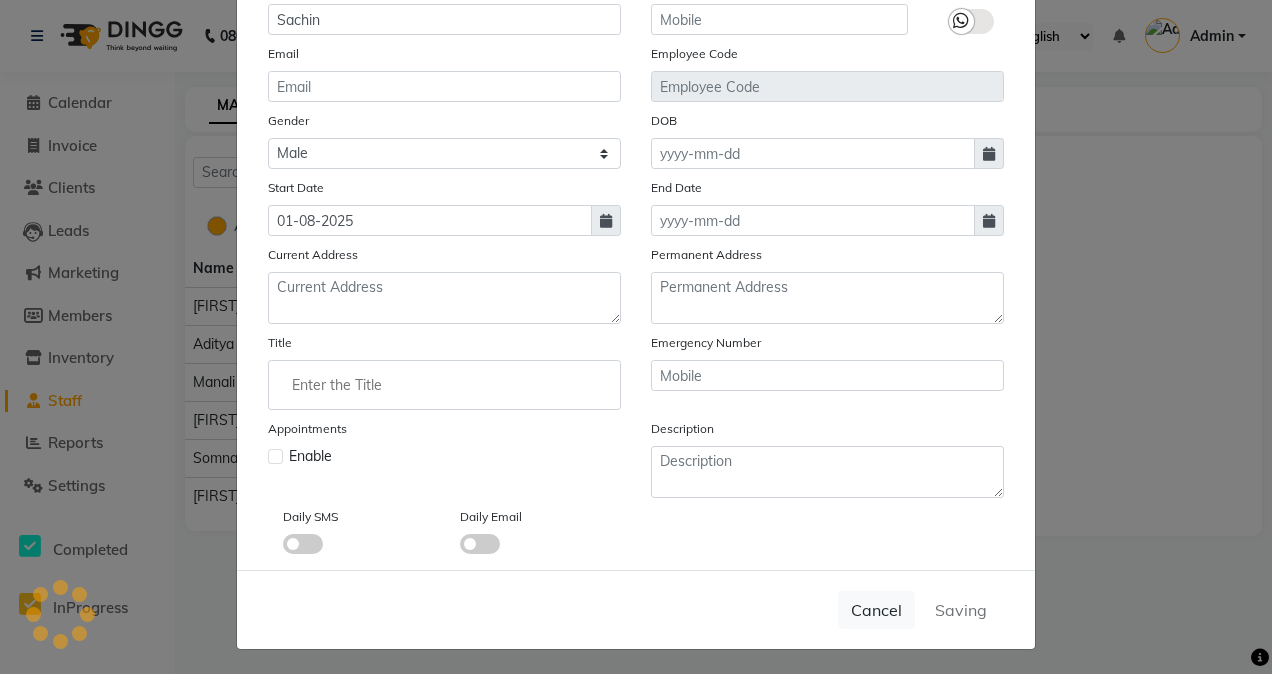 type 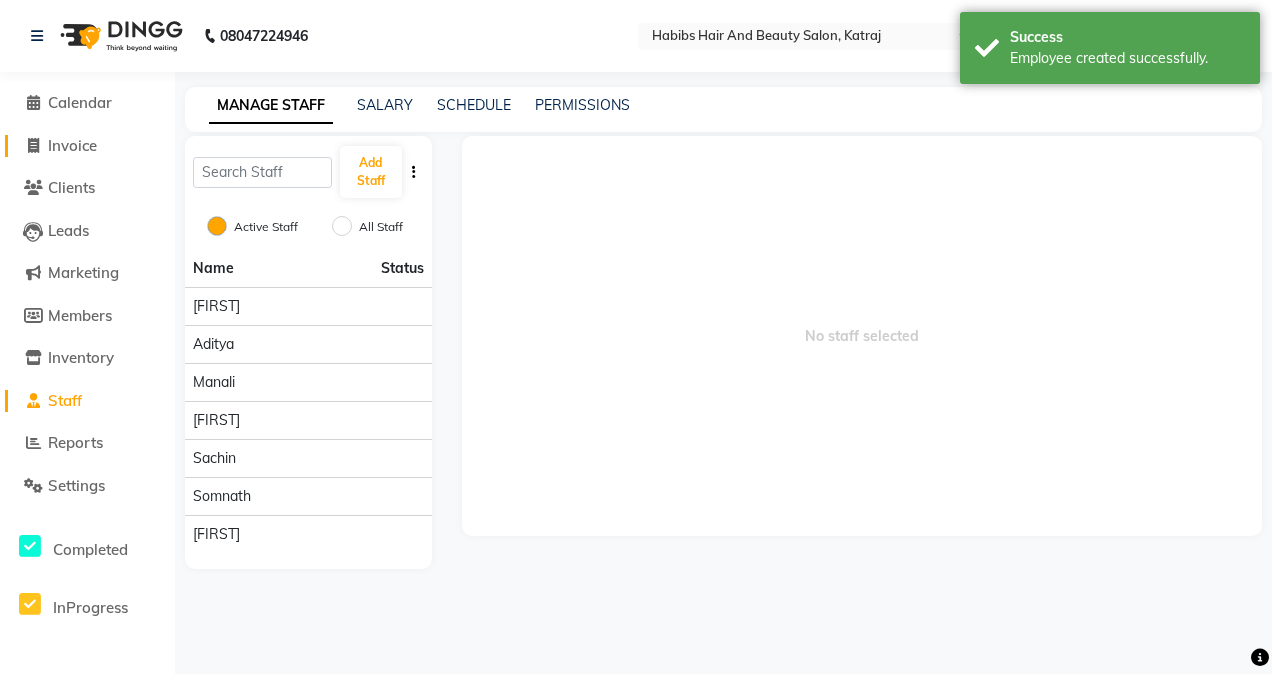 click on "Invoice" 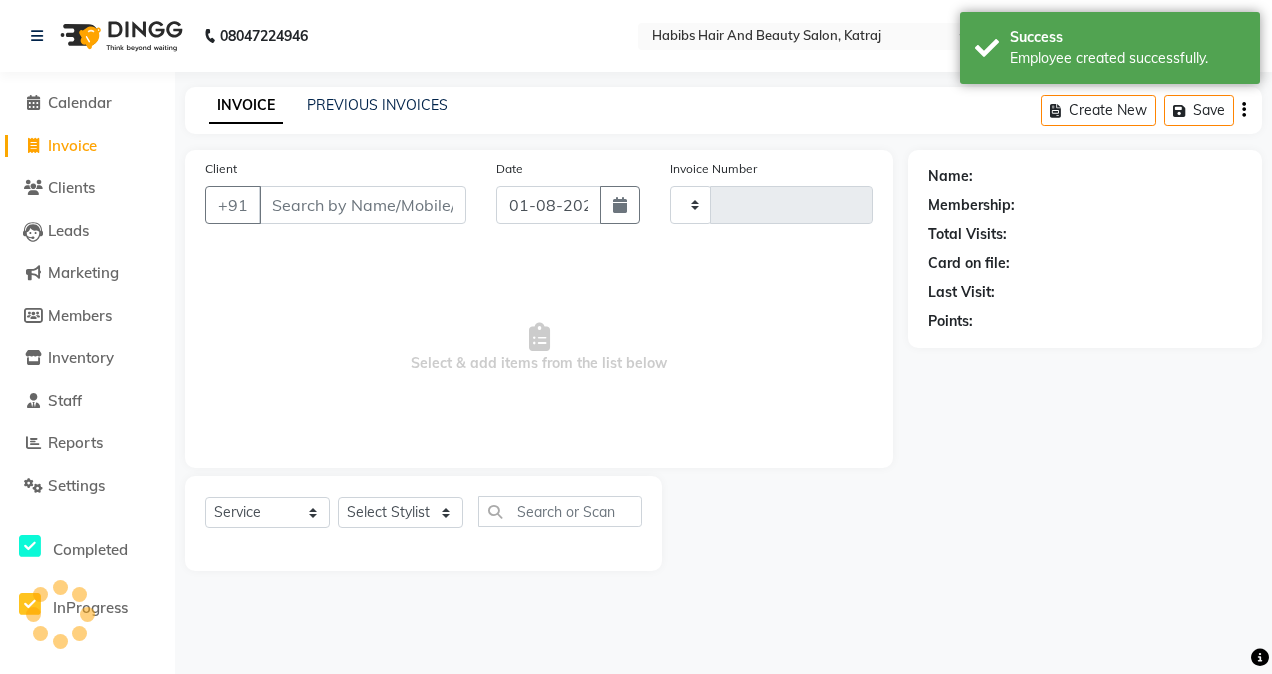 type on "0001" 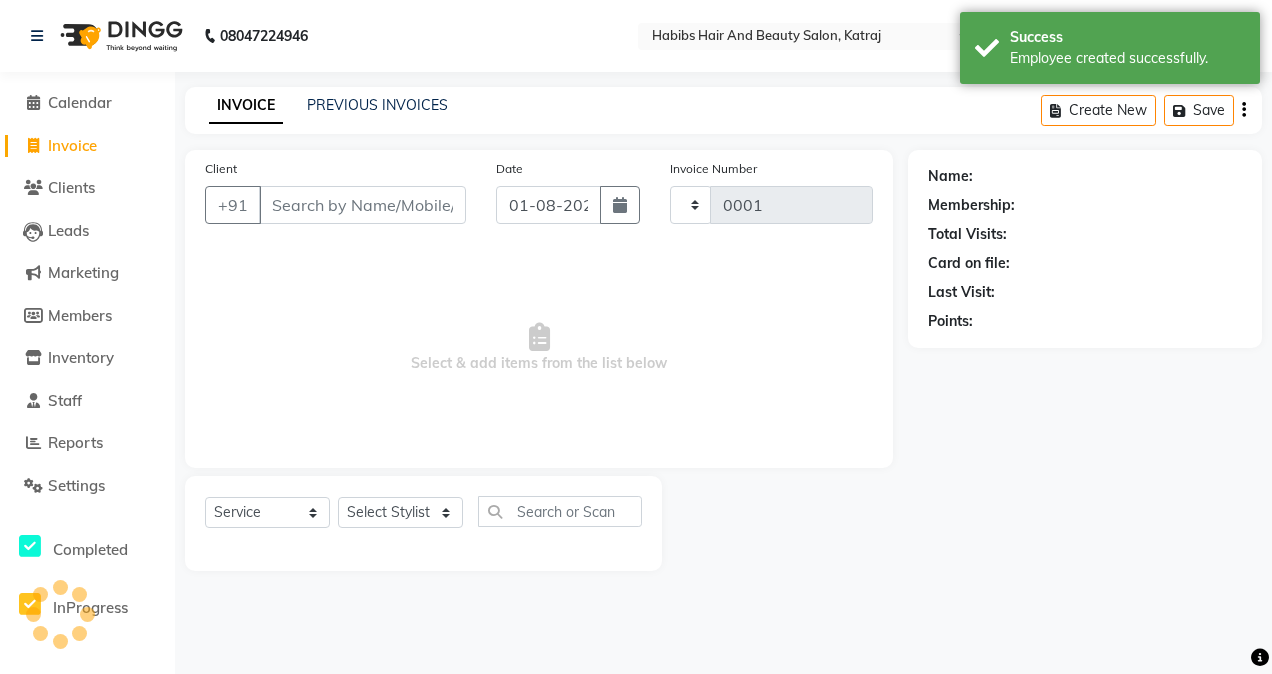 select on "8589" 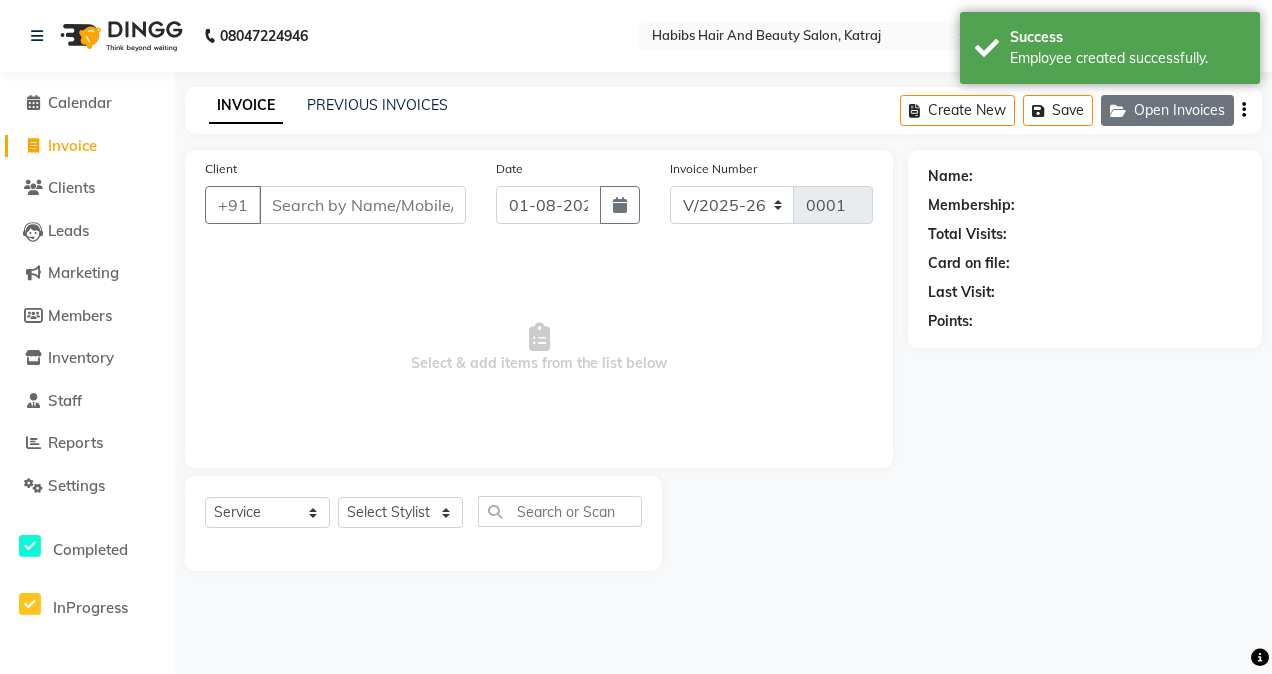 click on "Open Invoices" 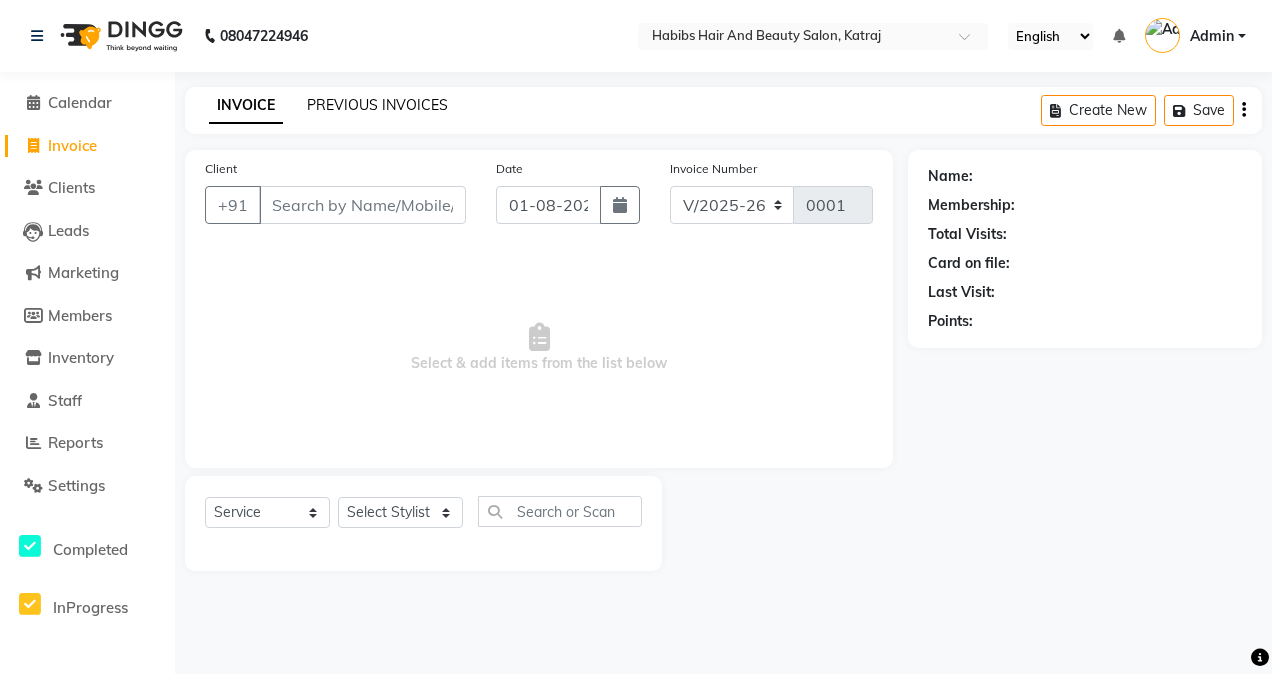 click on "PREVIOUS INVOICES" 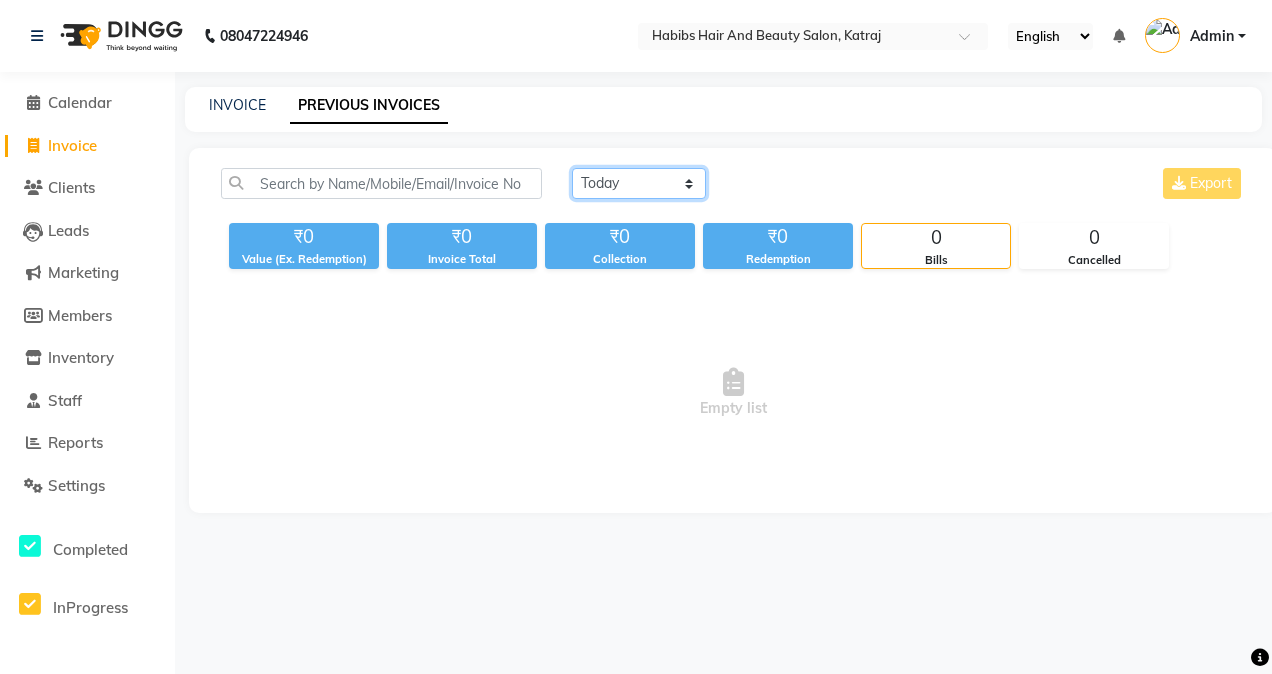 click on "Today Yesterday Custom Range" 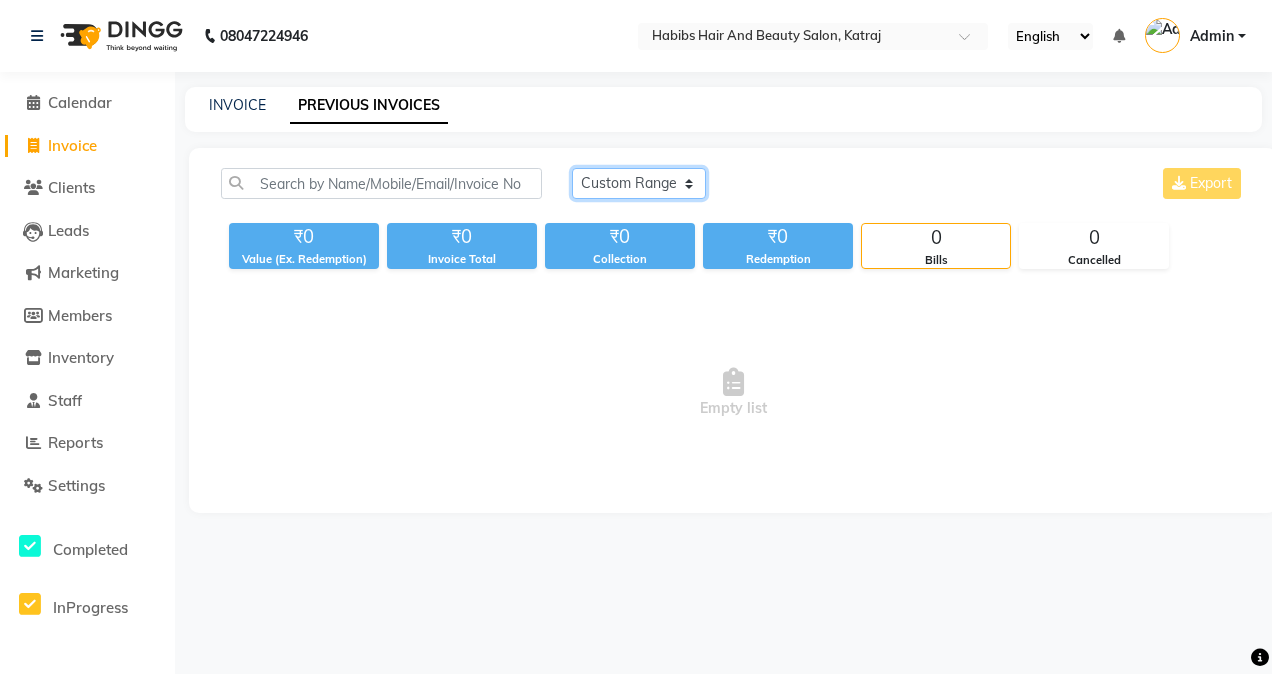 click on "Today Yesterday Custom Range" 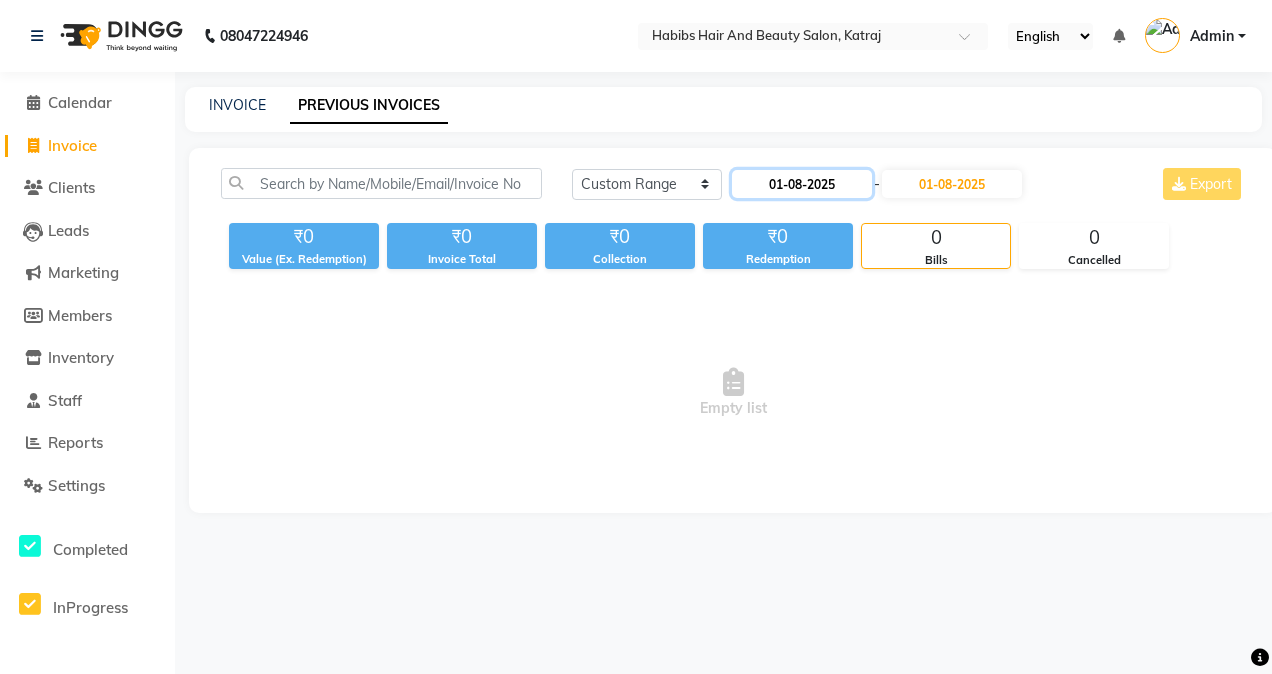click on "01-08-2025" 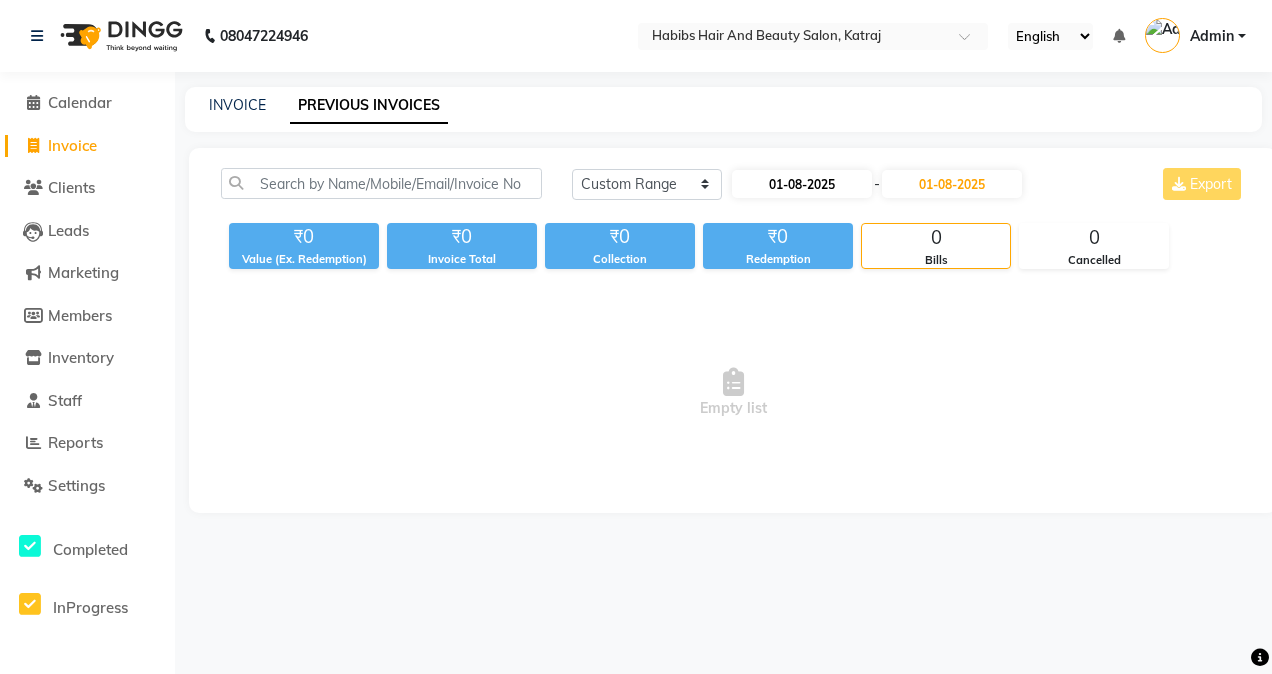 select on "8" 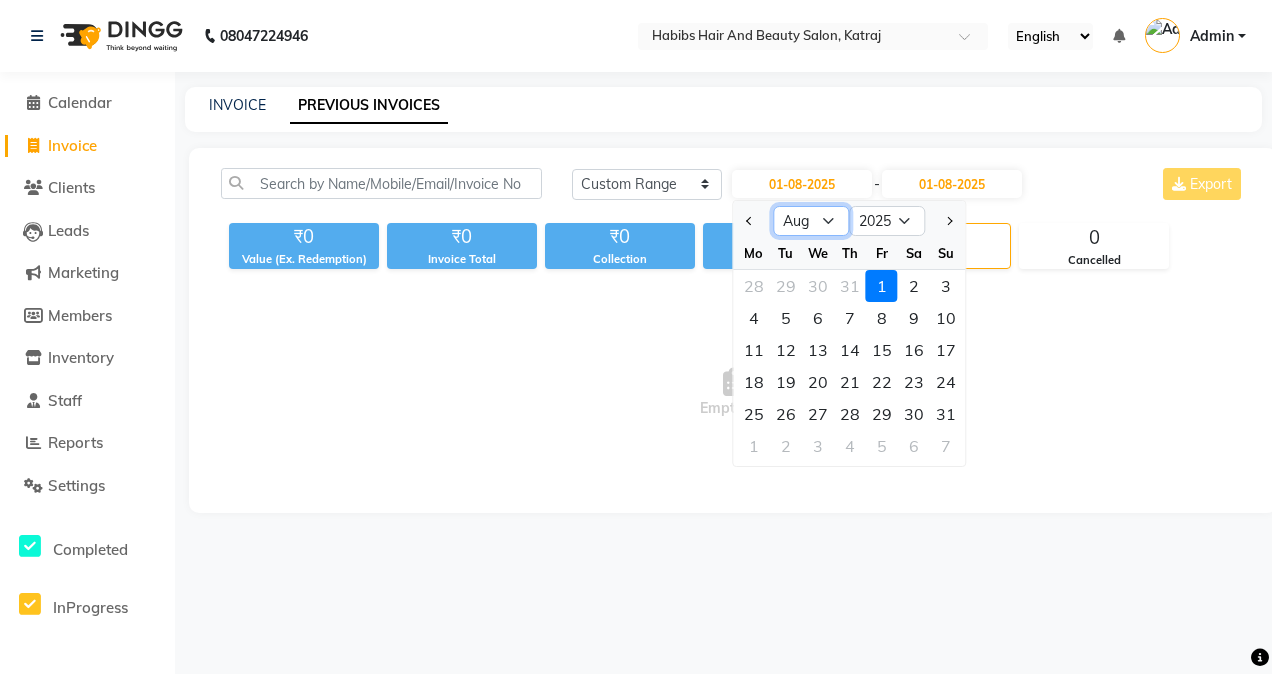 click on "Jan Feb Mar Apr May Jun Jul Aug Sep Oct Nov Dec" 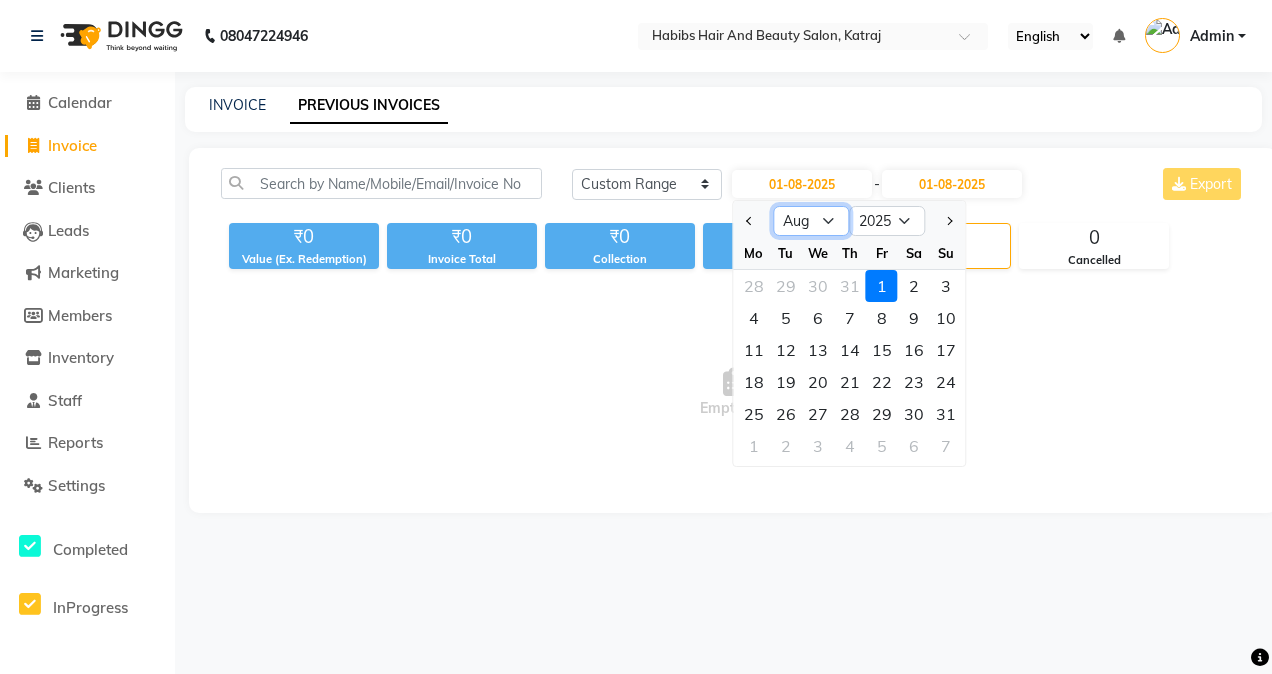 select on "7" 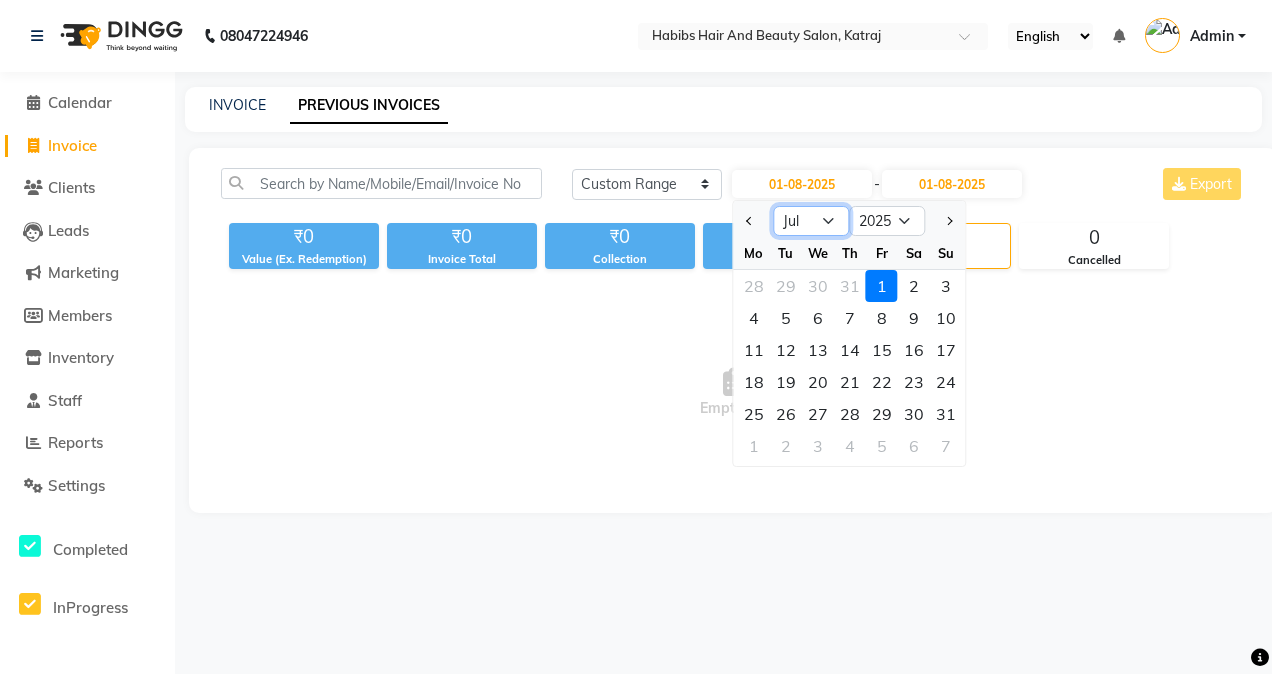 click on "Jan Feb Mar Apr May Jun Jul Aug Sep Oct Nov Dec" 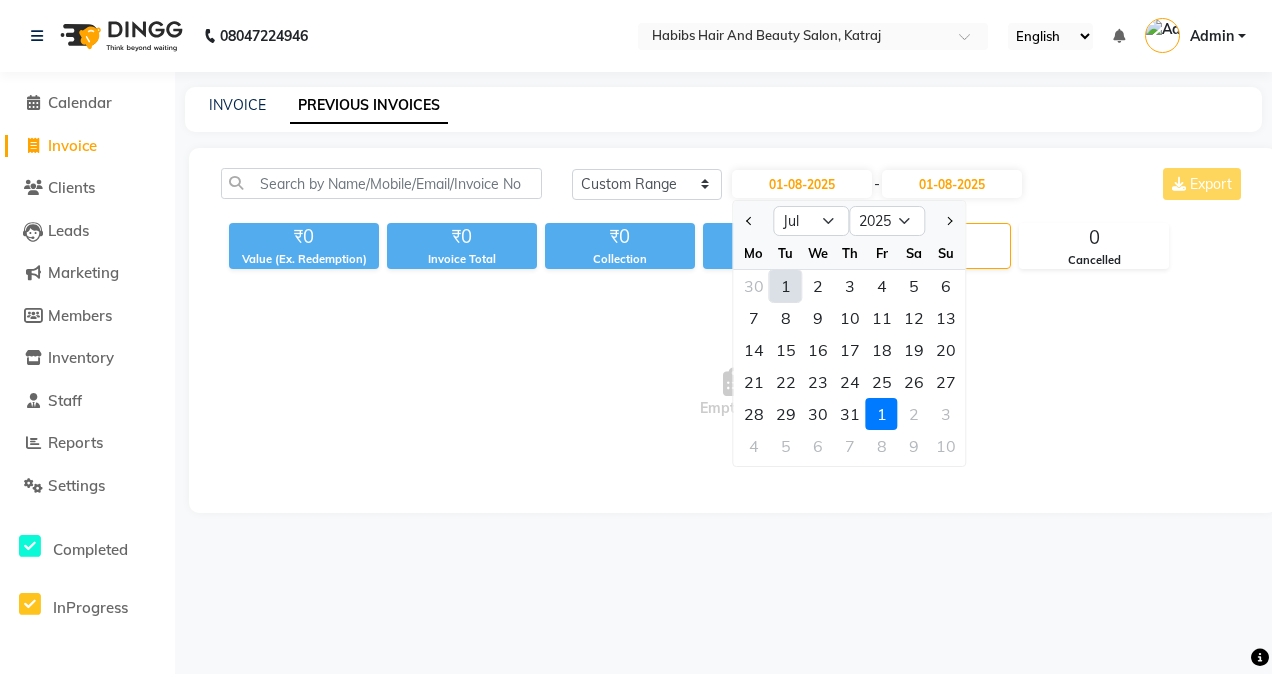 click on "1" 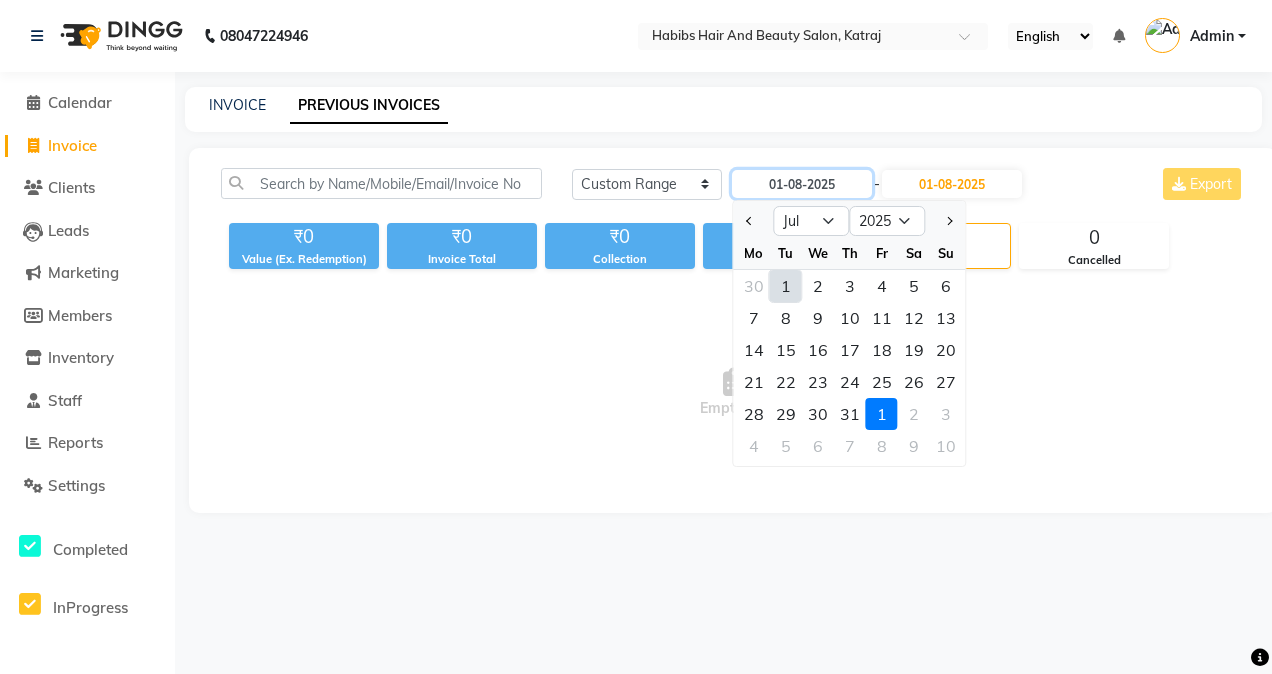 type on "01-07-2025" 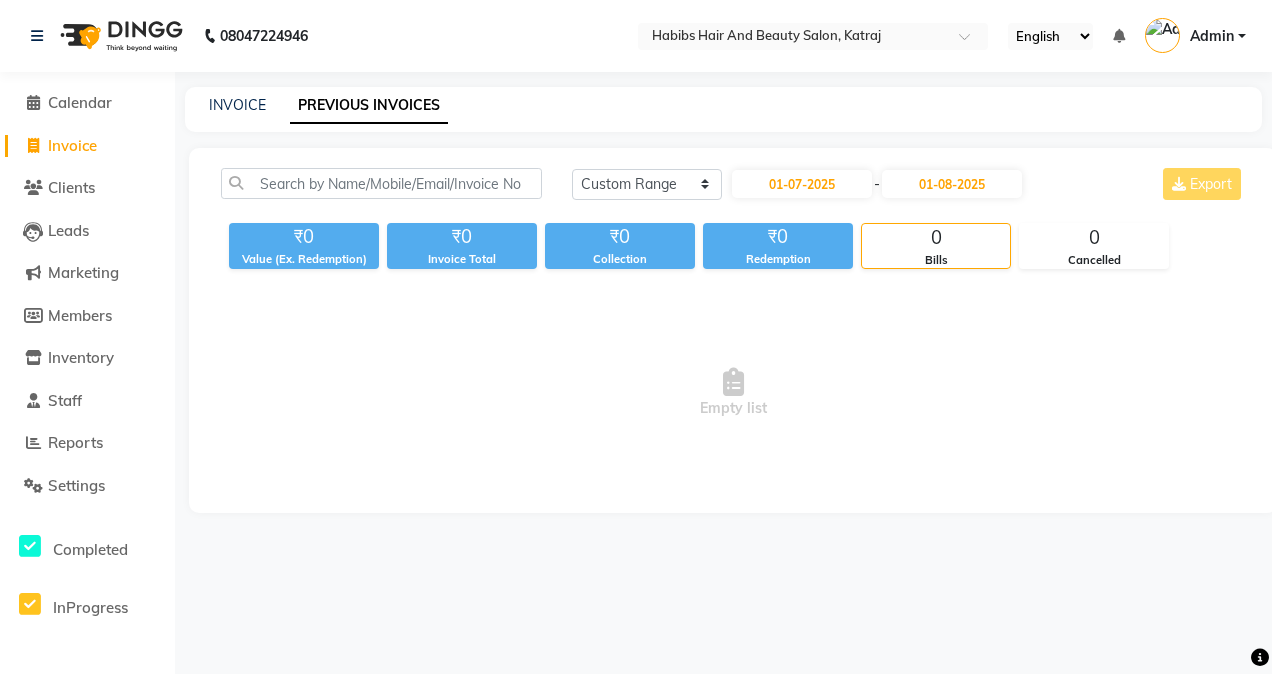 click on "Today Yesterday Custom Range 01-[MONTH]-[YEAR] - 01-[MONTH]-[YEAR] Export" 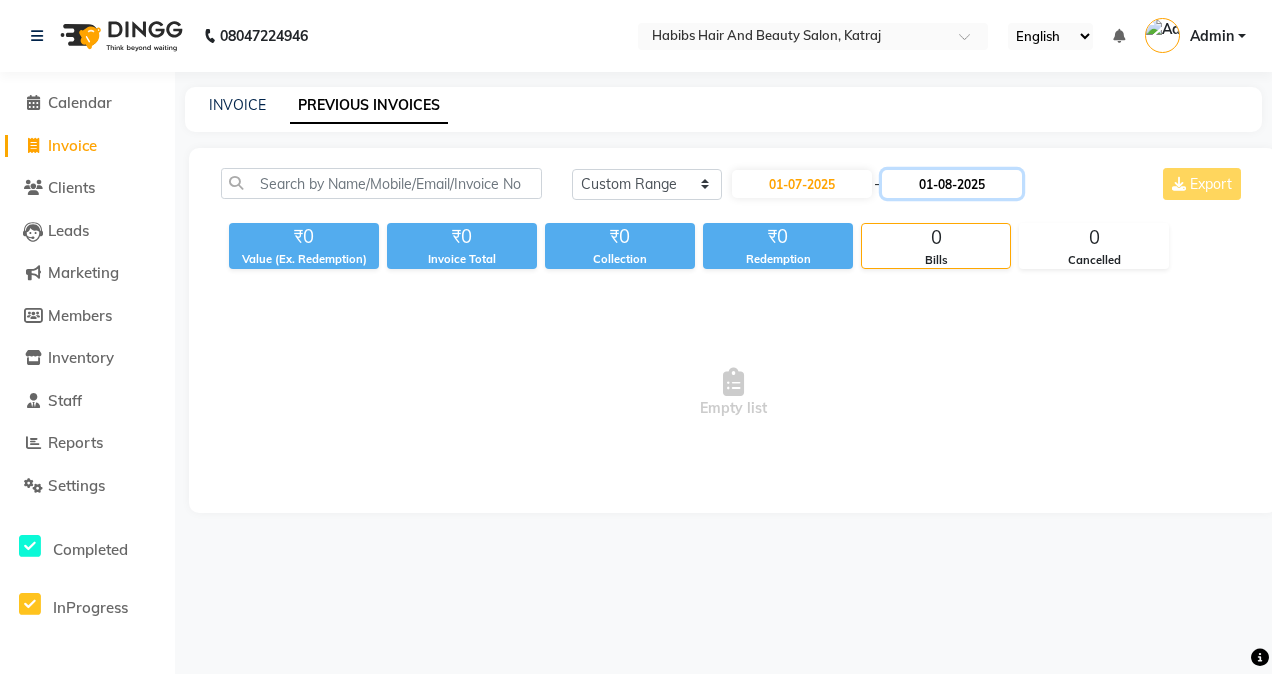 click on "01-08-2025" 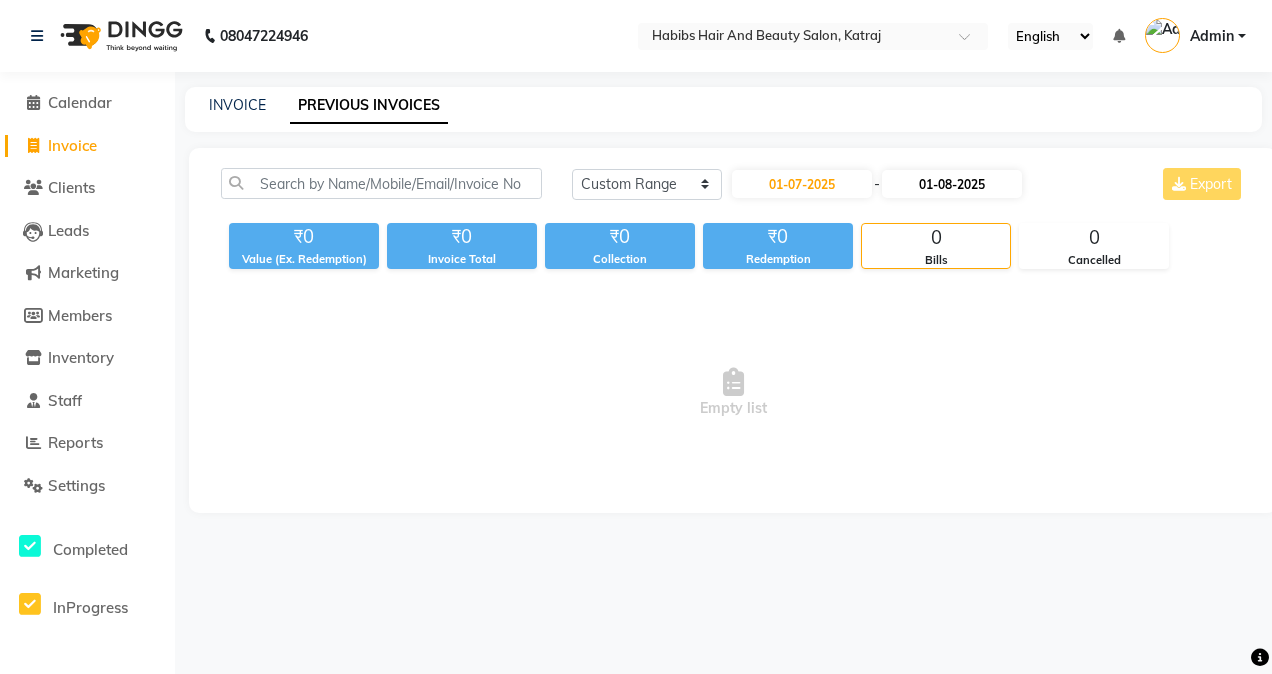 select on "8" 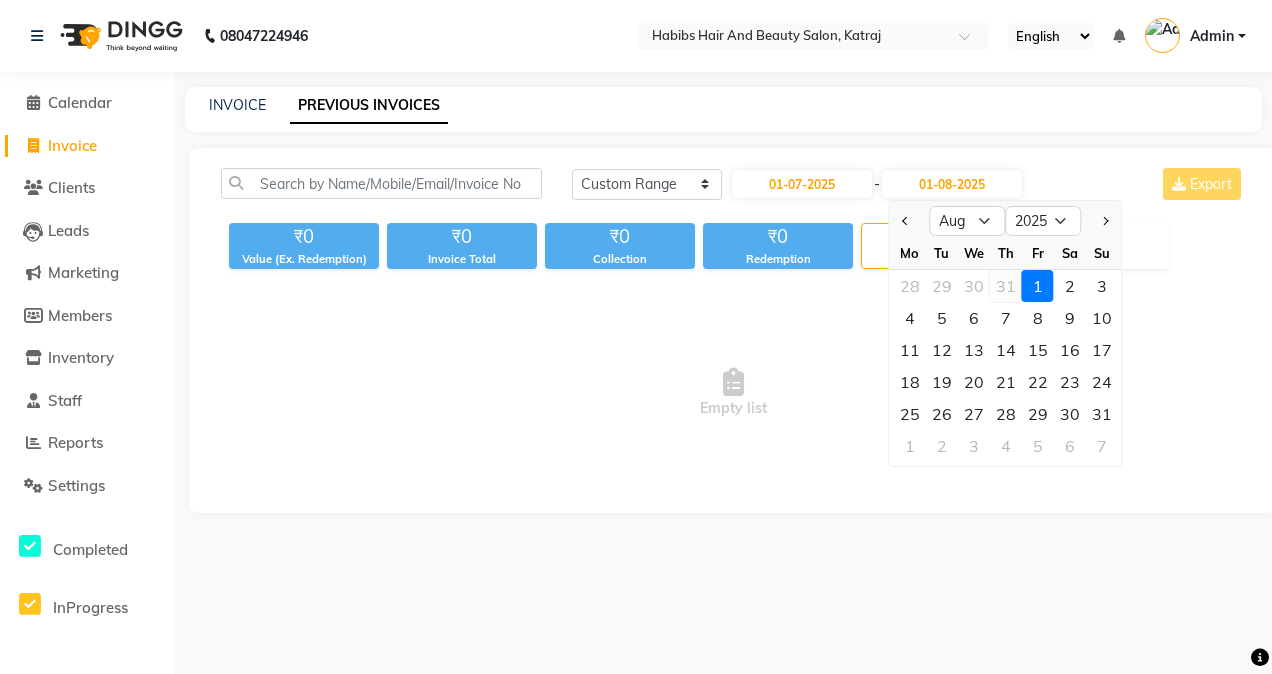 click on "31" 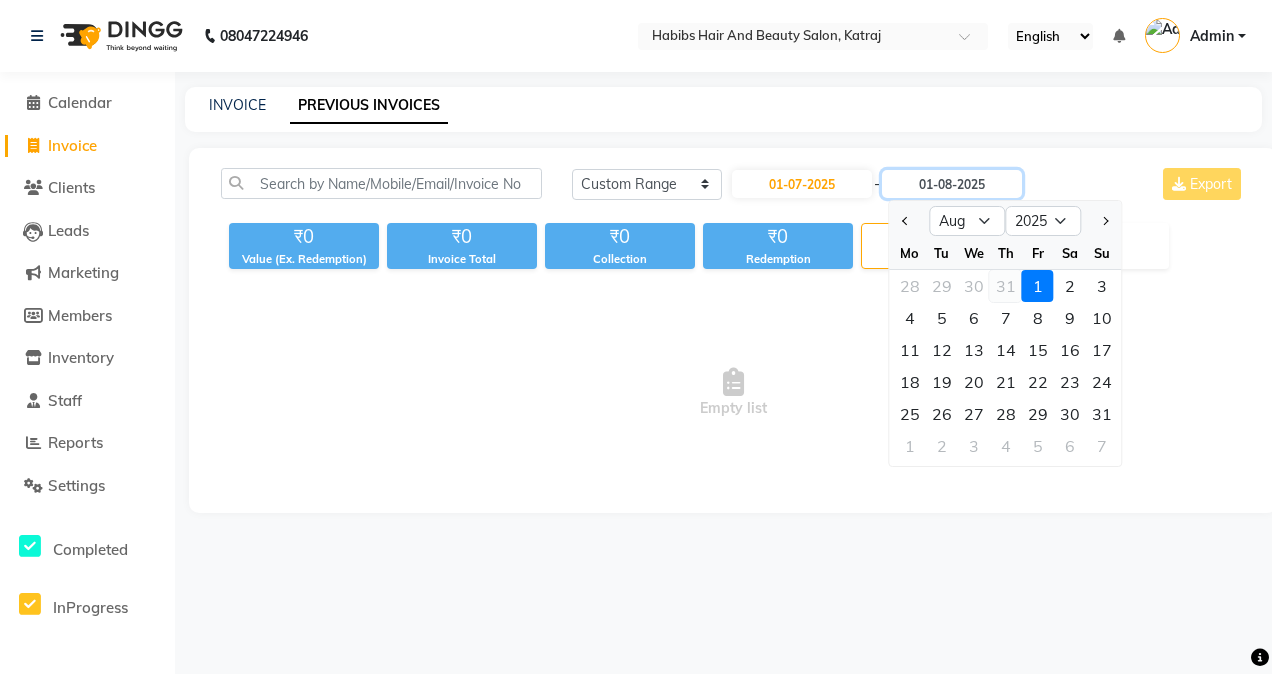 type on "31-07-2025" 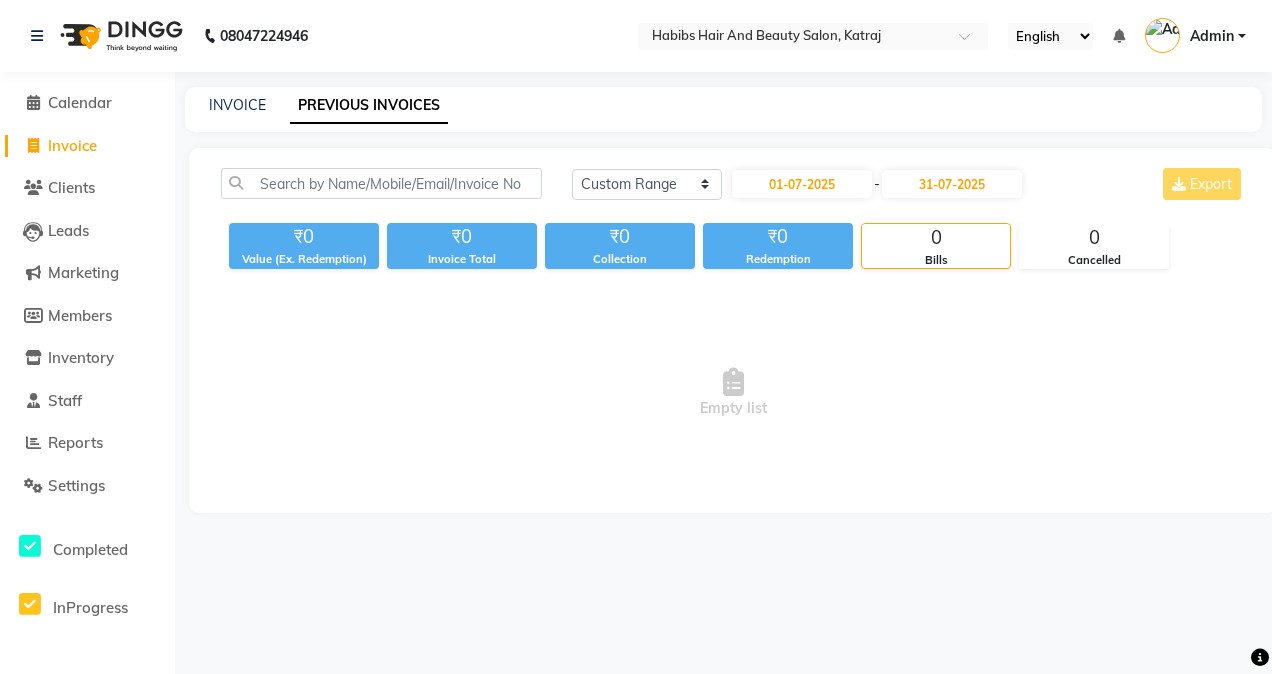 click on "Empty list" at bounding box center [733, 393] 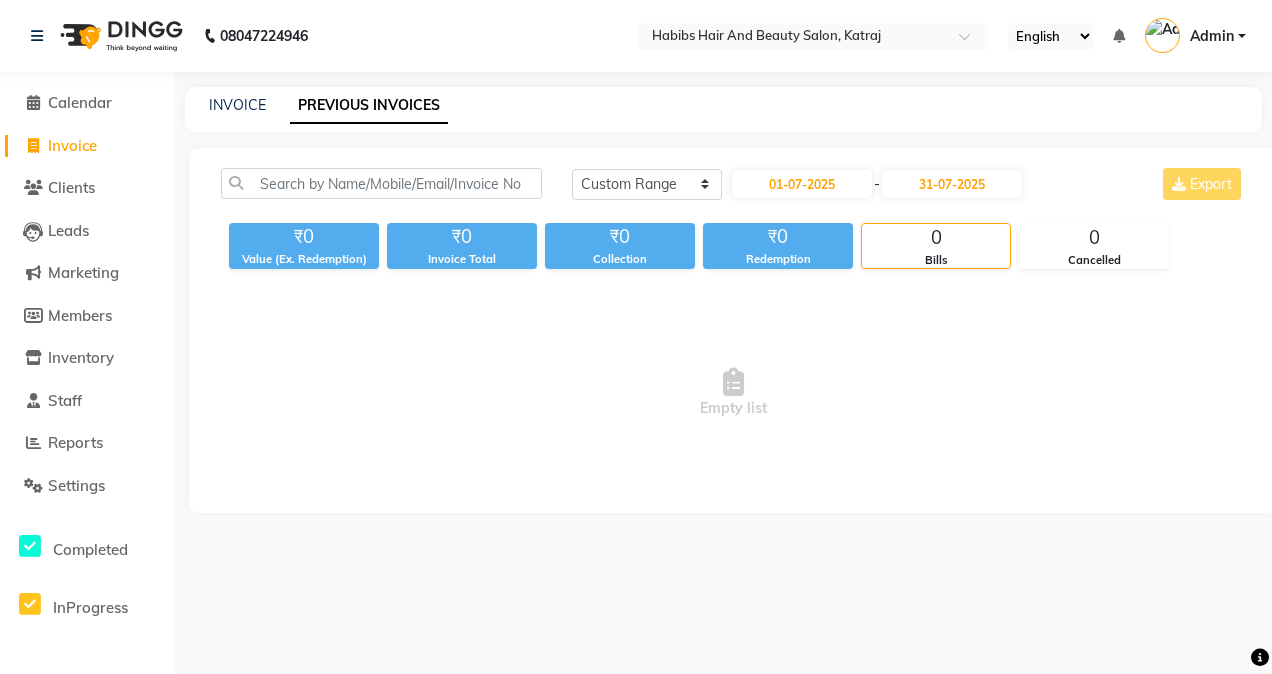 click on "Today Yesterday Custom Range 01-07-2025 - 31-07-2025 Export" 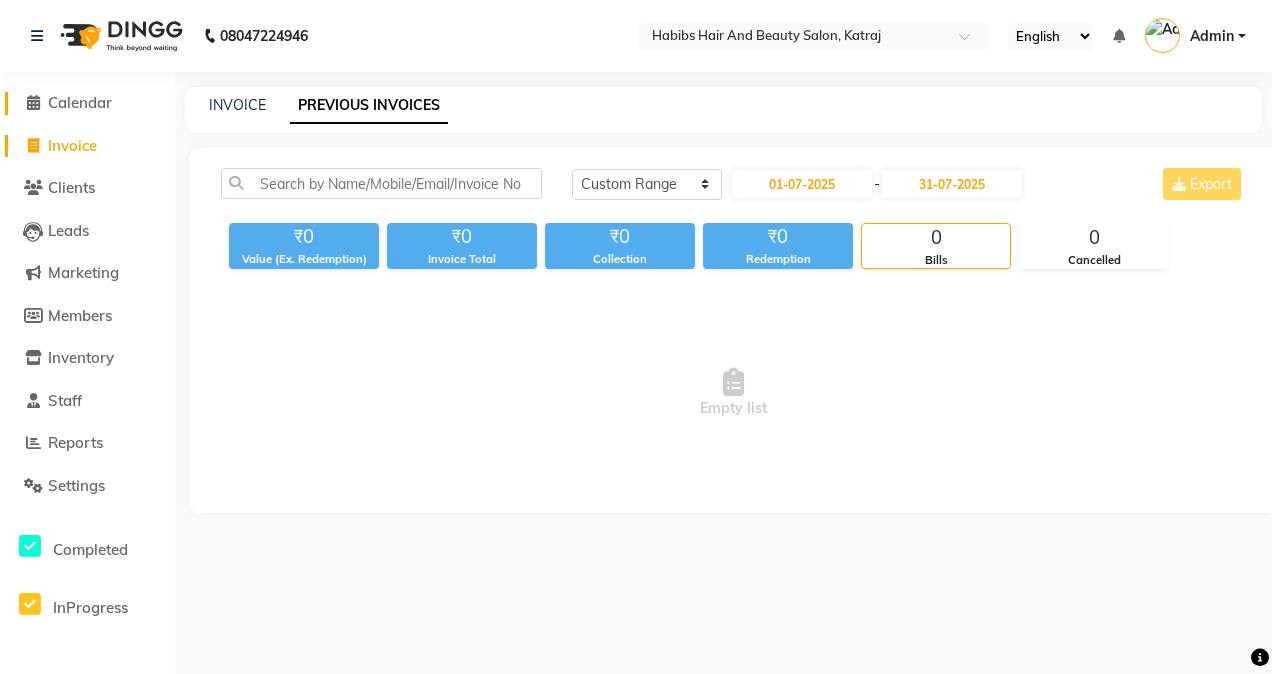 click on "Calendar" 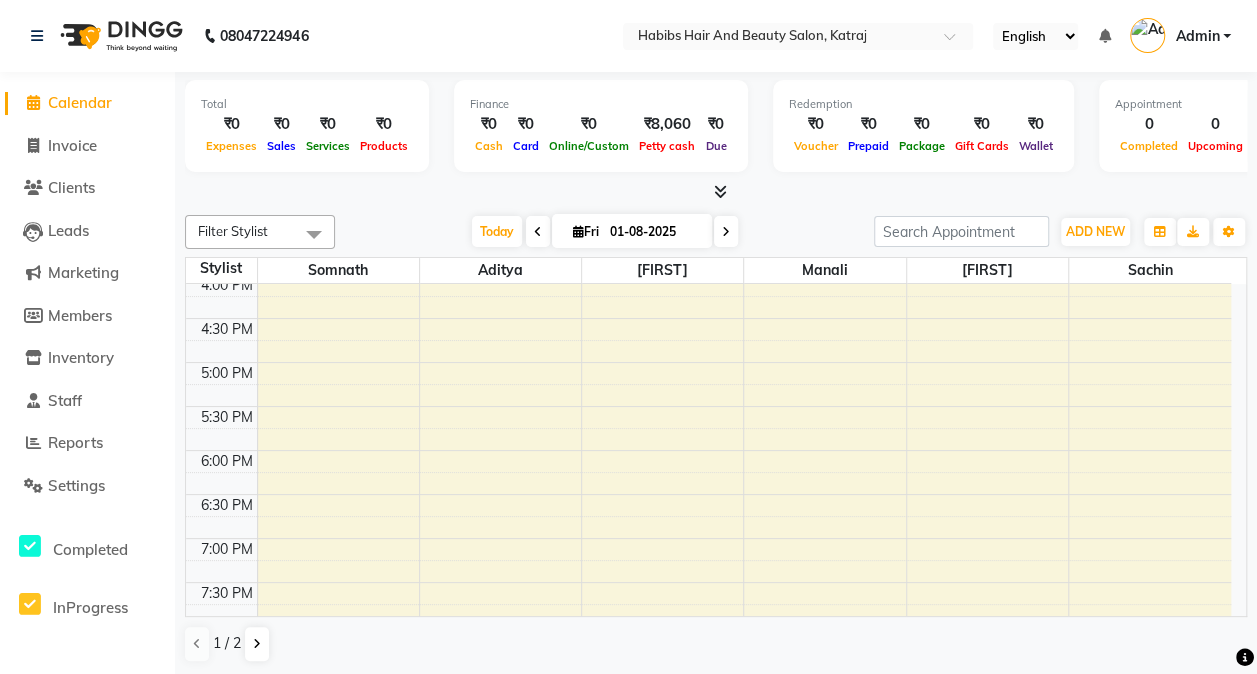 scroll, scrollTop: 690, scrollLeft: 0, axis: vertical 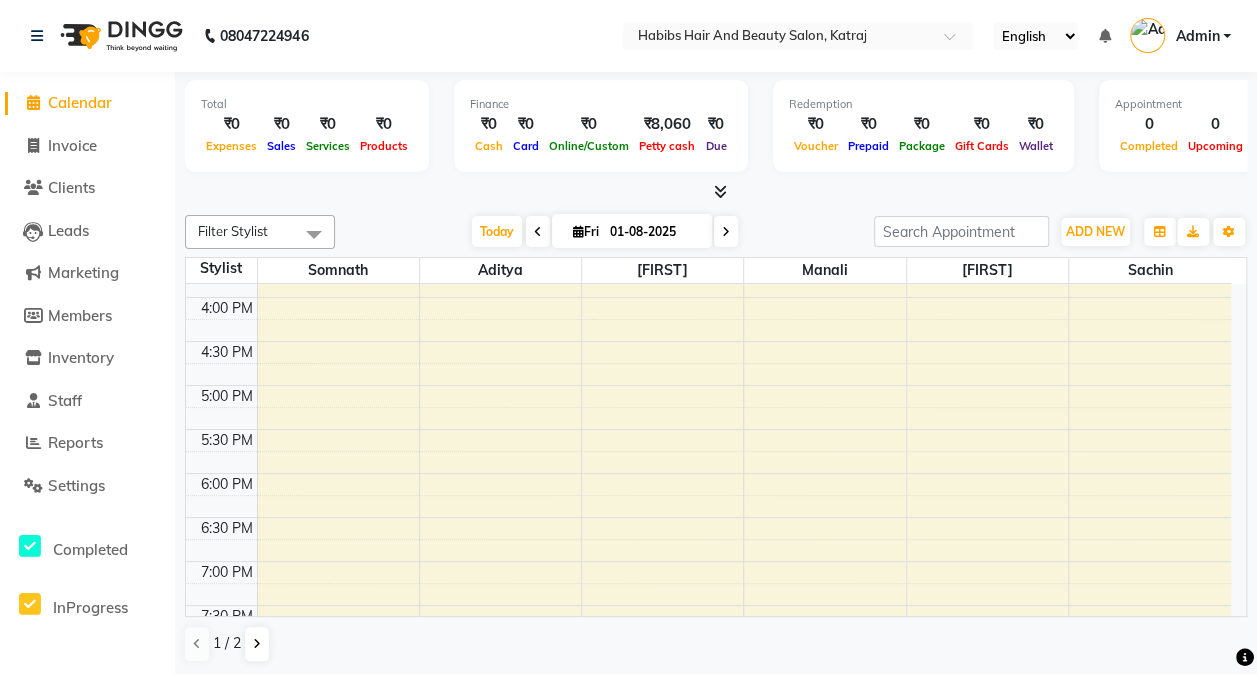 click at bounding box center (538, 231) 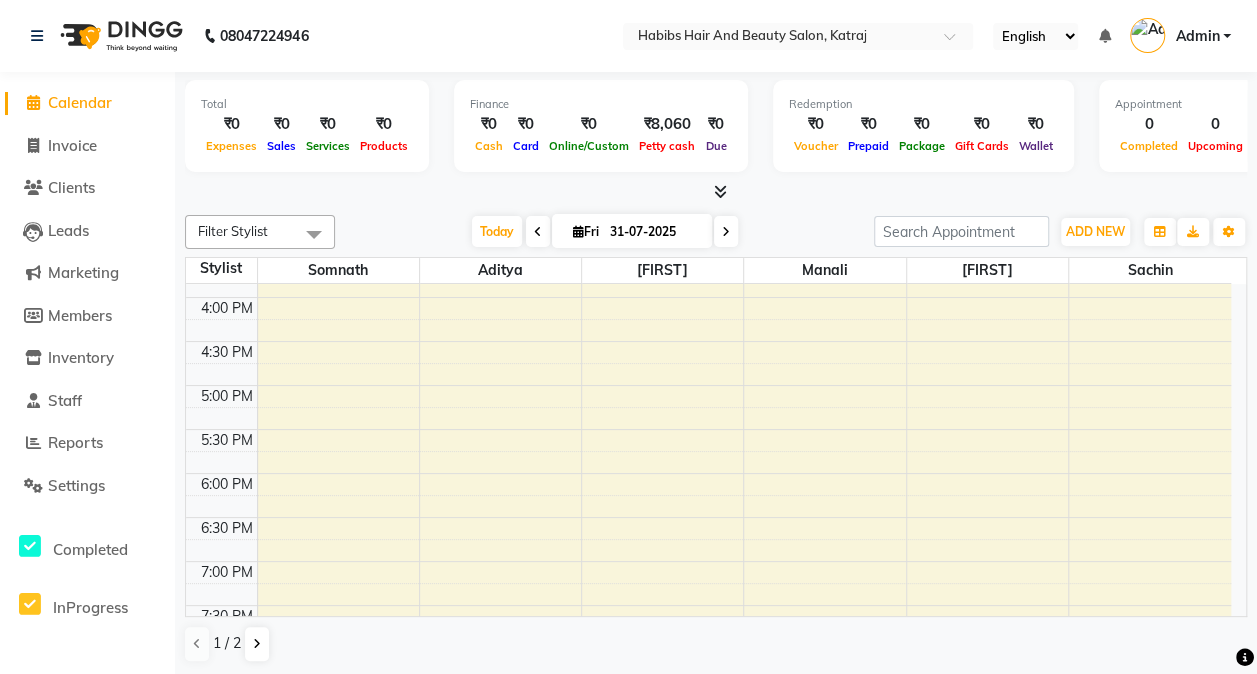 scroll, scrollTop: 521, scrollLeft: 0, axis: vertical 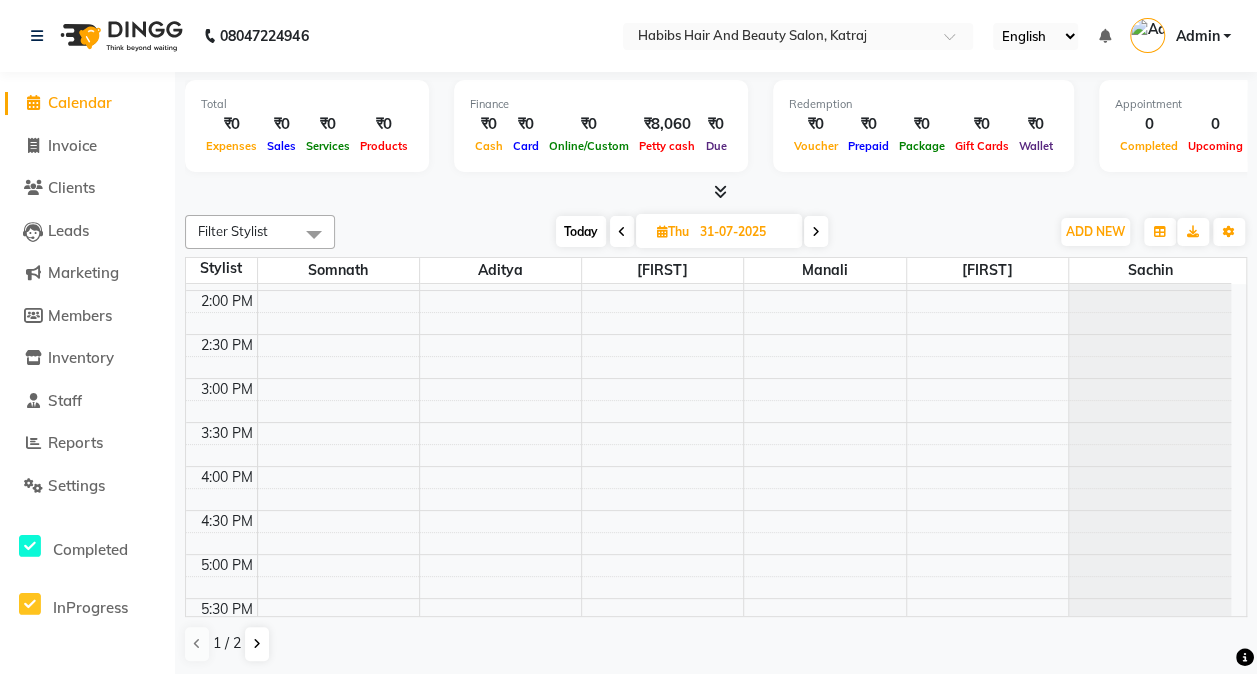click on "Today" at bounding box center [581, 231] 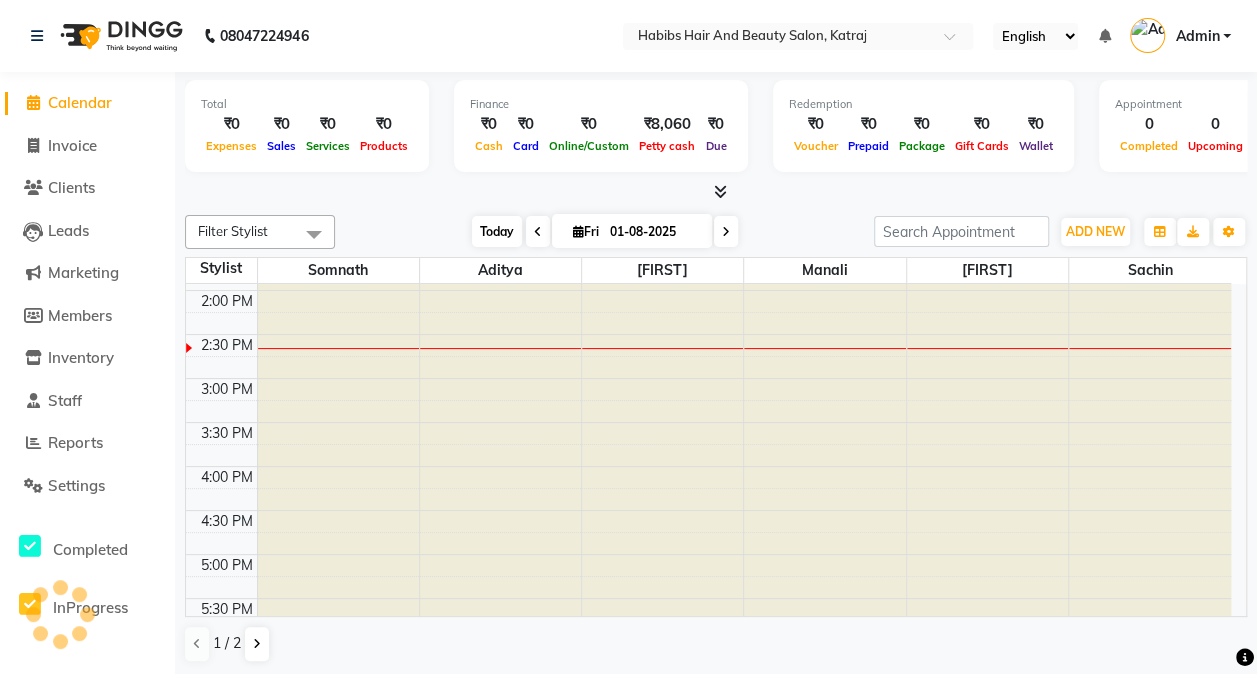 scroll, scrollTop: 521, scrollLeft: 0, axis: vertical 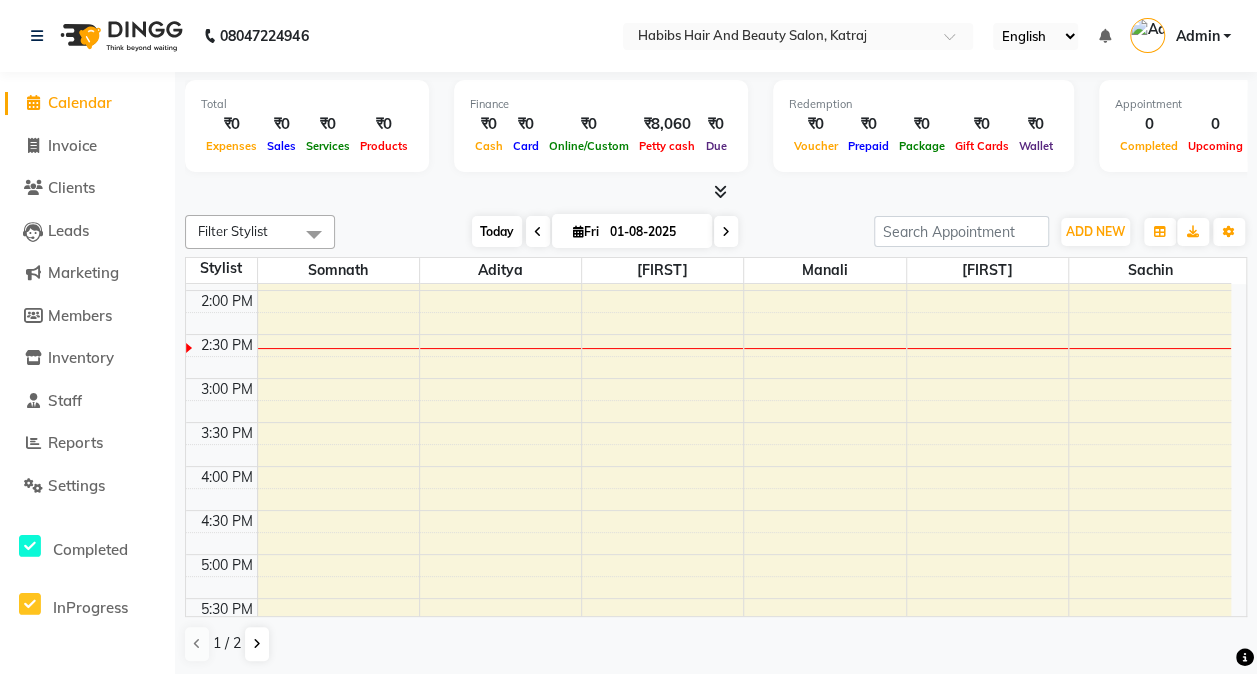 click on "Today" at bounding box center (497, 231) 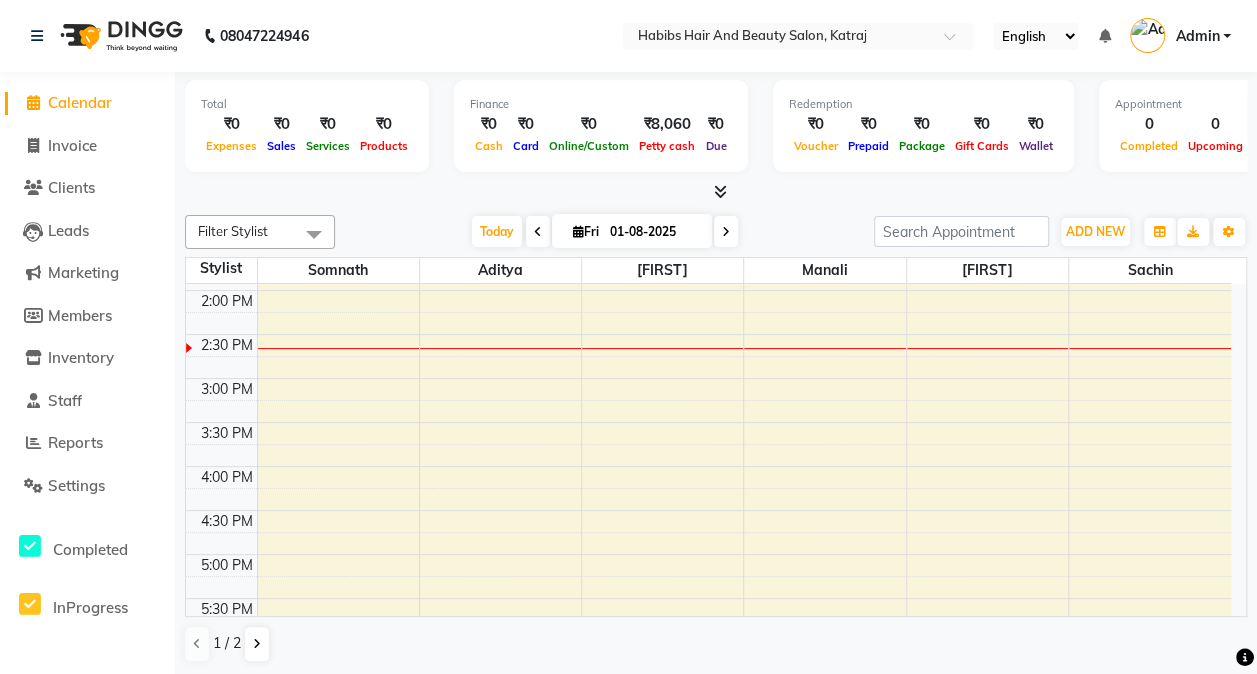 click on "Fri" at bounding box center (586, 231) 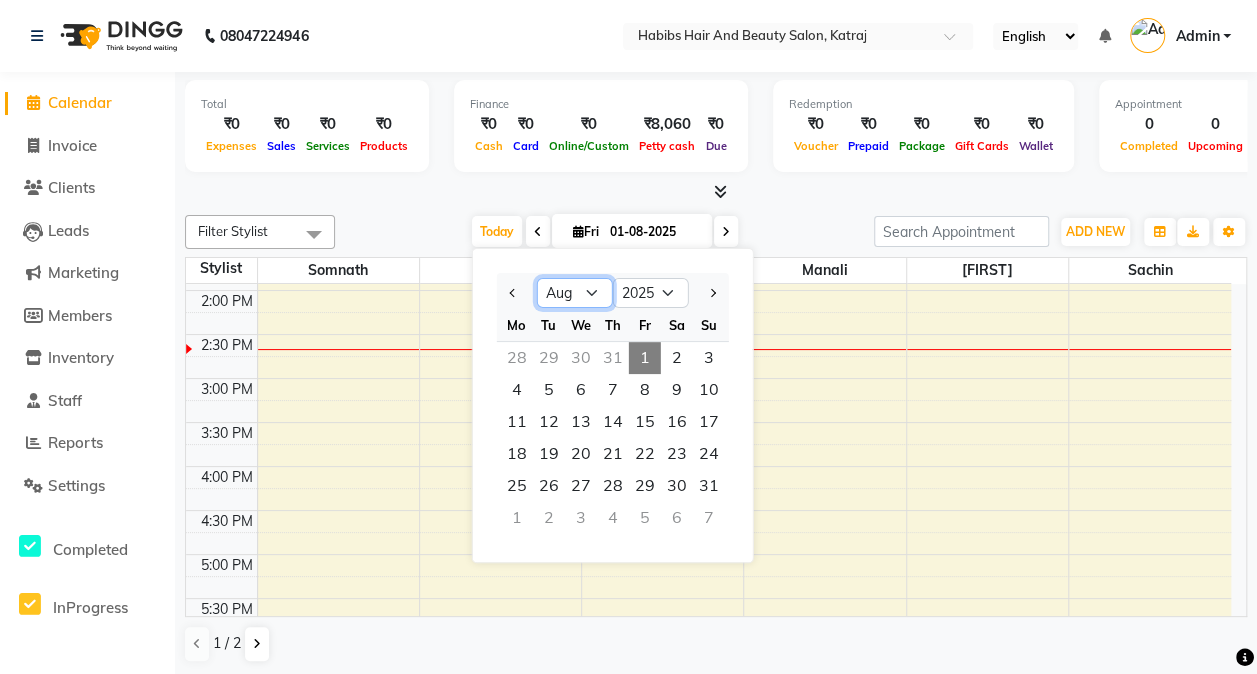 click on "Jan Feb Mar Apr May Jun Jul Aug Sep Oct Nov Dec" at bounding box center [575, 293] 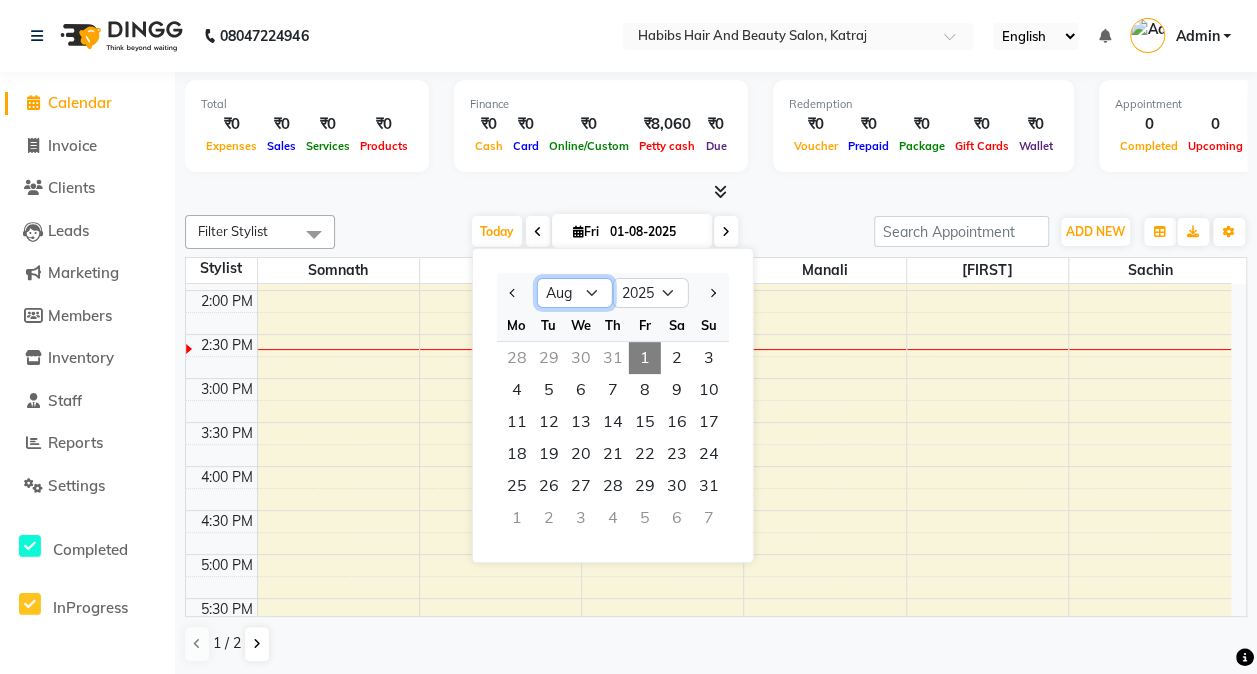 select on "7" 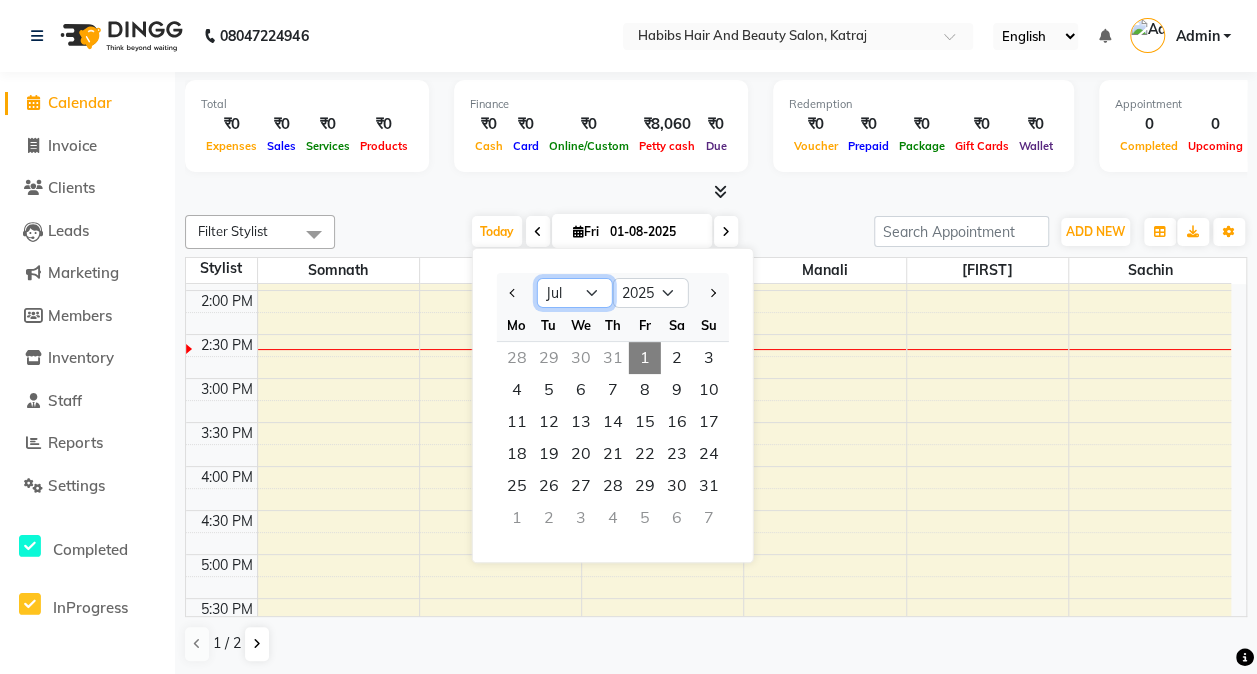 click on "Jan Feb Mar Apr May Jun Jul Aug Sep Oct Nov Dec" at bounding box center [575, 293] 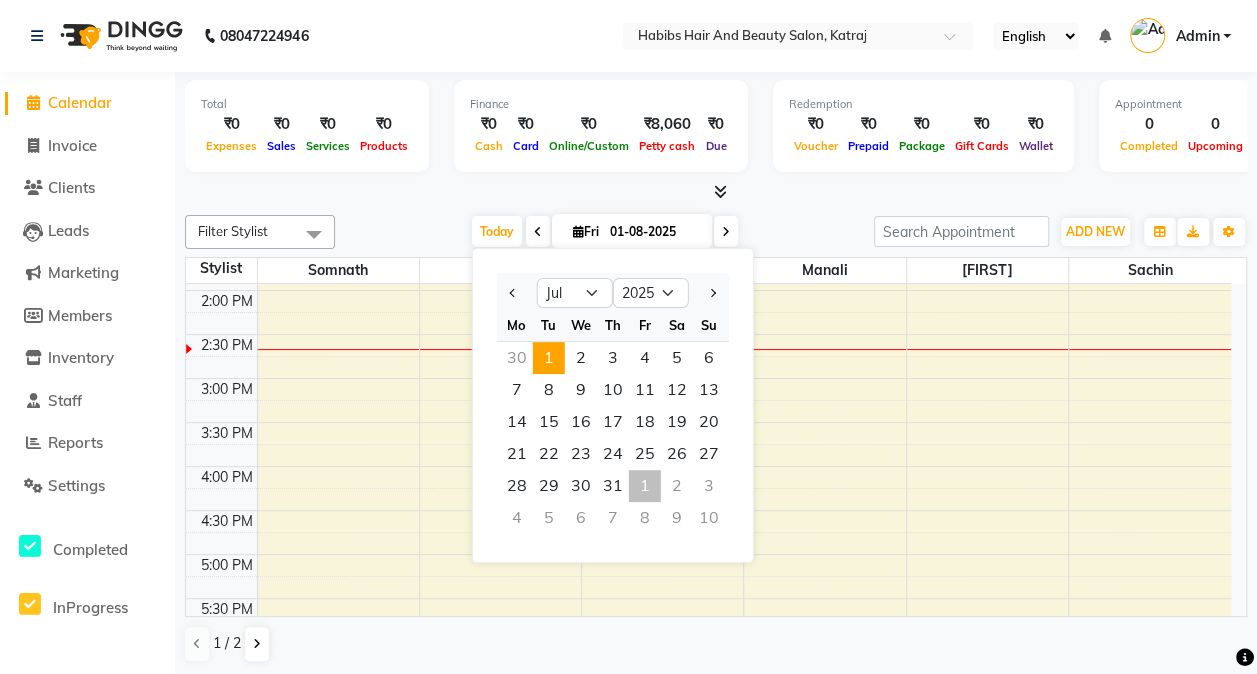 click on "1" at bounding box center (549, 358) 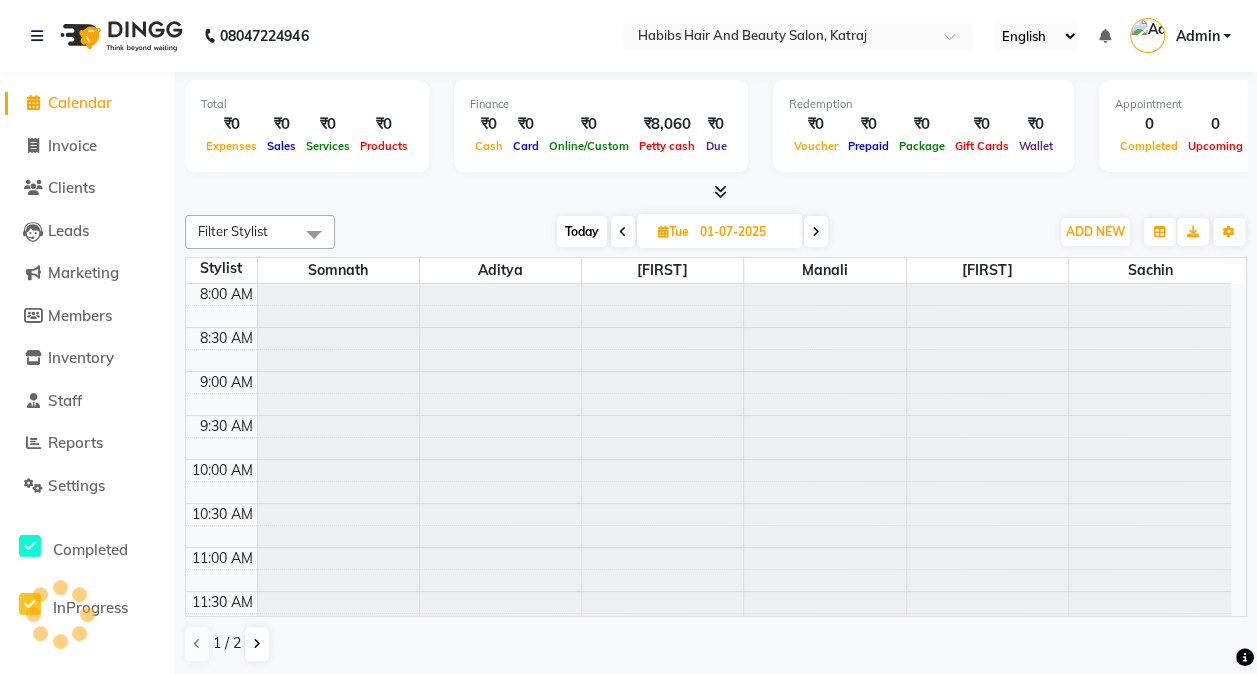 scroll, scrollTop: 521, scrollLeft: 0, axis: vertical 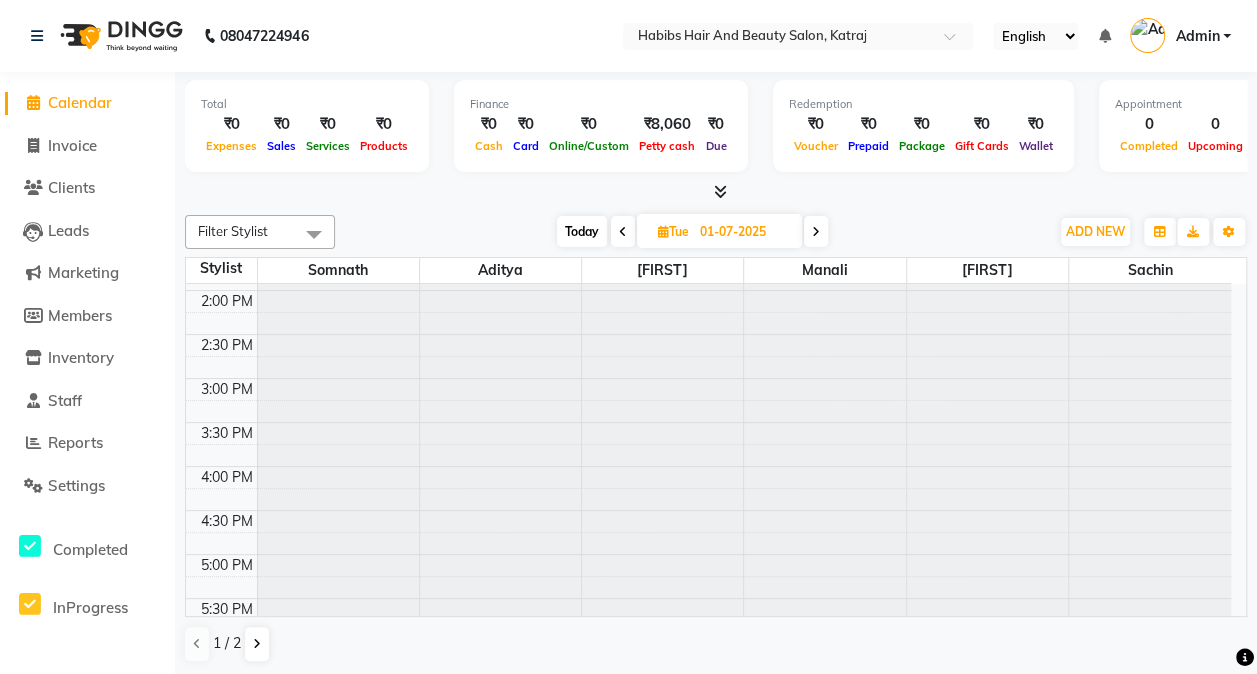 drag, startPoint x: 1246, startPoint y: 441, endPoint x: 1232, endPoint y: 530, distance: 90.0944 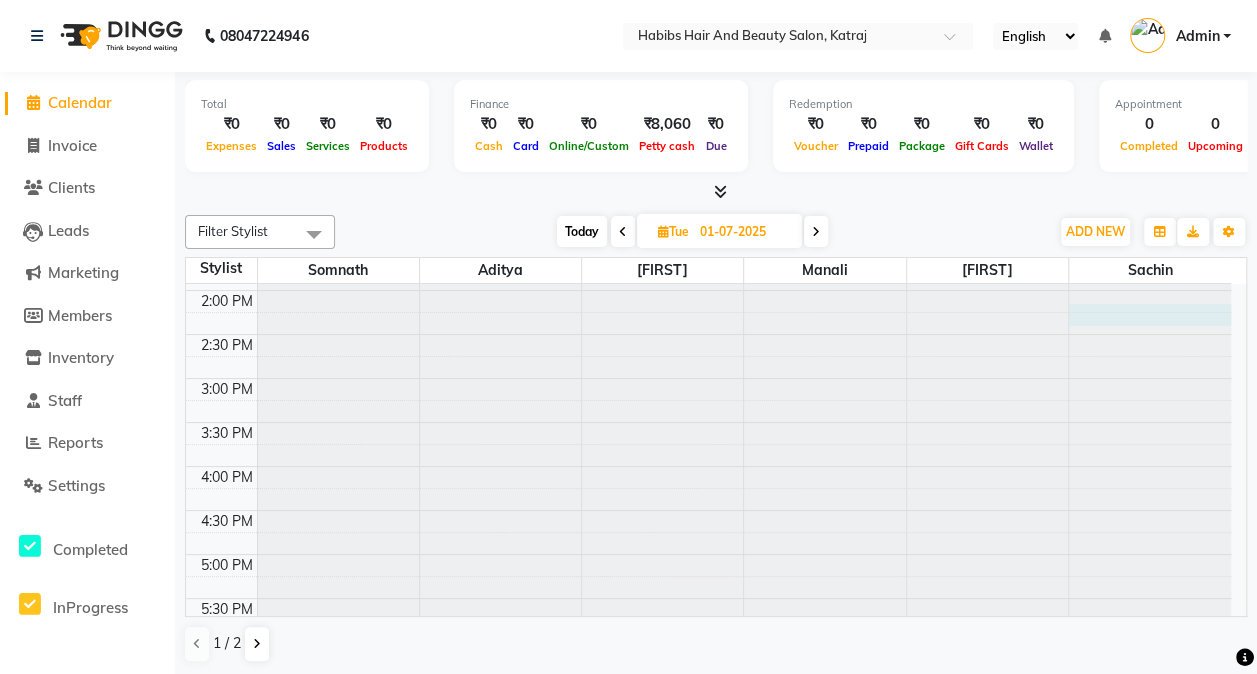 click at bounding box center (1150, -237) 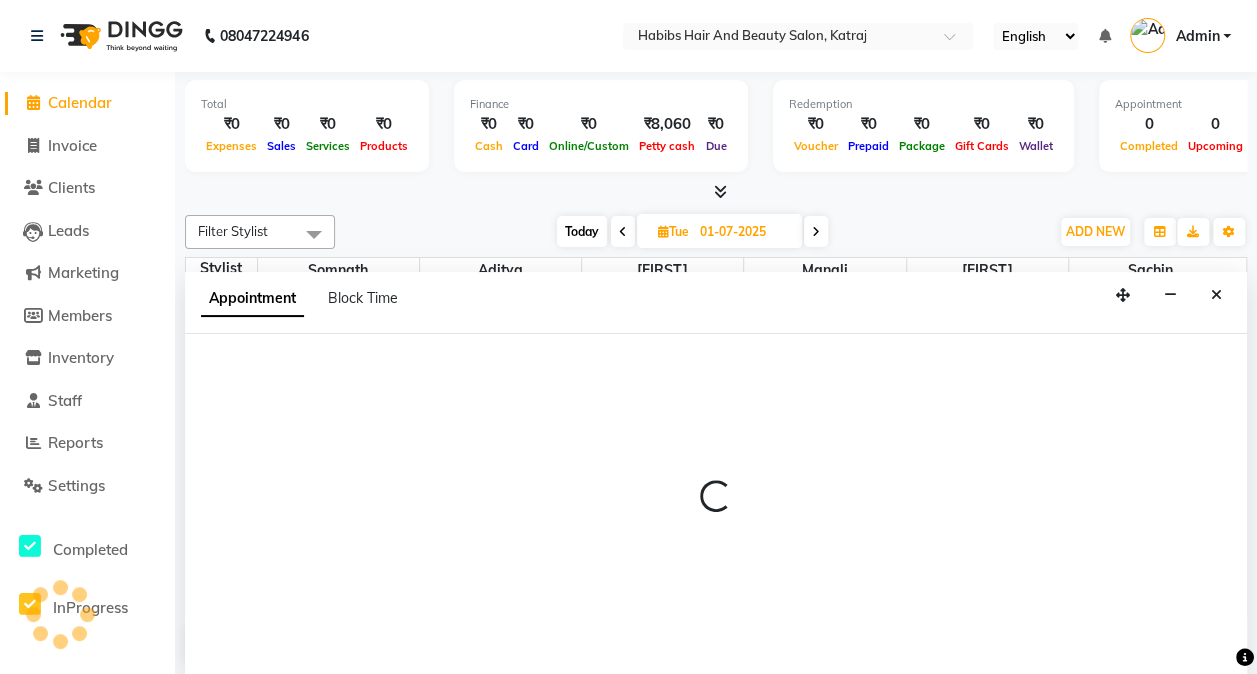 scroll, scrollTop: 1, scrollLeft: 0, axis: vertical 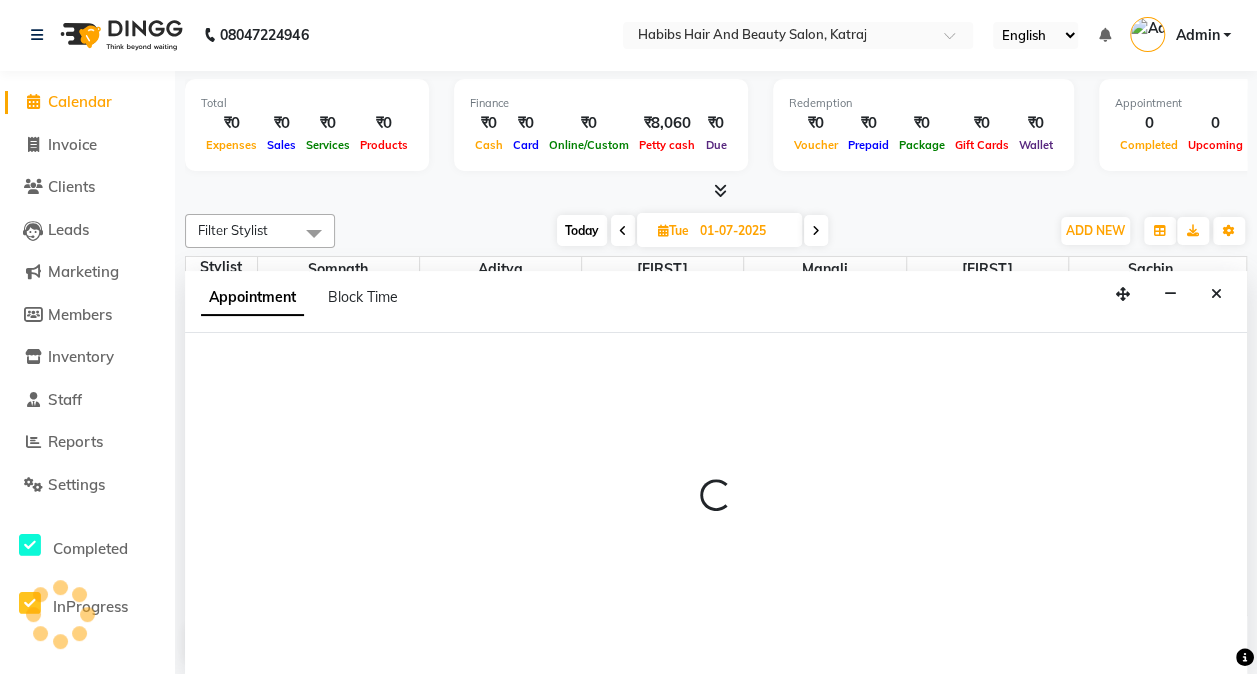 select on "87831" 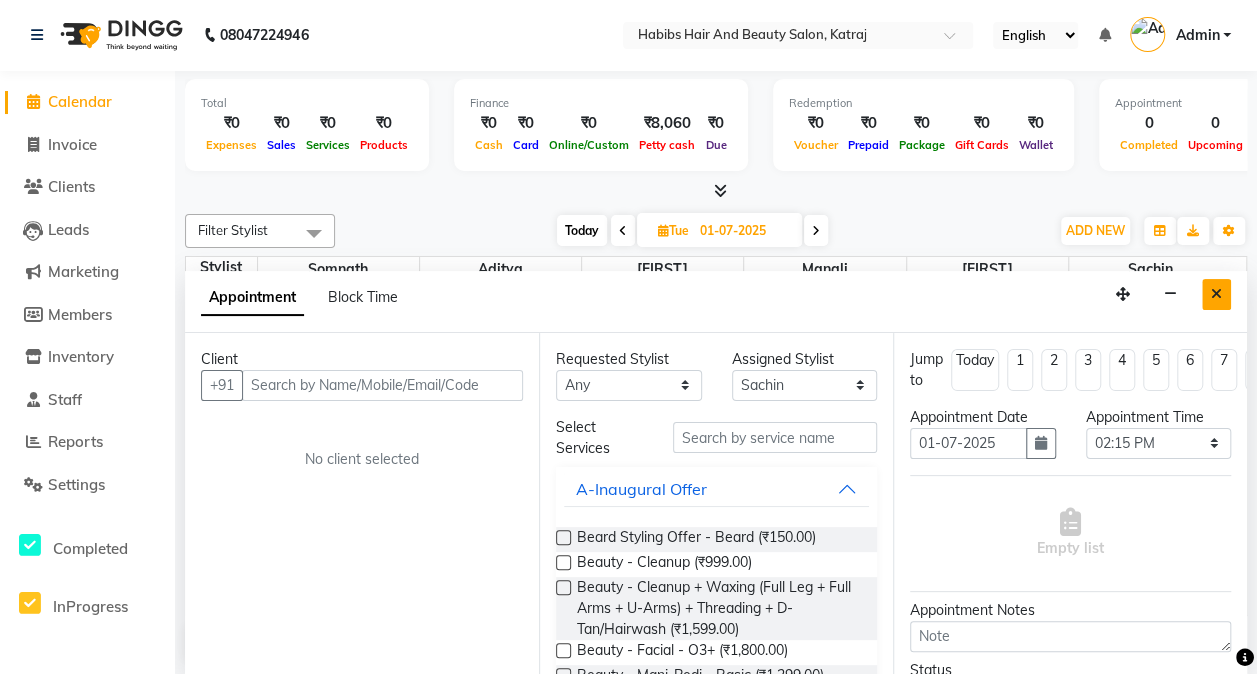 click at bounding box center [1216, 294] 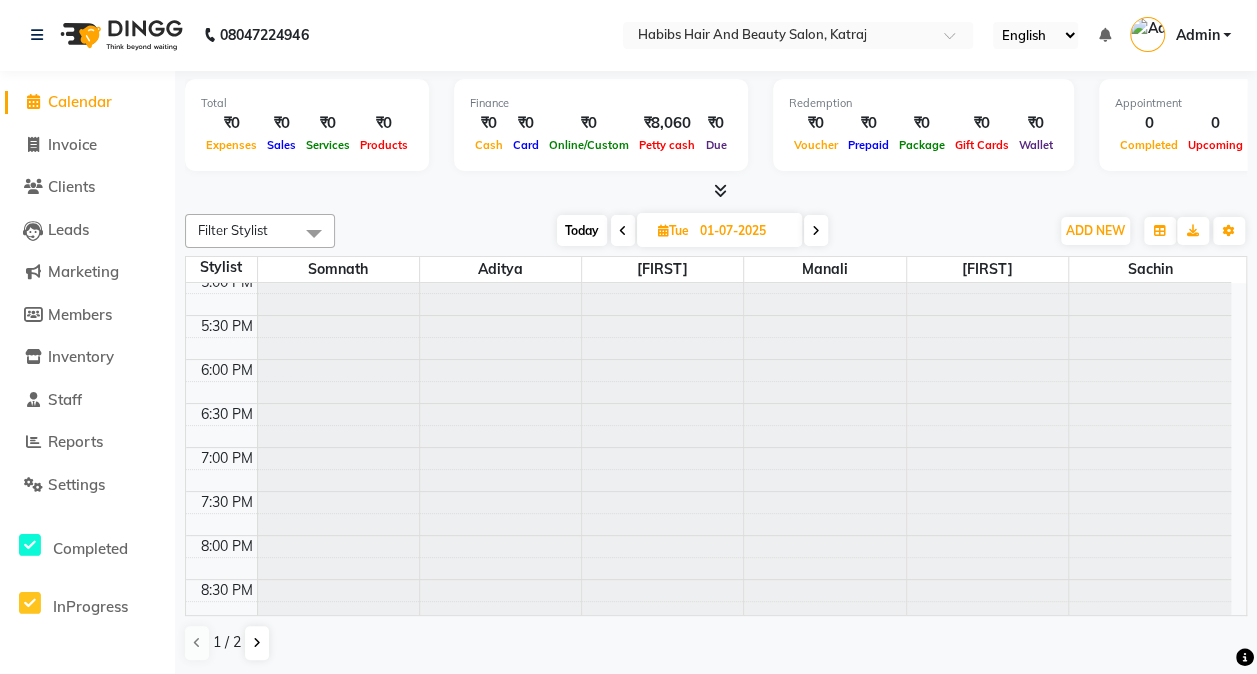 scroll, scrollTop: 880, scrollLeft: 0, axis: vertical 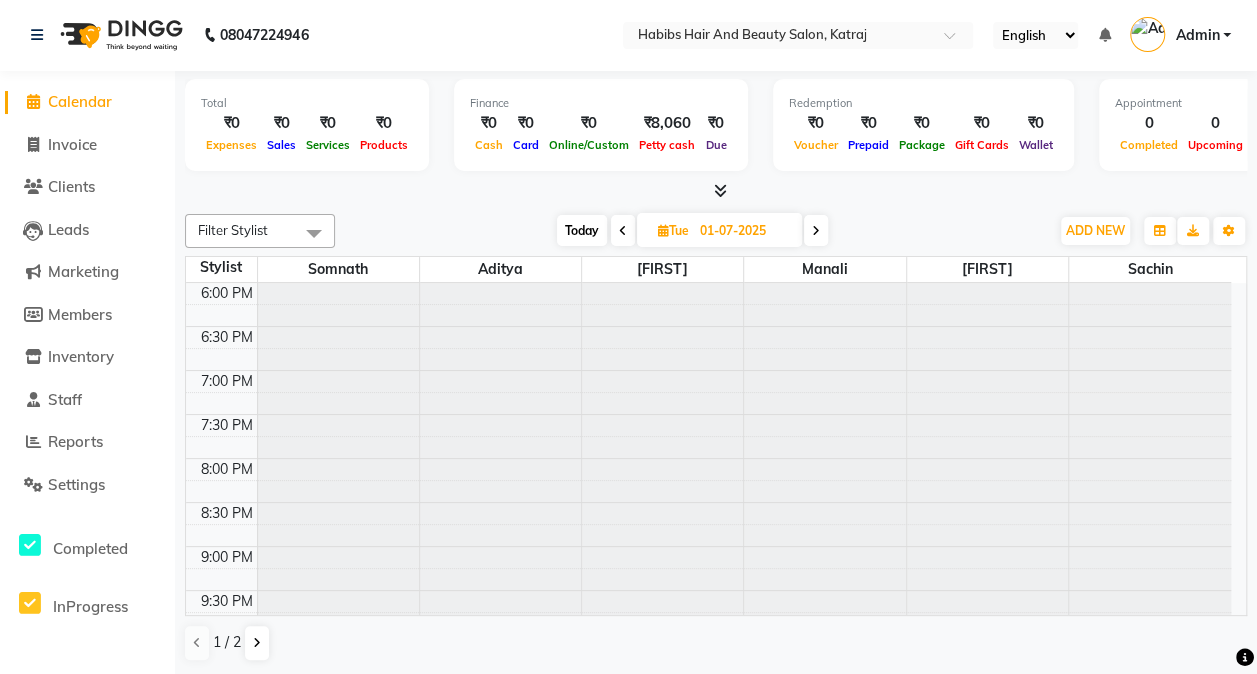 click at bounding box center (816, 231) 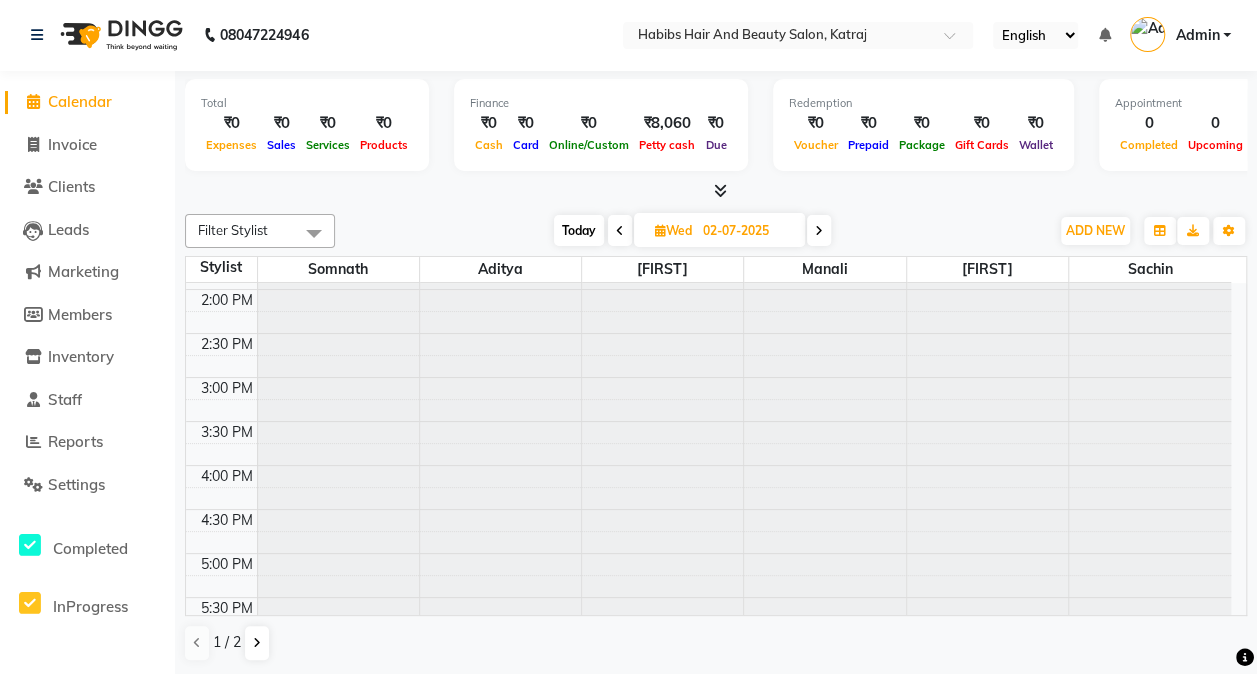 click at bounding box center (819, 231) 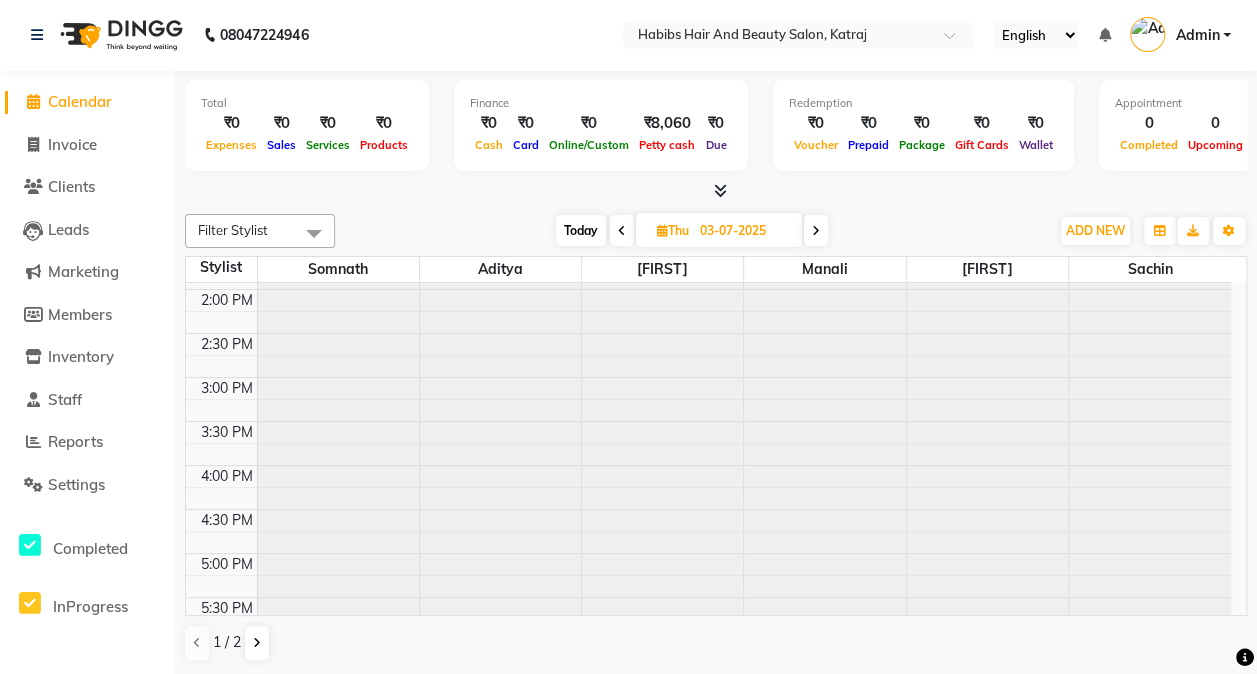 scroll, scrollTop: 521, scrollLeft: 0, axis: vertical 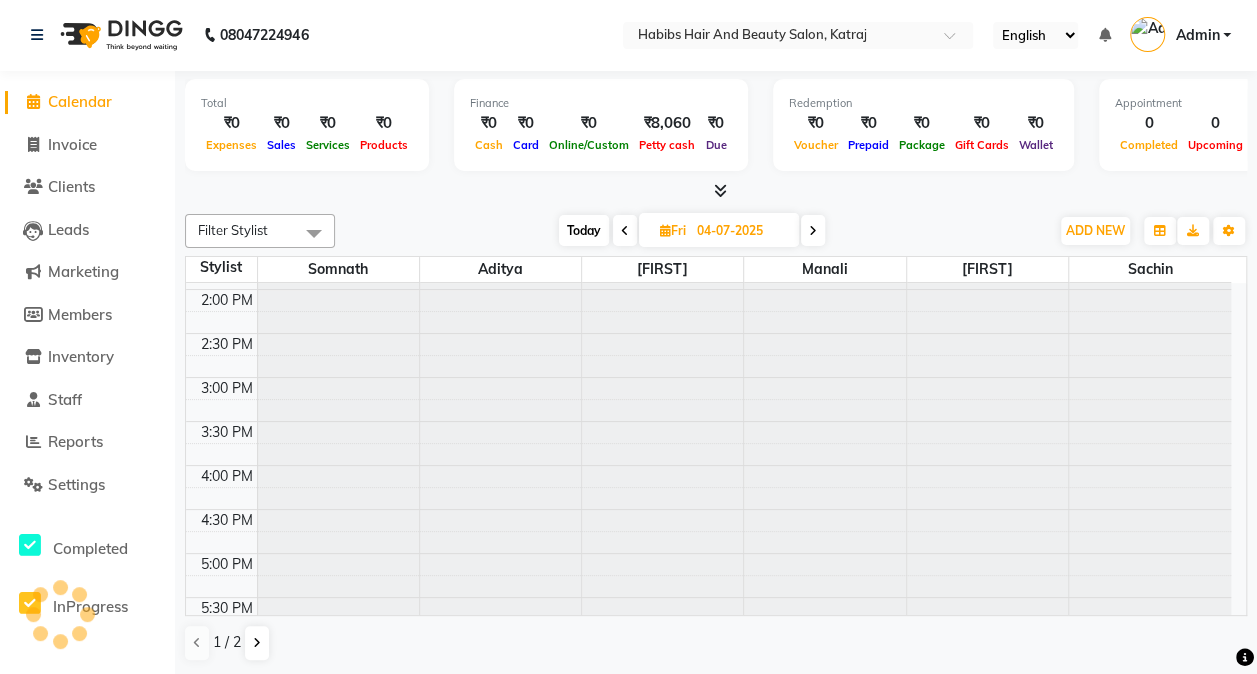 click at bounding box center (813, 230) 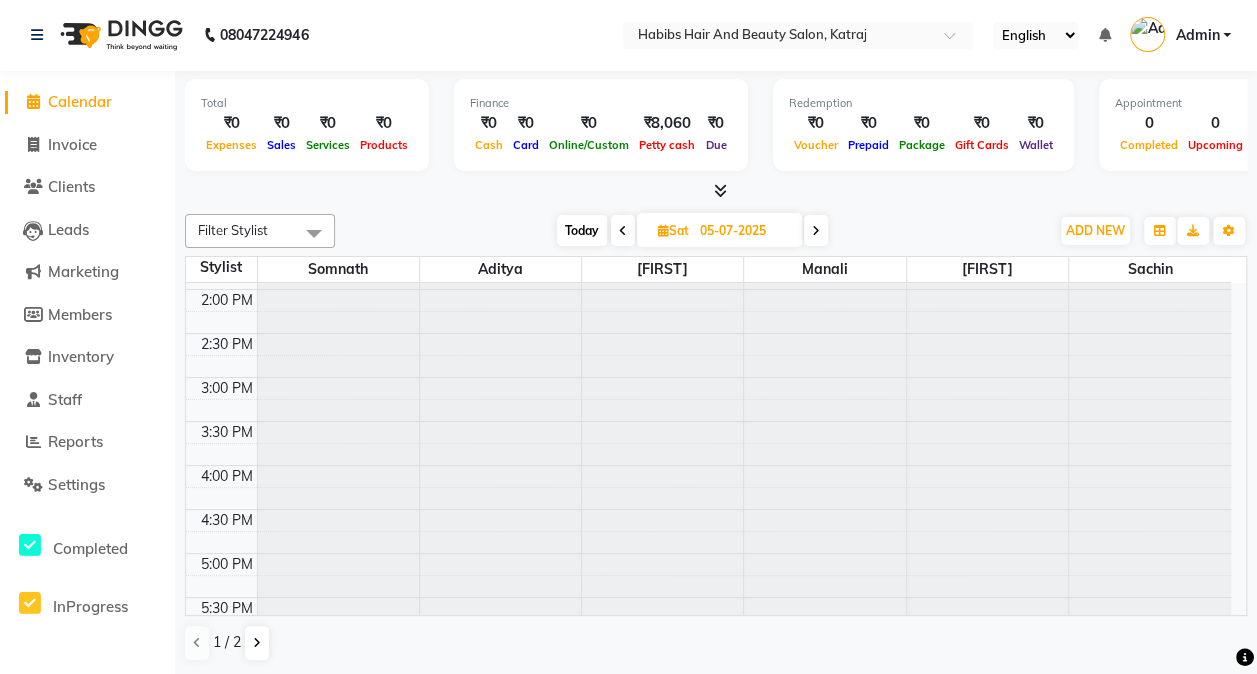 click at bounding box center (816, 231) 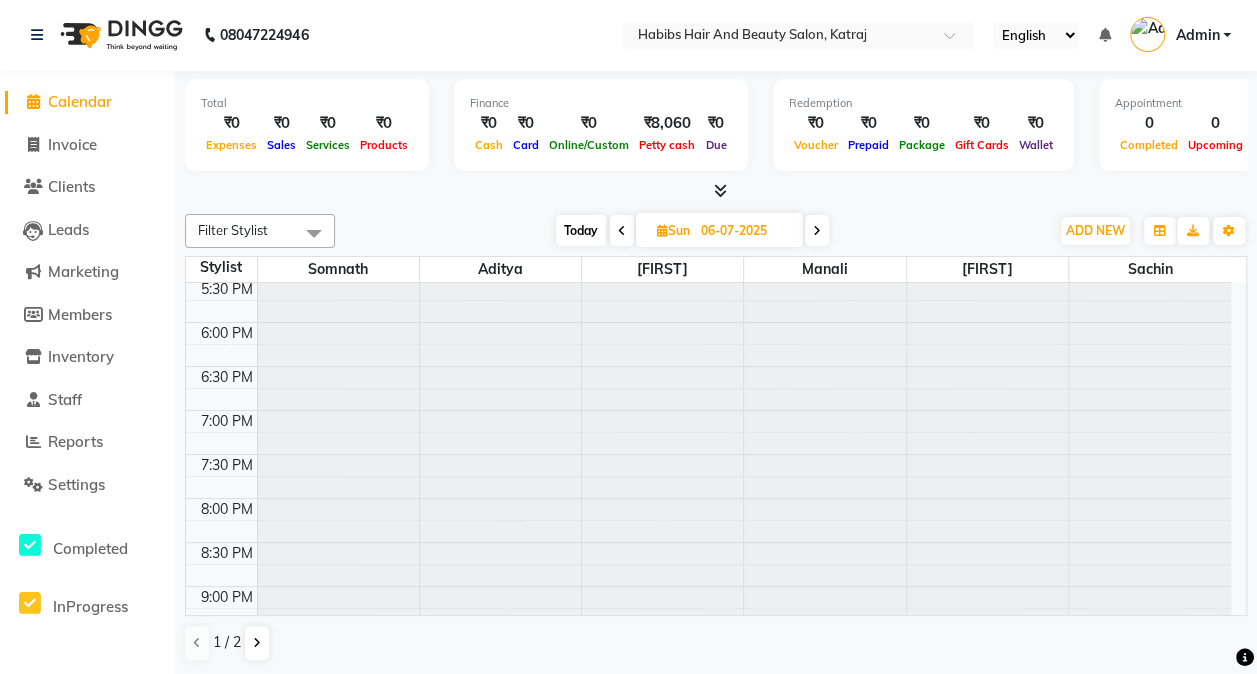 scroll, scrollTop: 876, scrollLeft: 0, axis: vertical 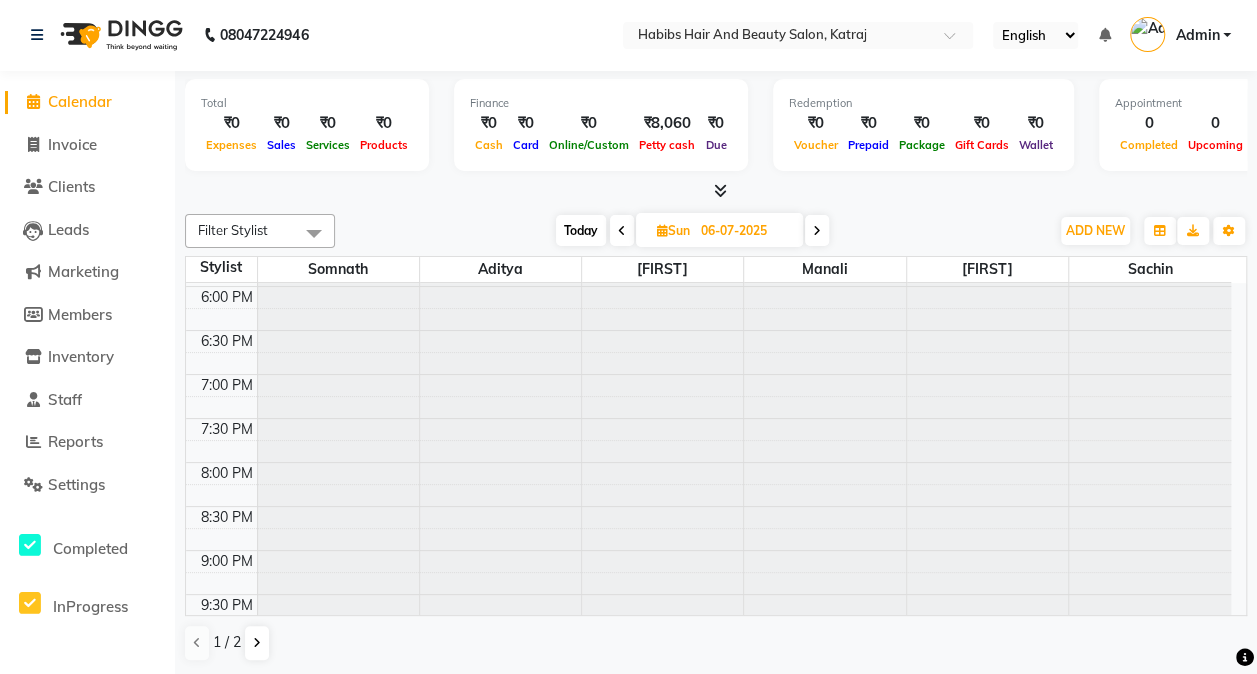 click at bounding box center (817, 231) 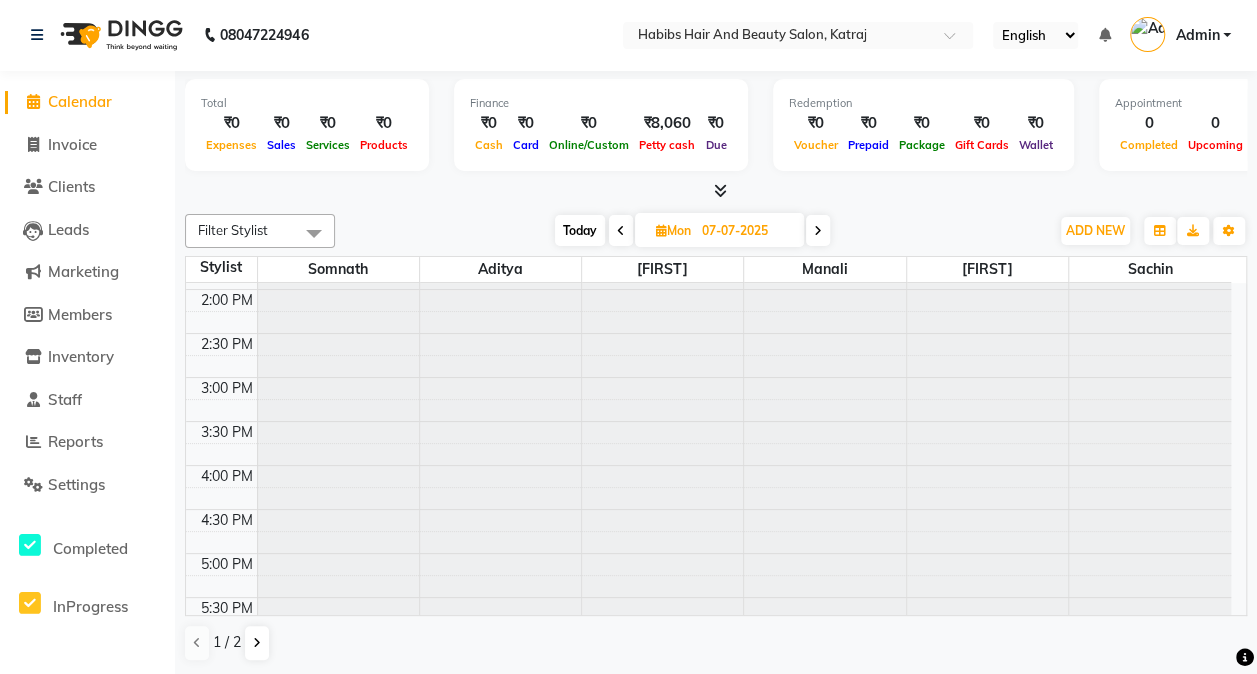 click at bounding box center [818, 231] 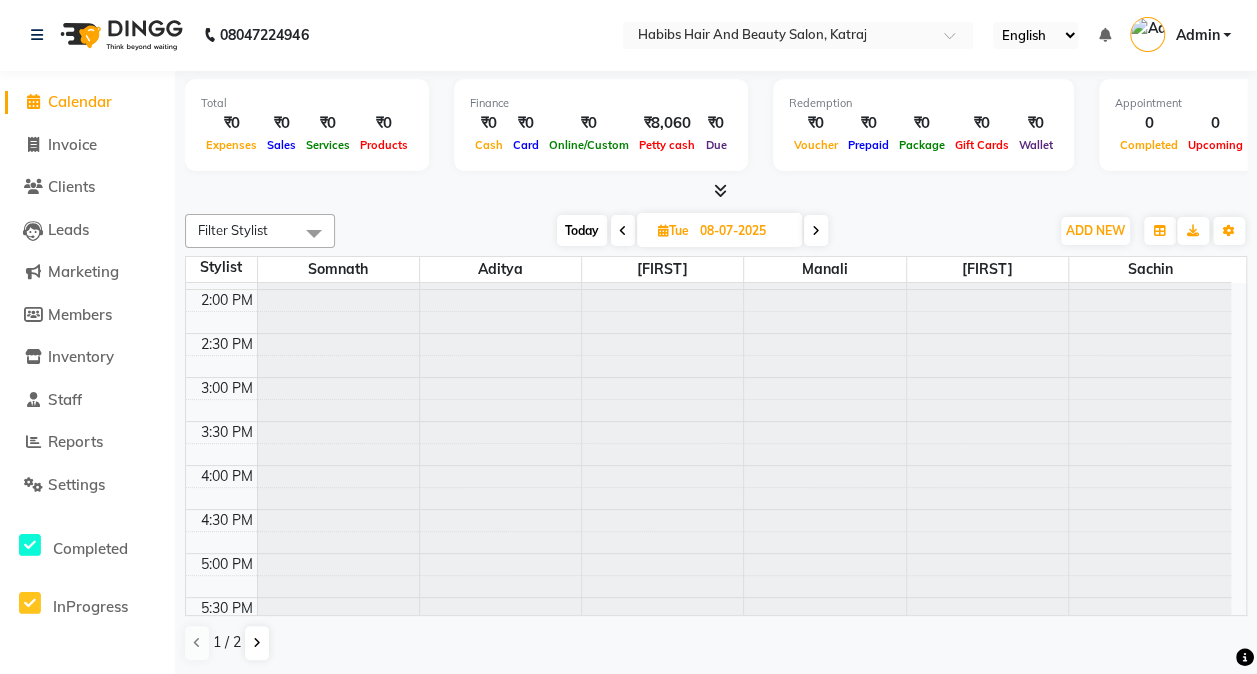 click at bounding box center (816, 231) 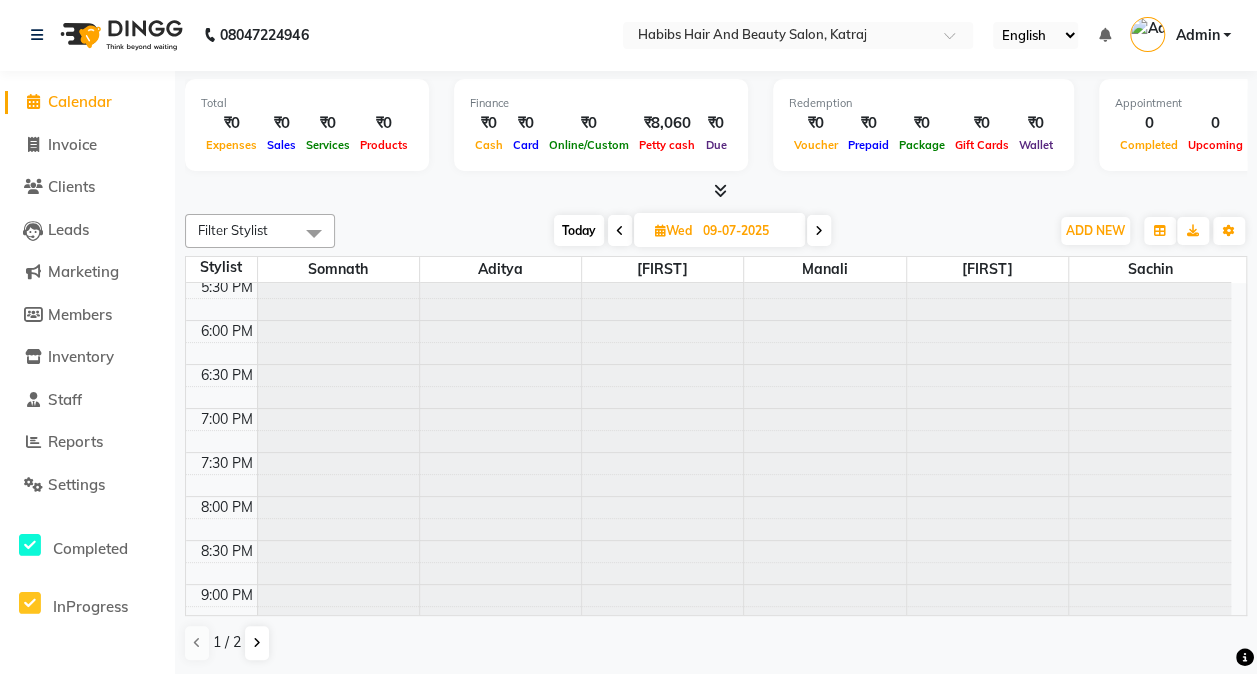 scroll, scrollTop: 880, scrollLeft: 0, axis: vertical 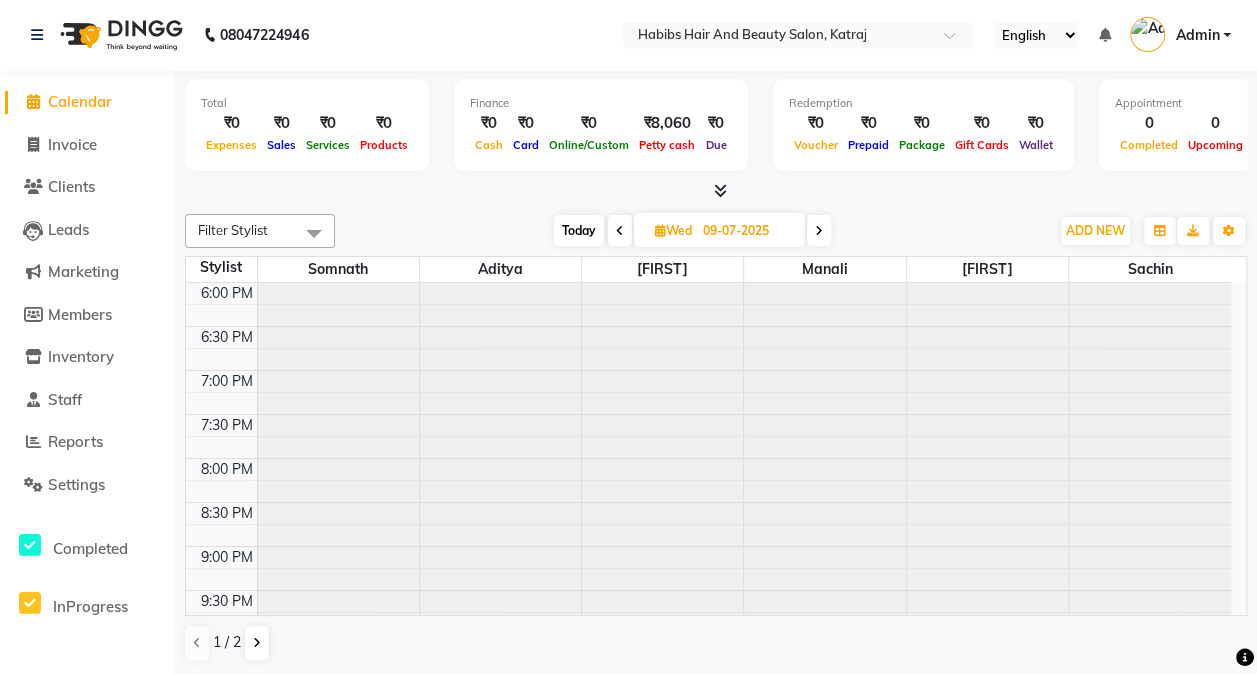 click at bounding box center [819, 231] 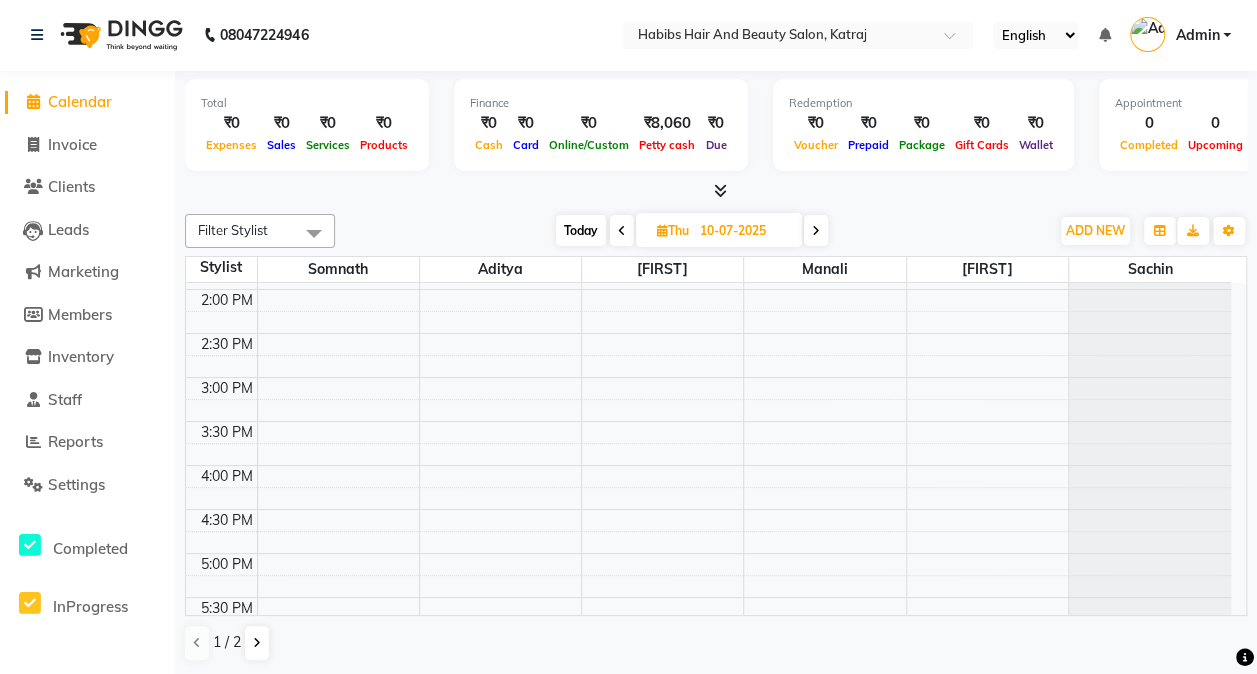 click at bounding box center (816, 230) 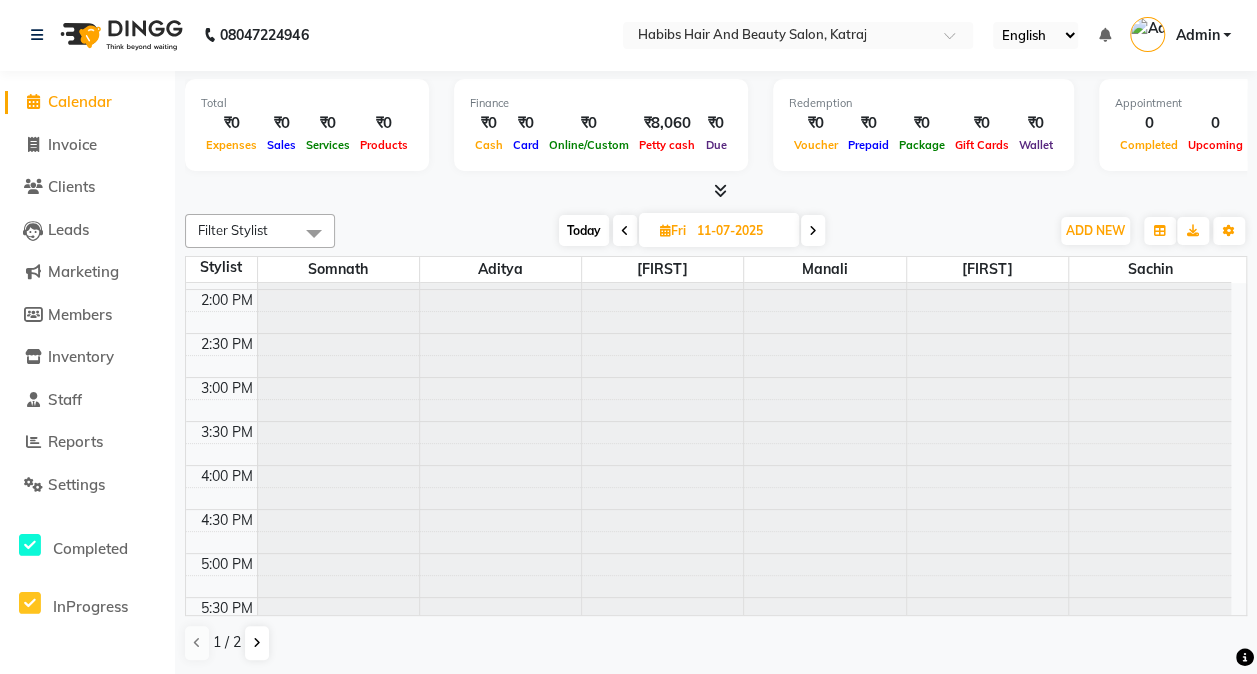 scroll, scrollTop: 521, scrollLeft: 0, axis: vertical 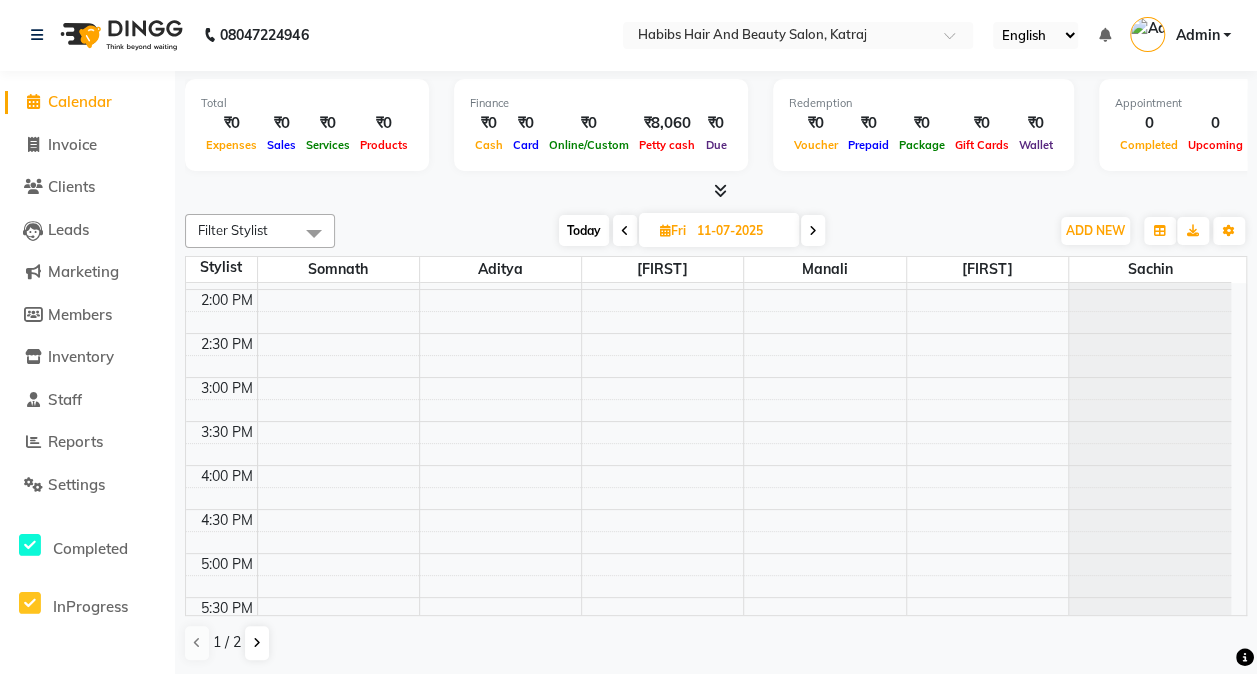 click at bounding box center (813, 230) 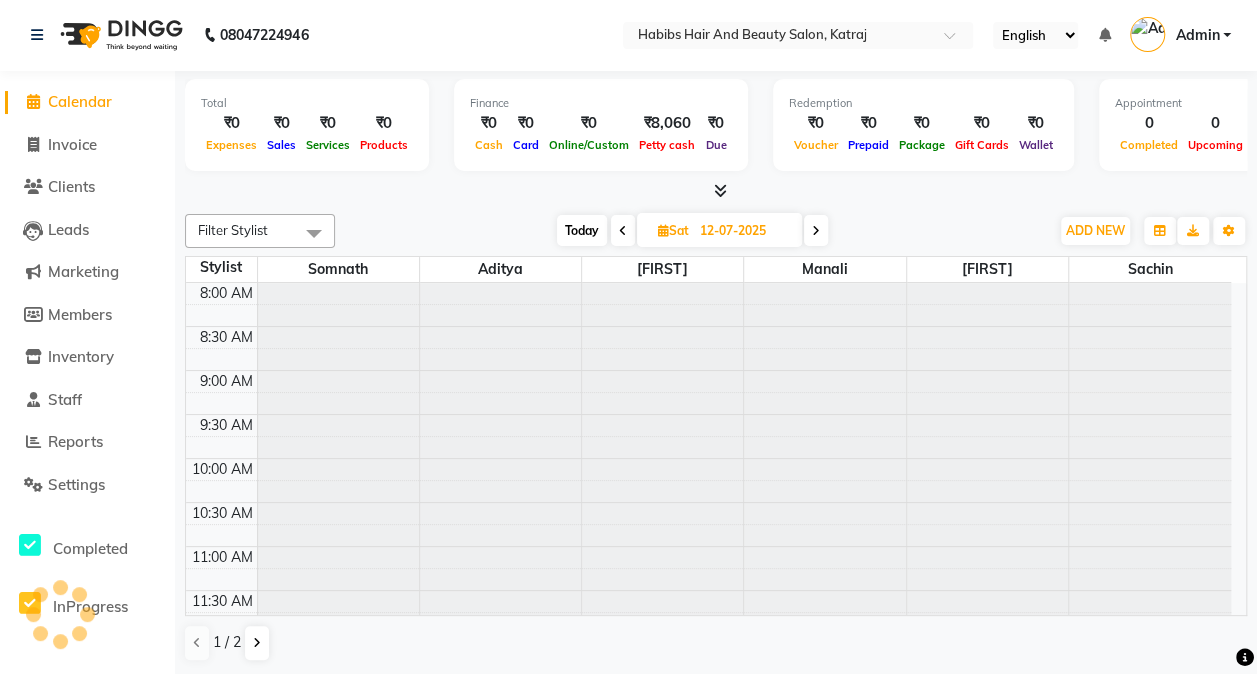 click at bounding box center [816, 230] 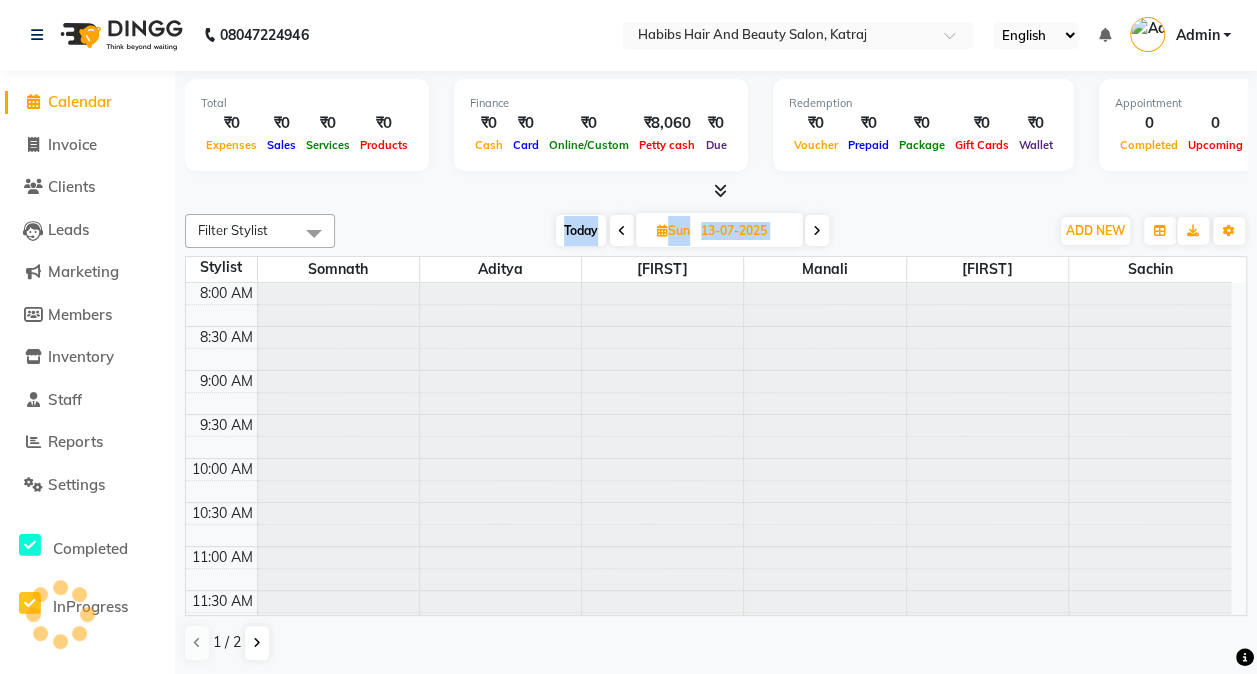 click at bounding box center (817, 230) 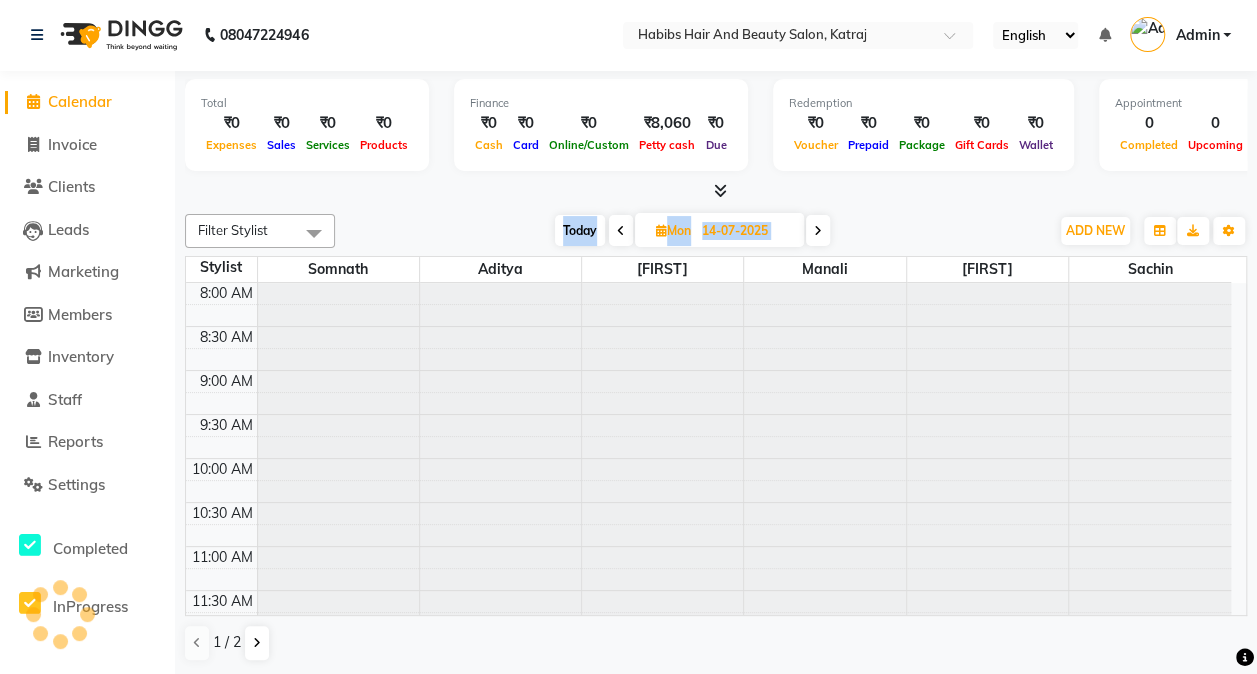 click at bounding box center [818, 231] 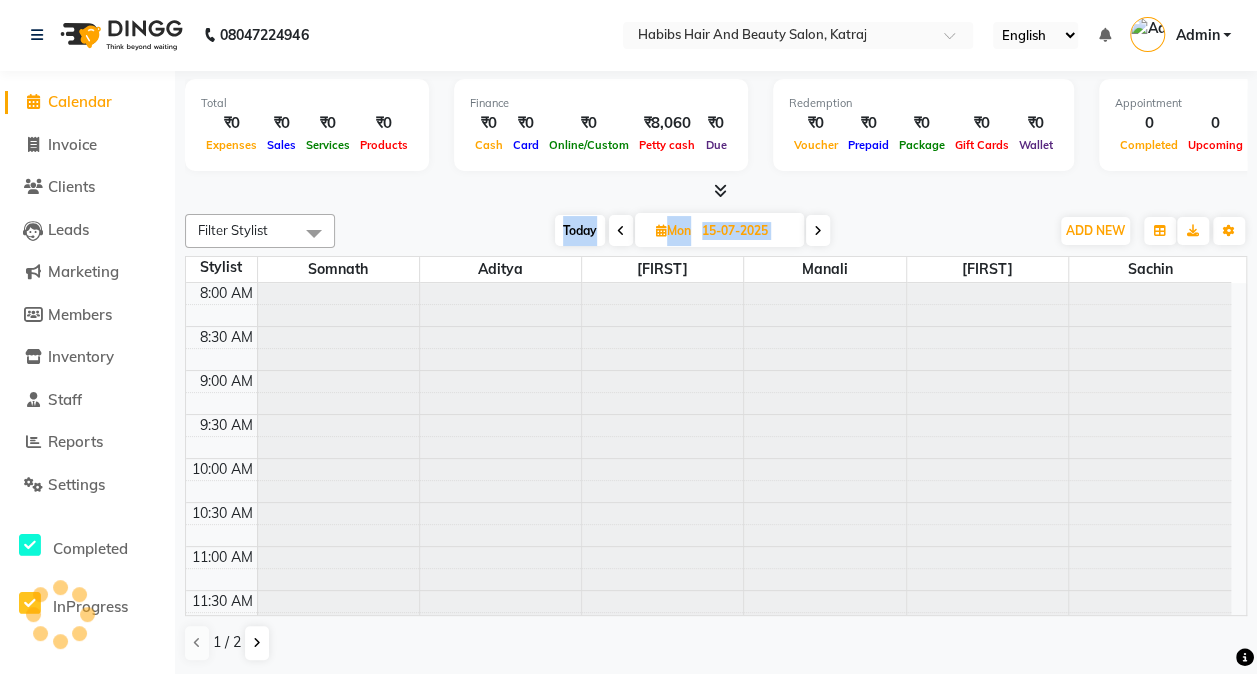 click at bounding box center (818, 230) 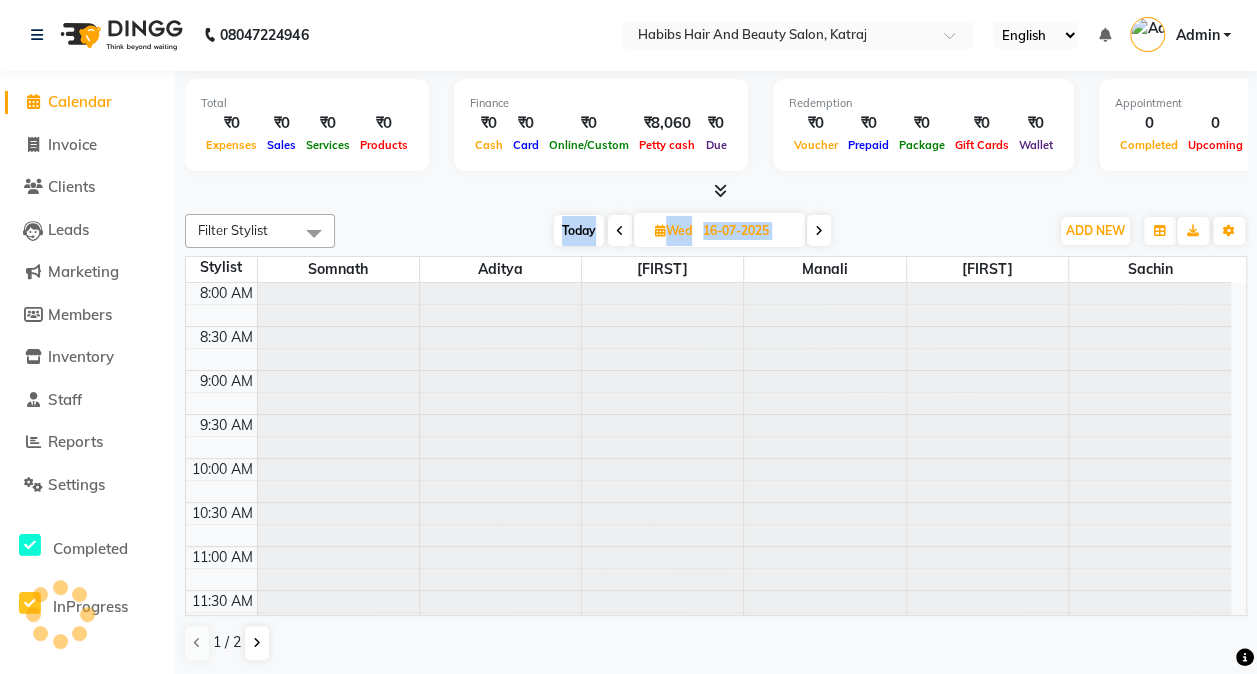 click at bounding box center (819, 231) 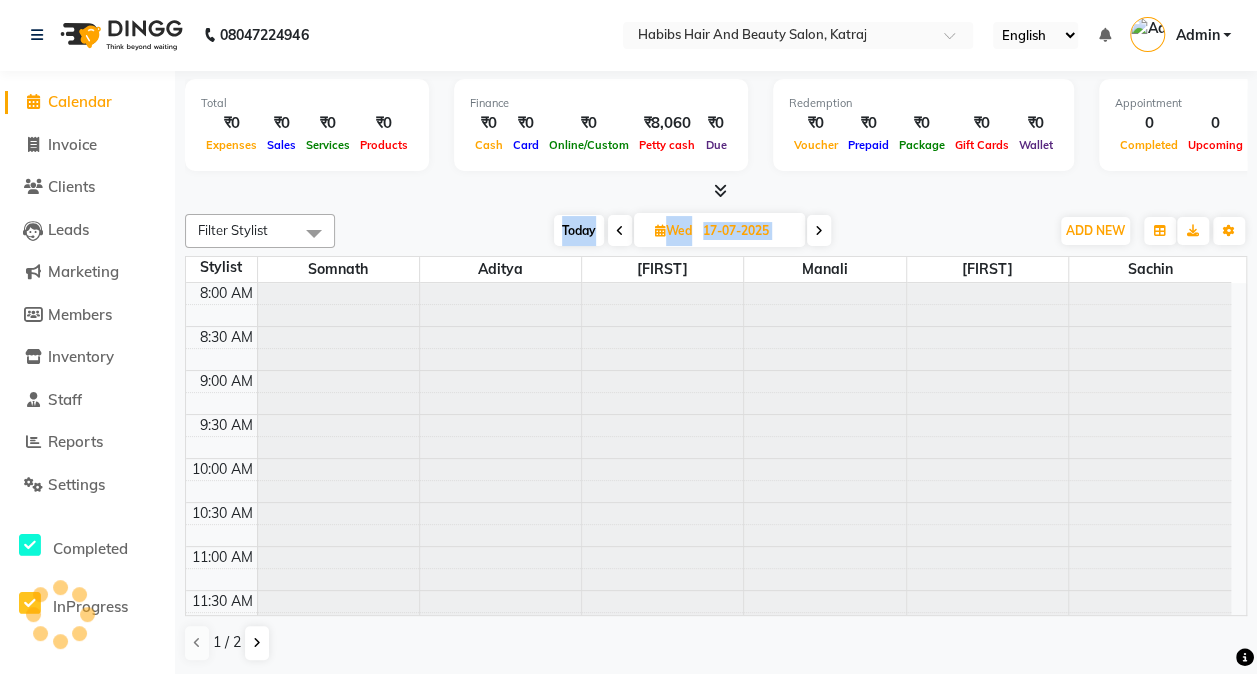 scroll, scrollTop: 0, scrollLeft: 0, axis: both 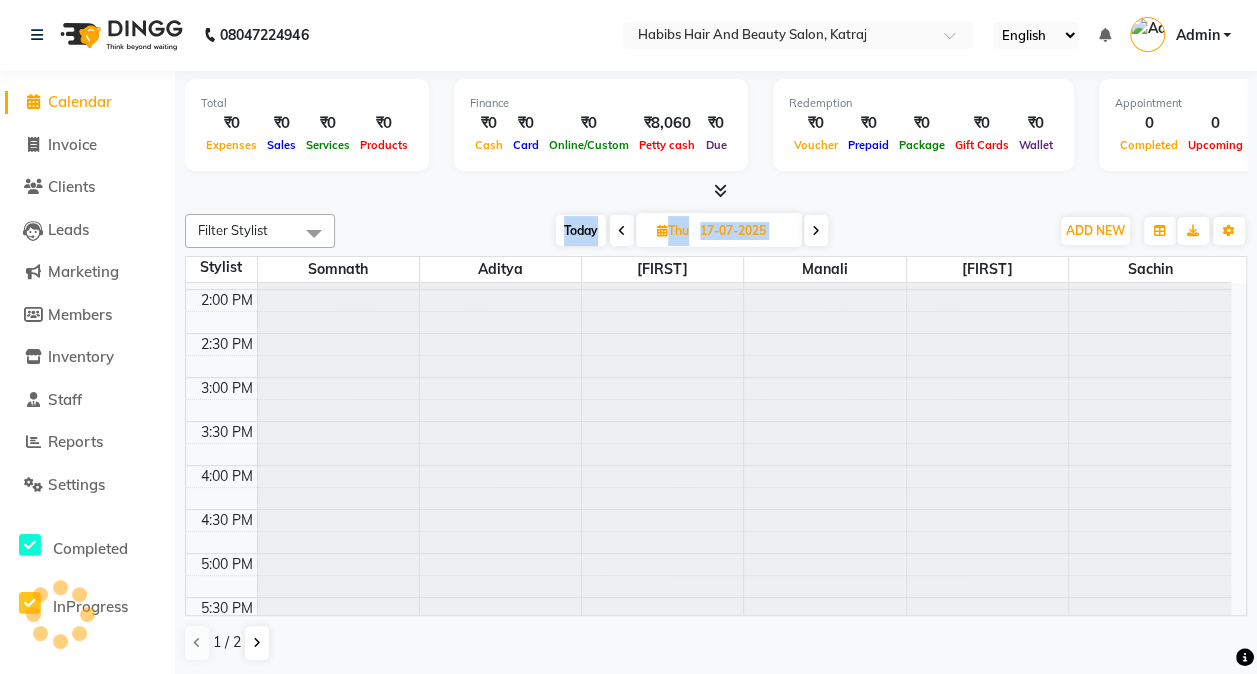 click at bounding box center (816, 230) 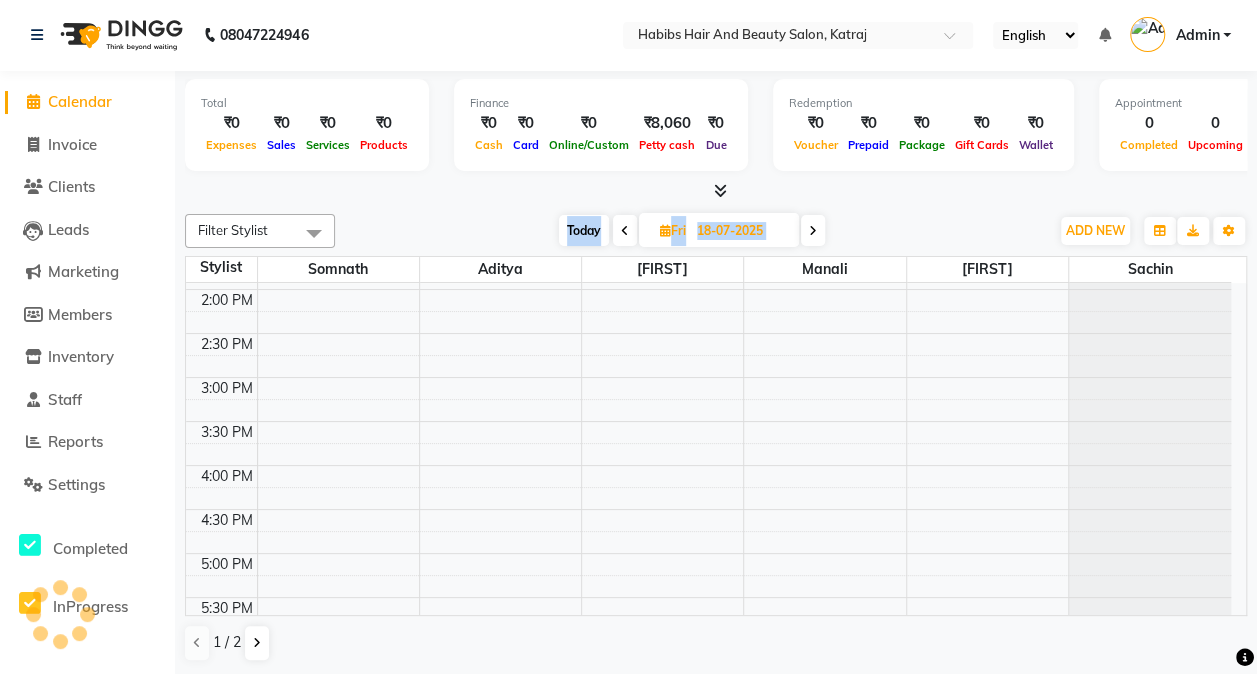 click at bounding box center (813, 230) 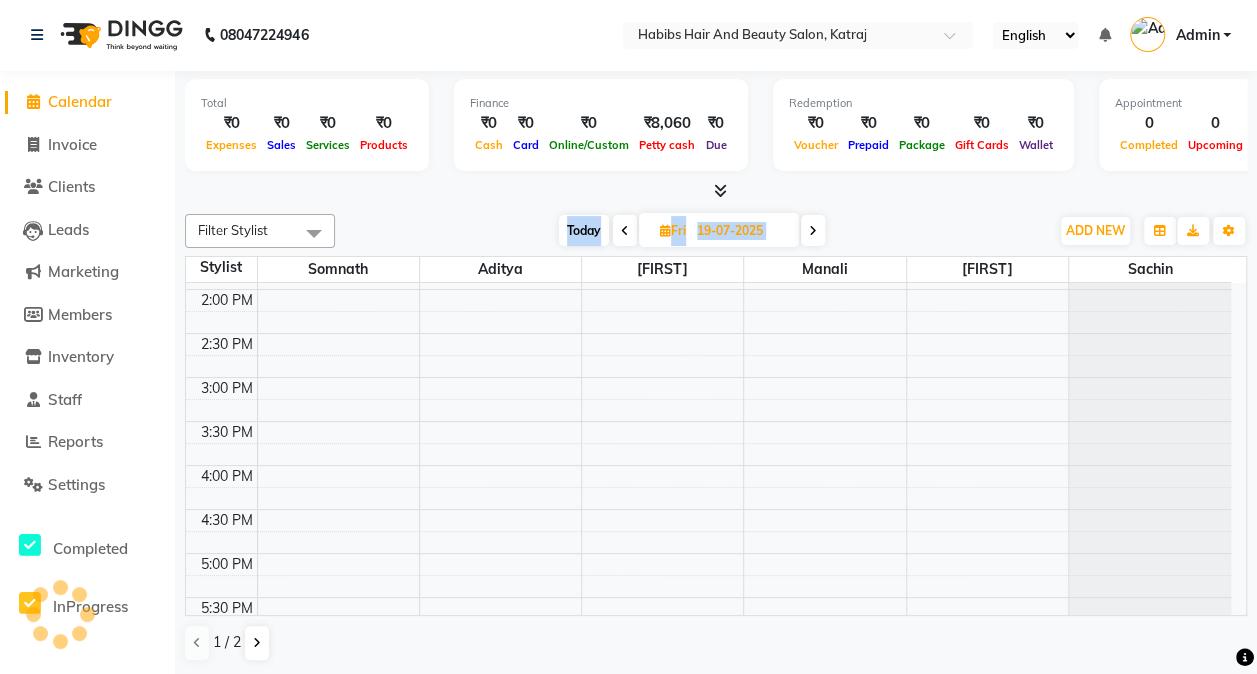 click at bounding box center [813, 230] 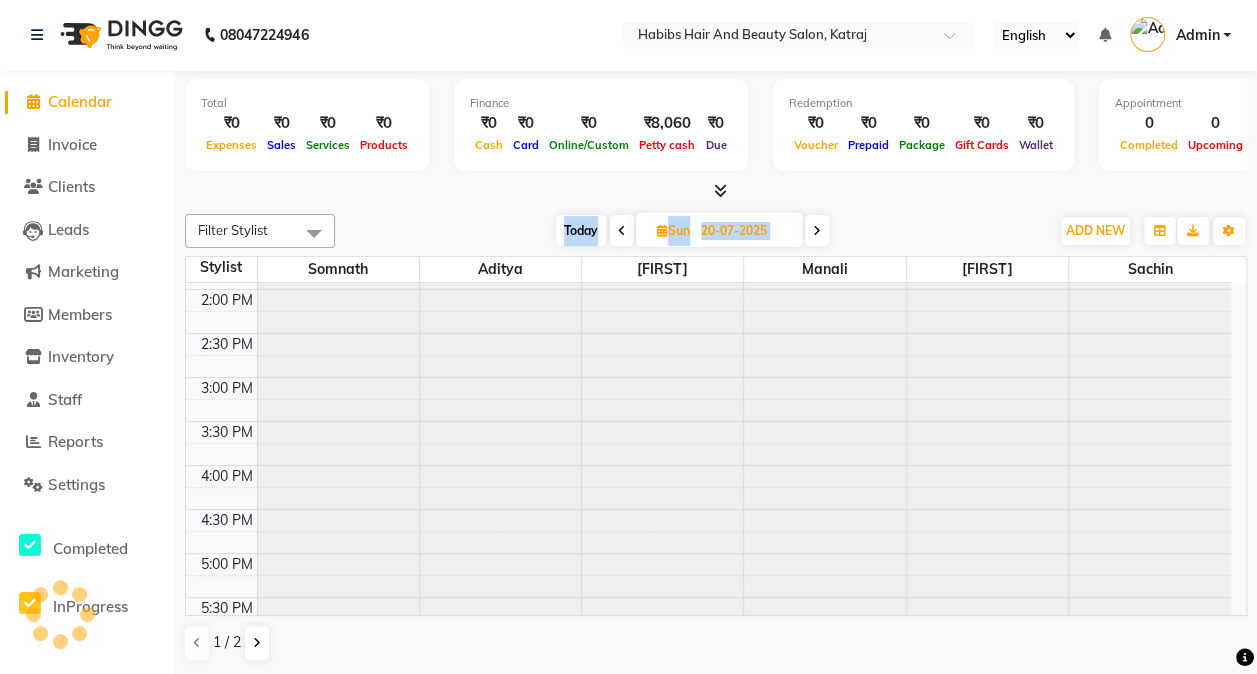 click at bounding box center [817, 230] 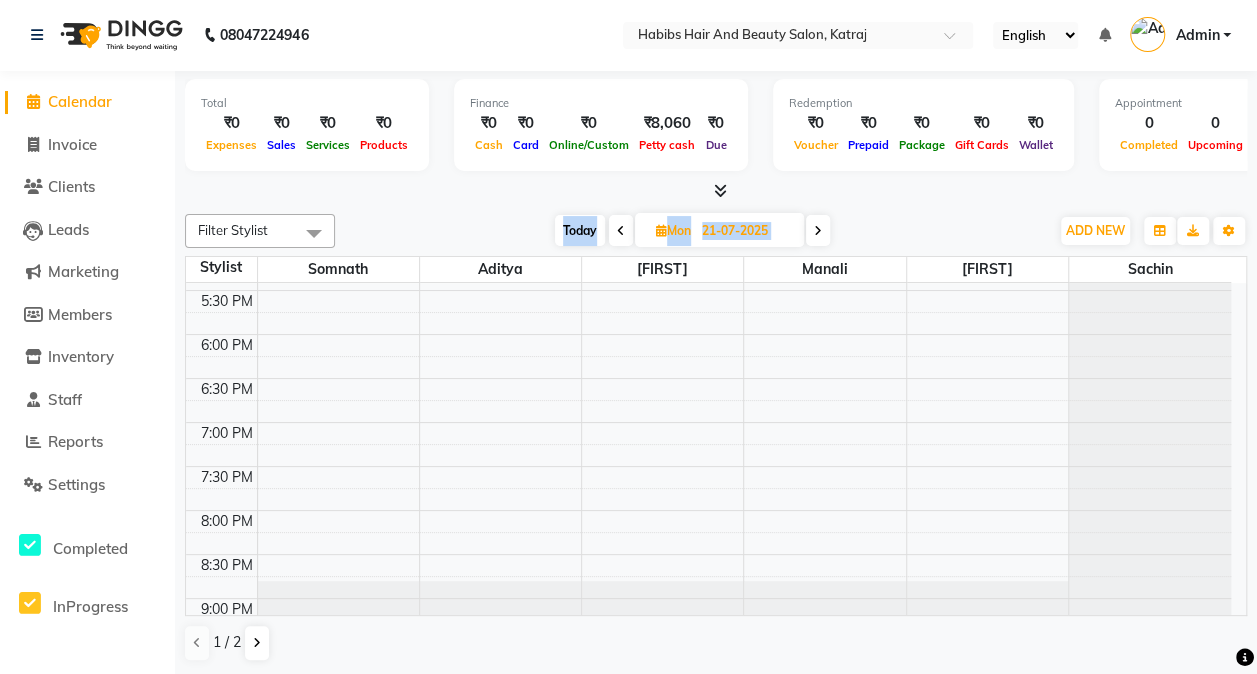 scroll, scrollTop: 880, scrollLeft: 0, axis: vertical 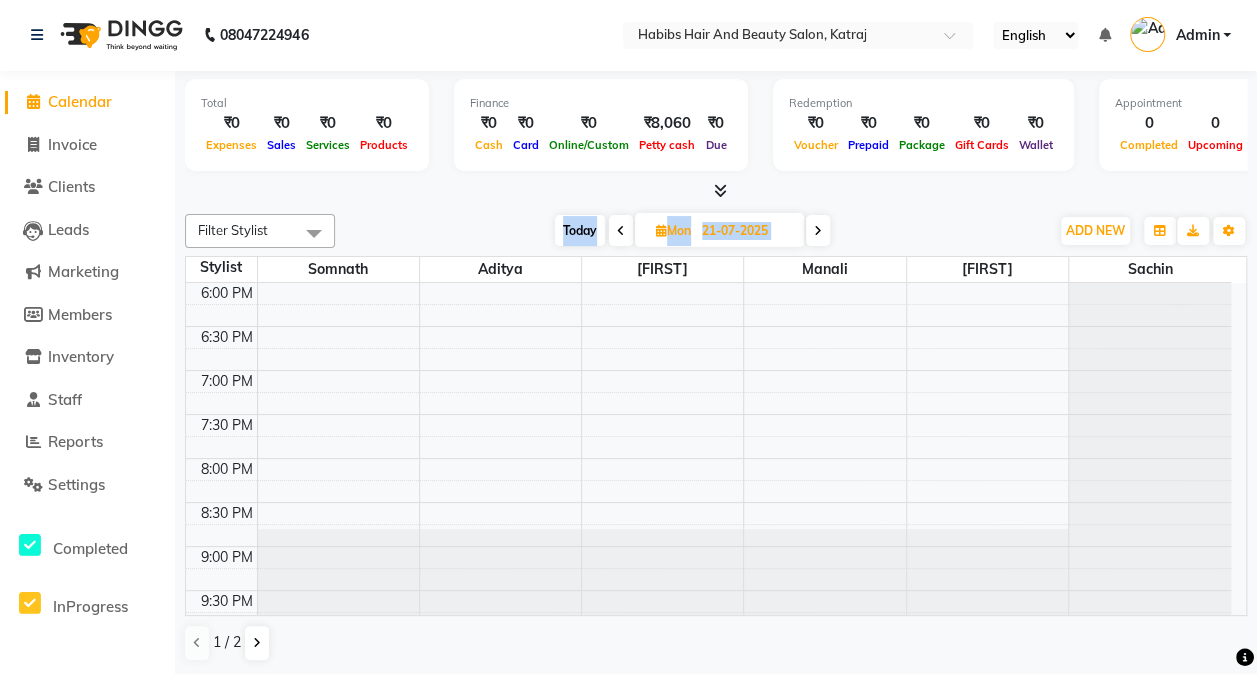 click at bounding box center [818, 231] 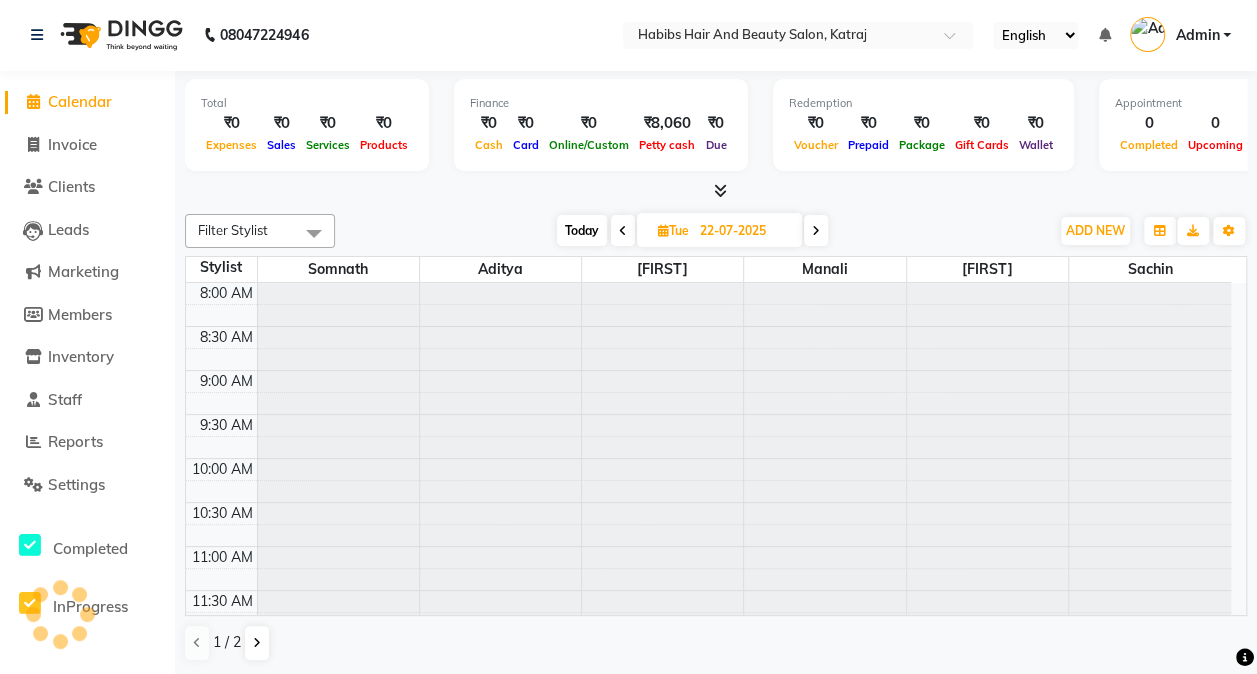 click at bounding box center (816, 231) 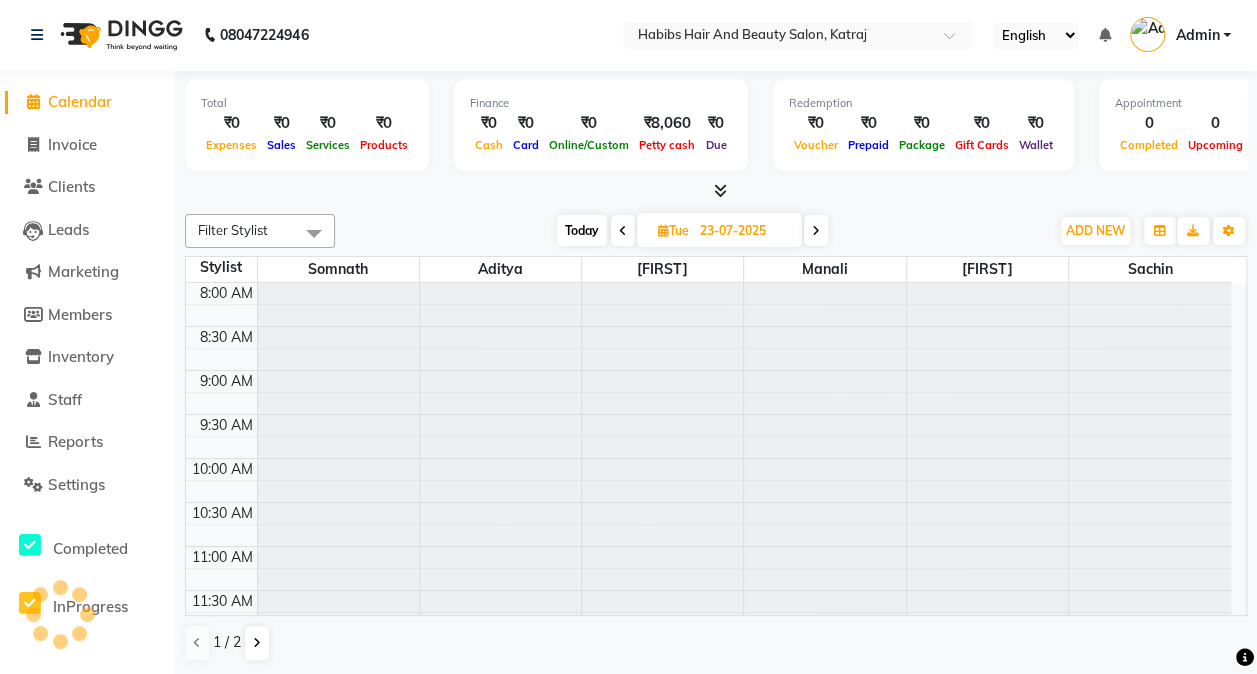 scroll, scrollTop: 0, scrollLeft: 0, axis: both 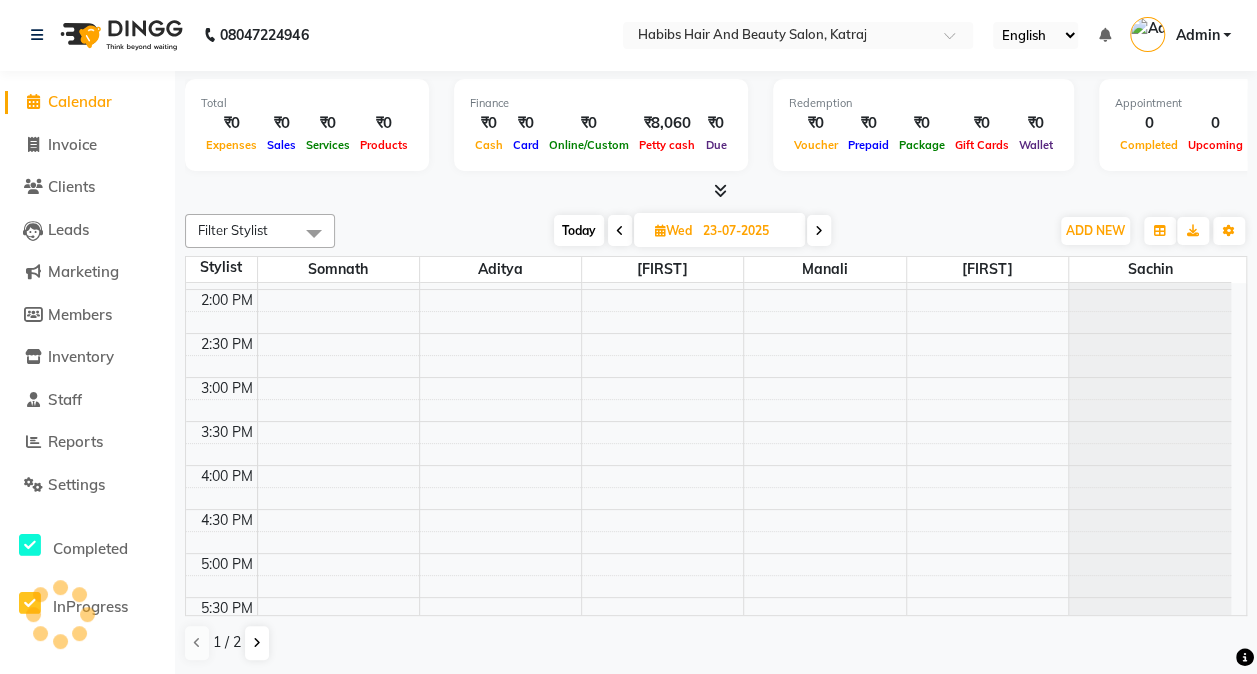 click at bounding box center [819, 230] 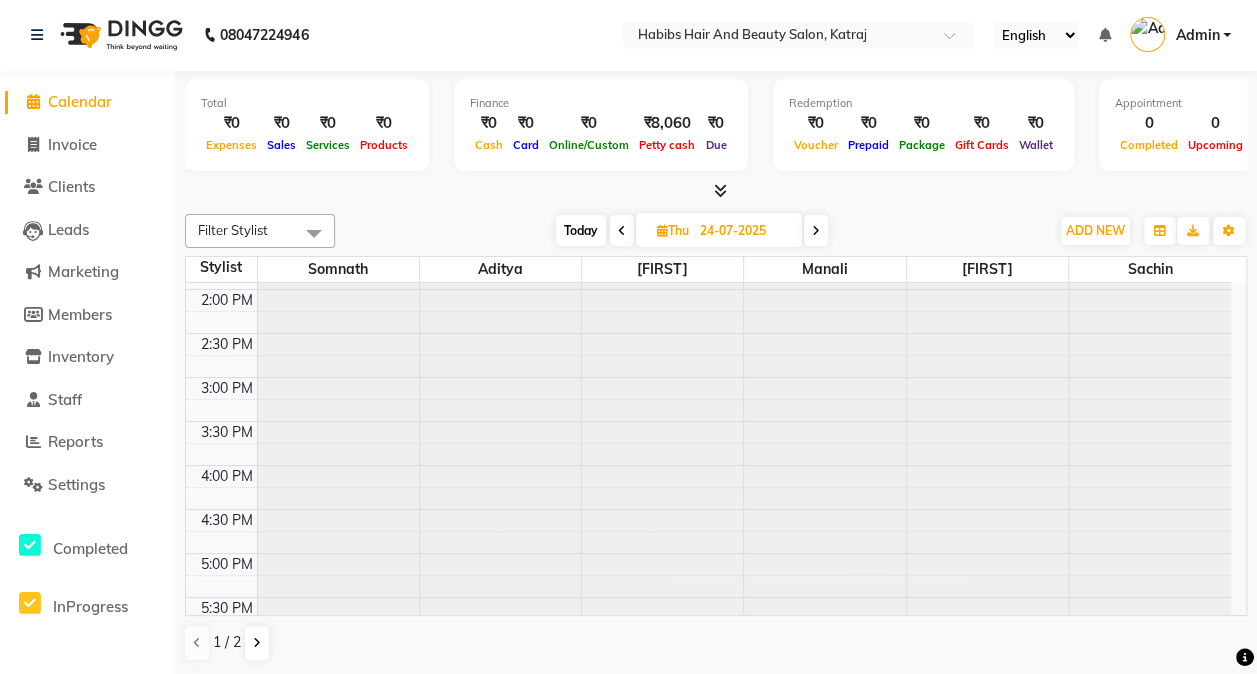 click at bounding box center [816, 231] 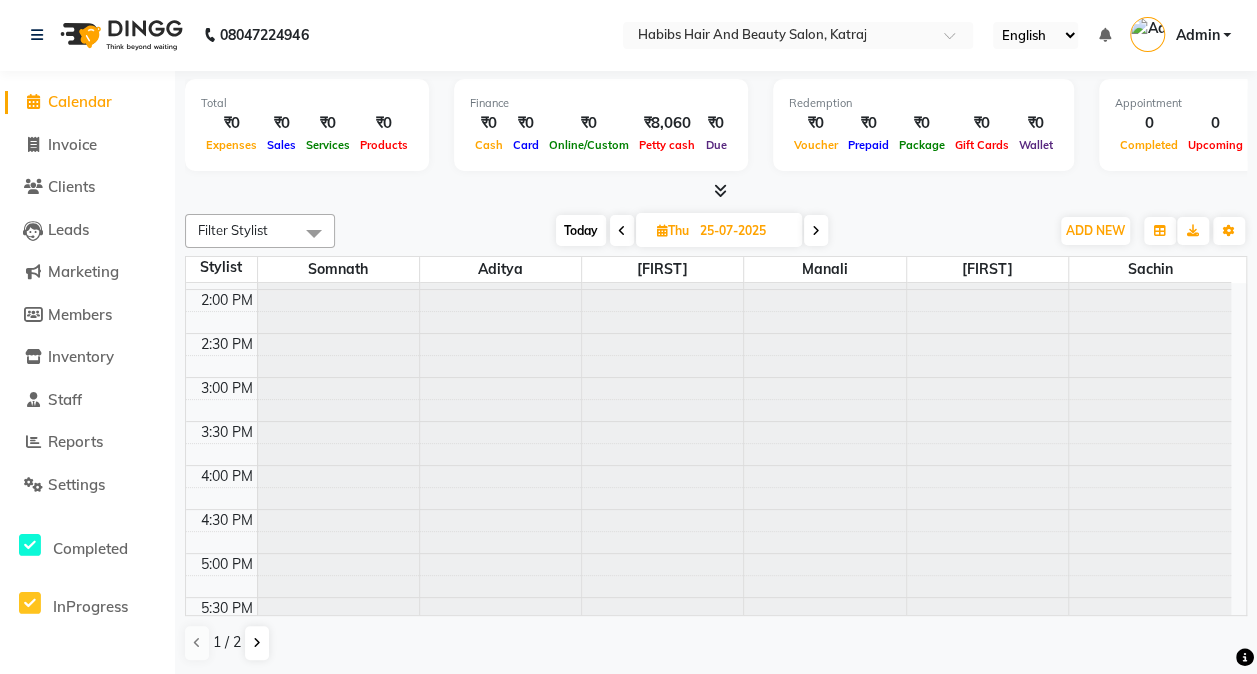 scroll, scrollTop: 521, scrollLeft: 0, axis: vertical 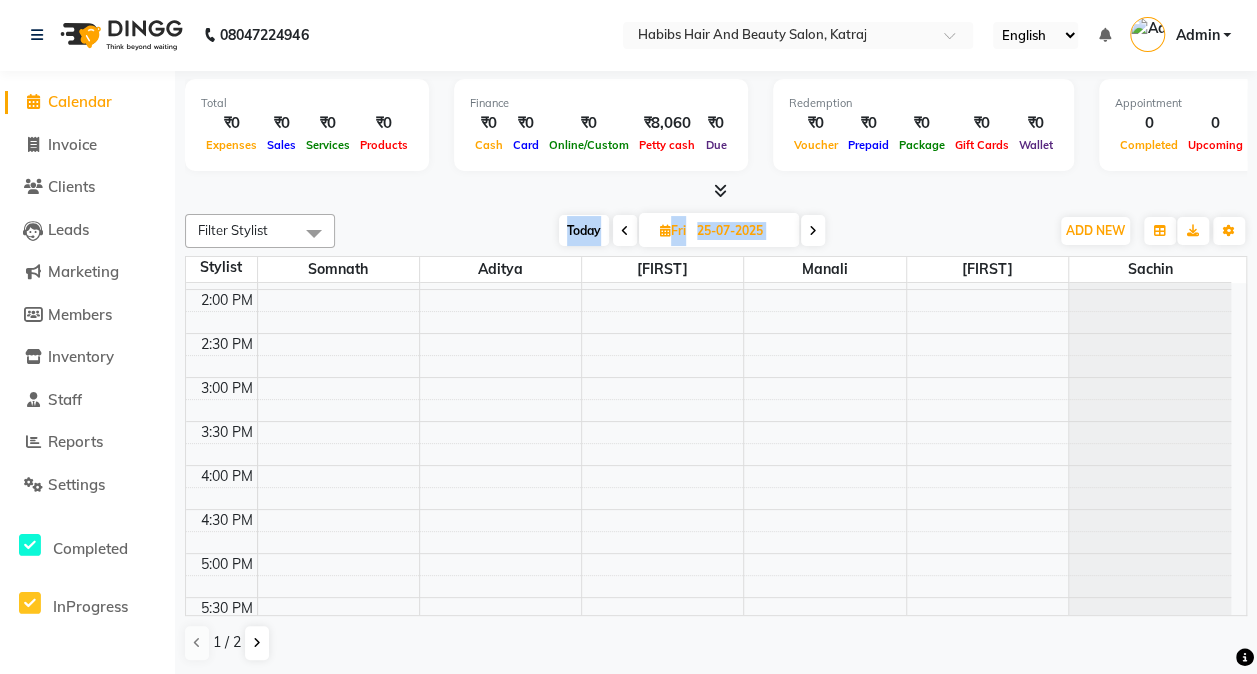 click at bounding box center [813, 231] 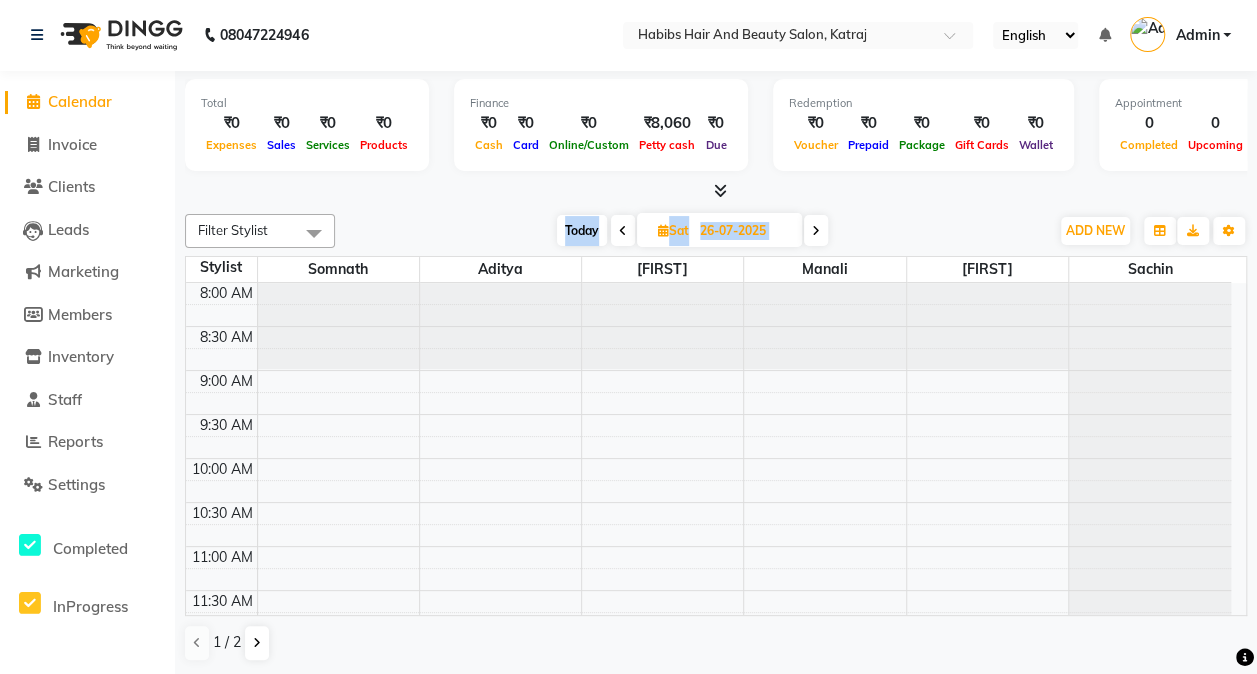 click at bounding box center (816, 231) 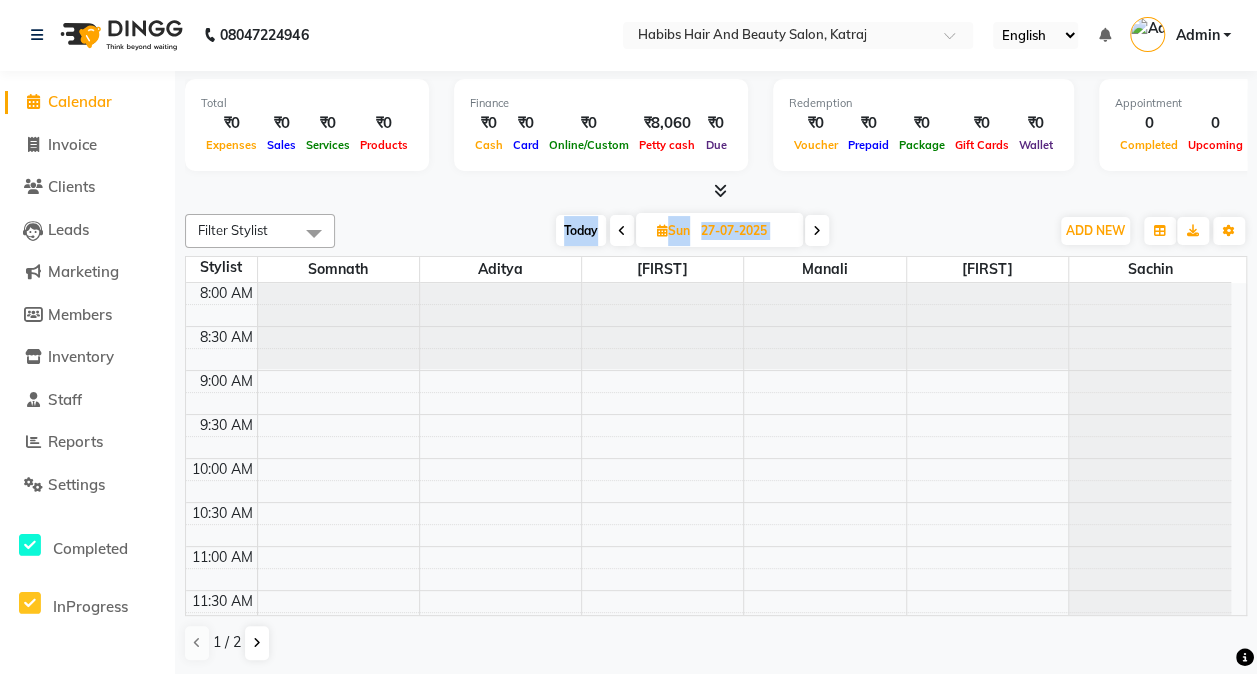 scroll, scrollTop: 521, scrollLeft: 0, axis: vertical 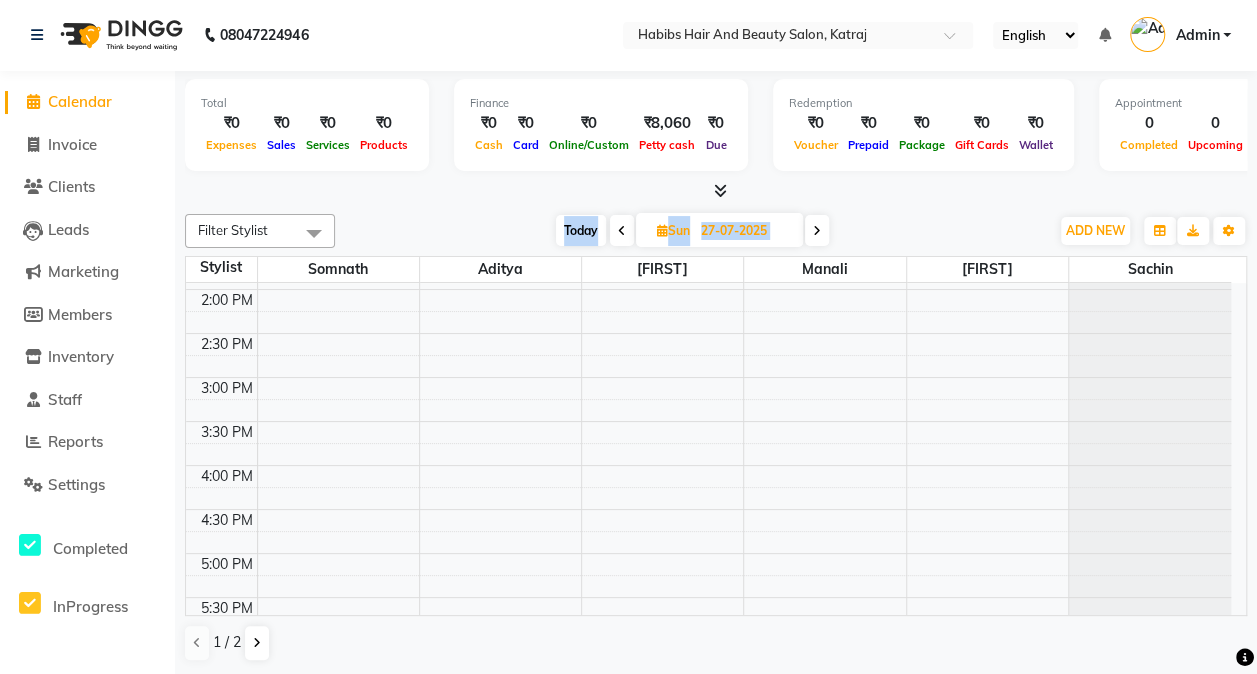 click at bounding box center [817, 231] 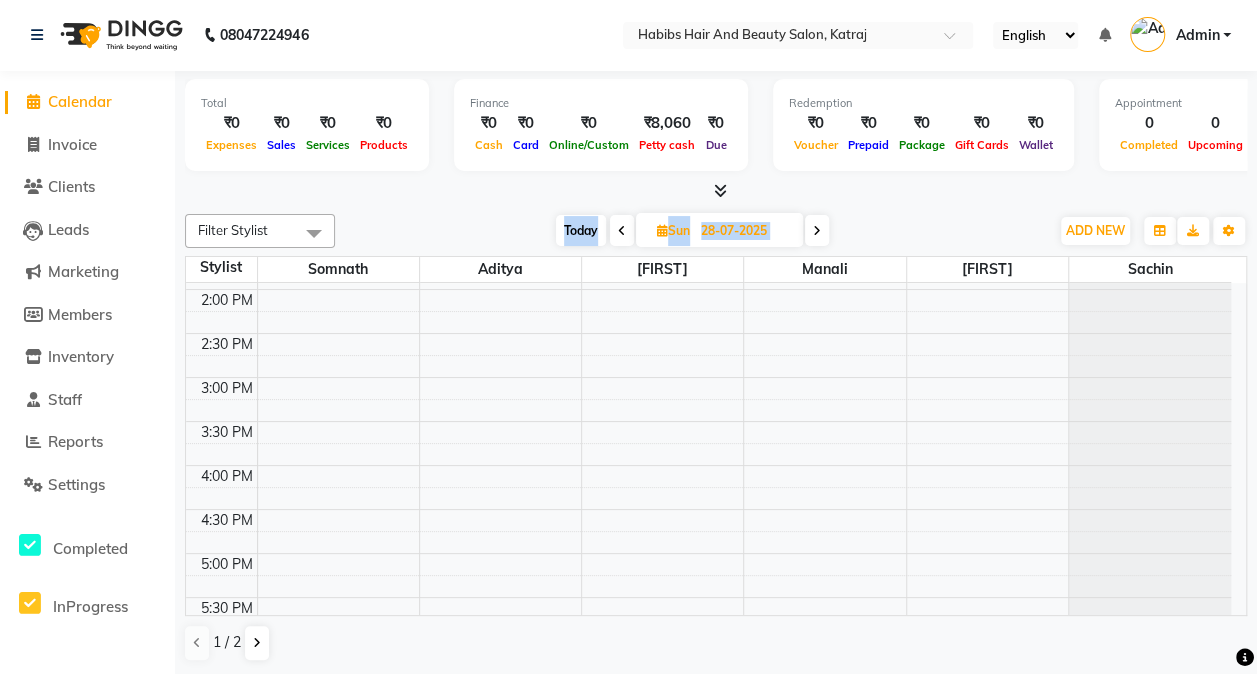 scroll, scrollTop: 0, scrollLeft: 0, axis: both 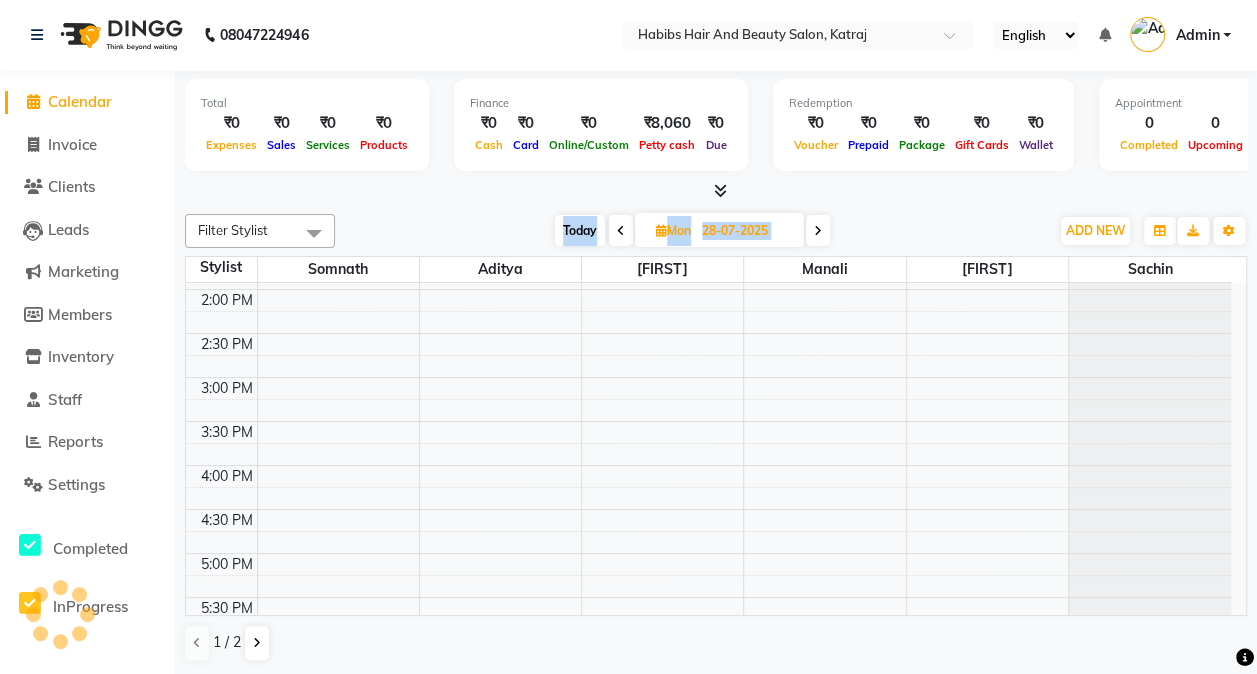 click at bounding box center (818, 230) 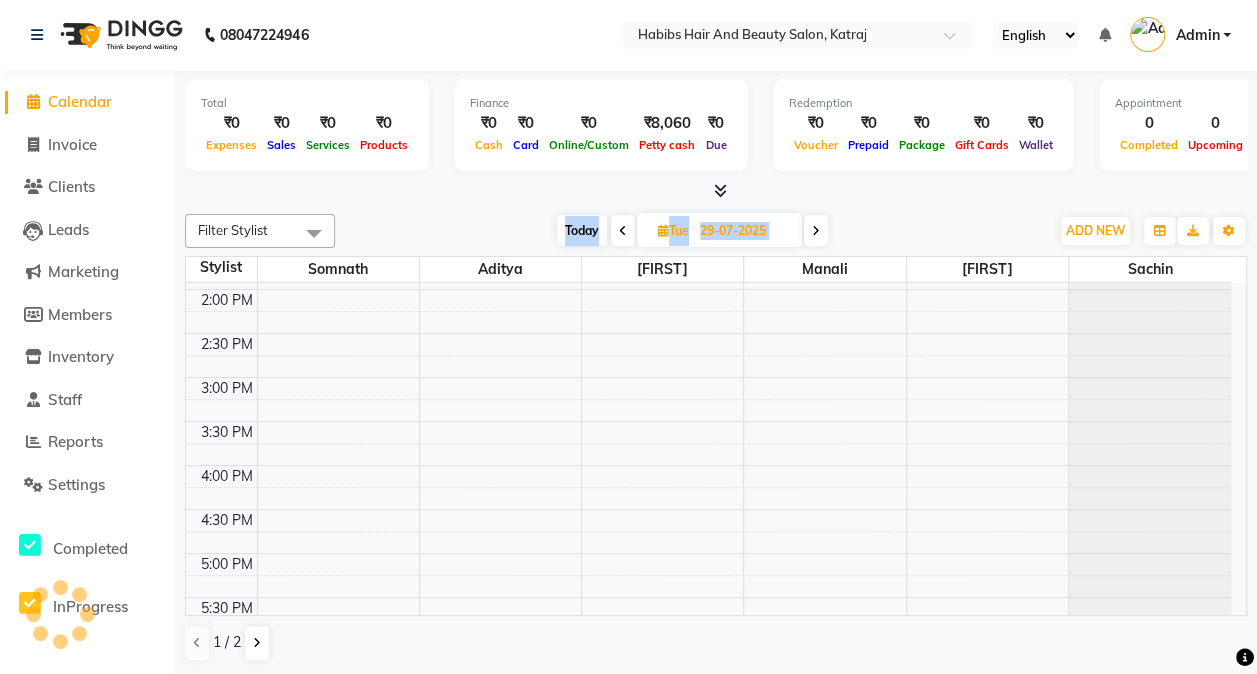 click at bounding box center (816, 231) 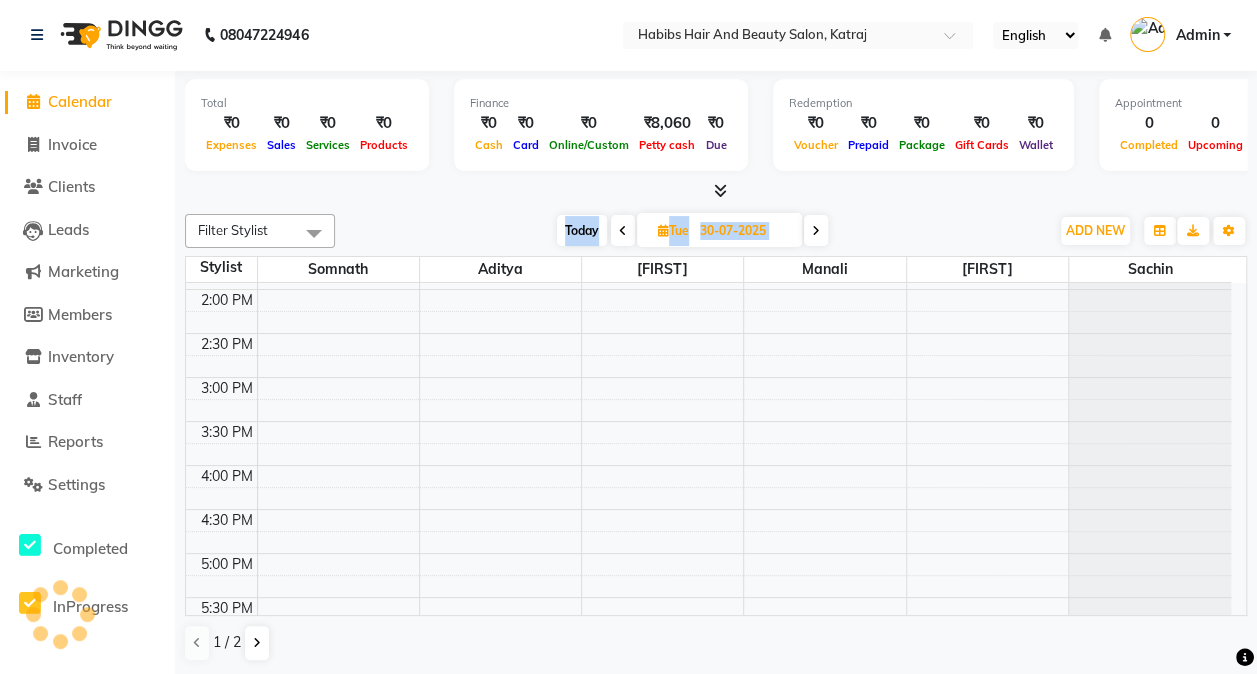 click at bounding box center (816, 230) 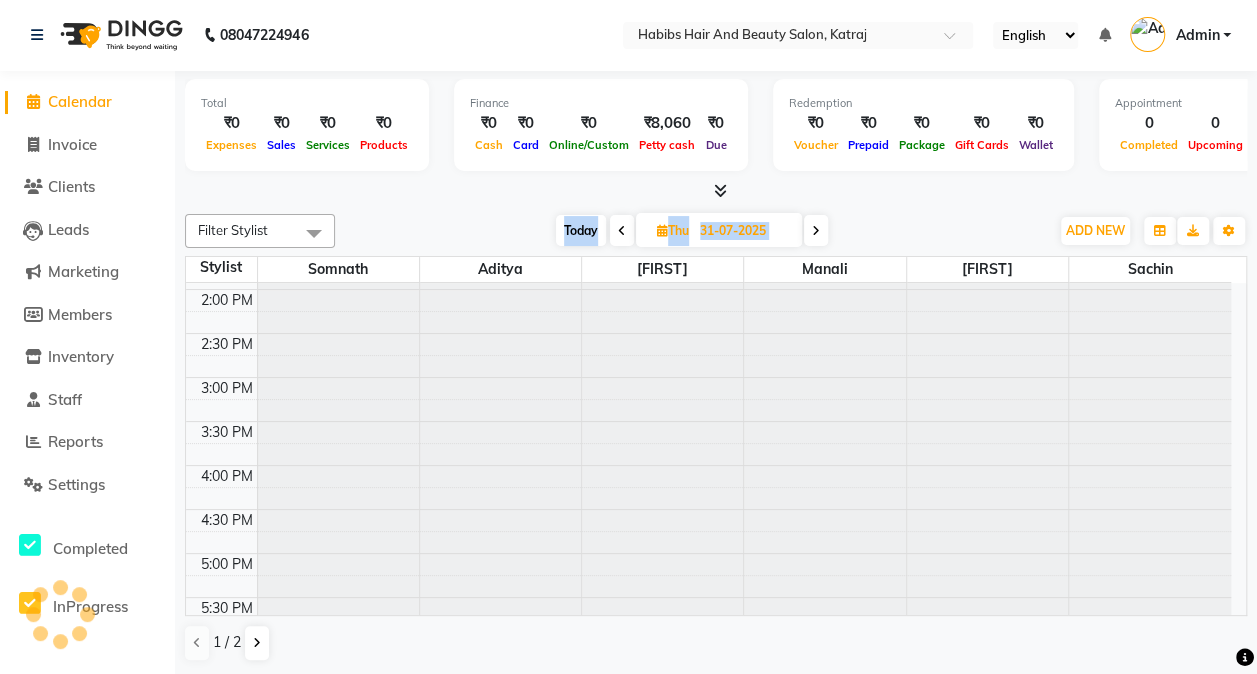 click at bounding box center (816, 231) 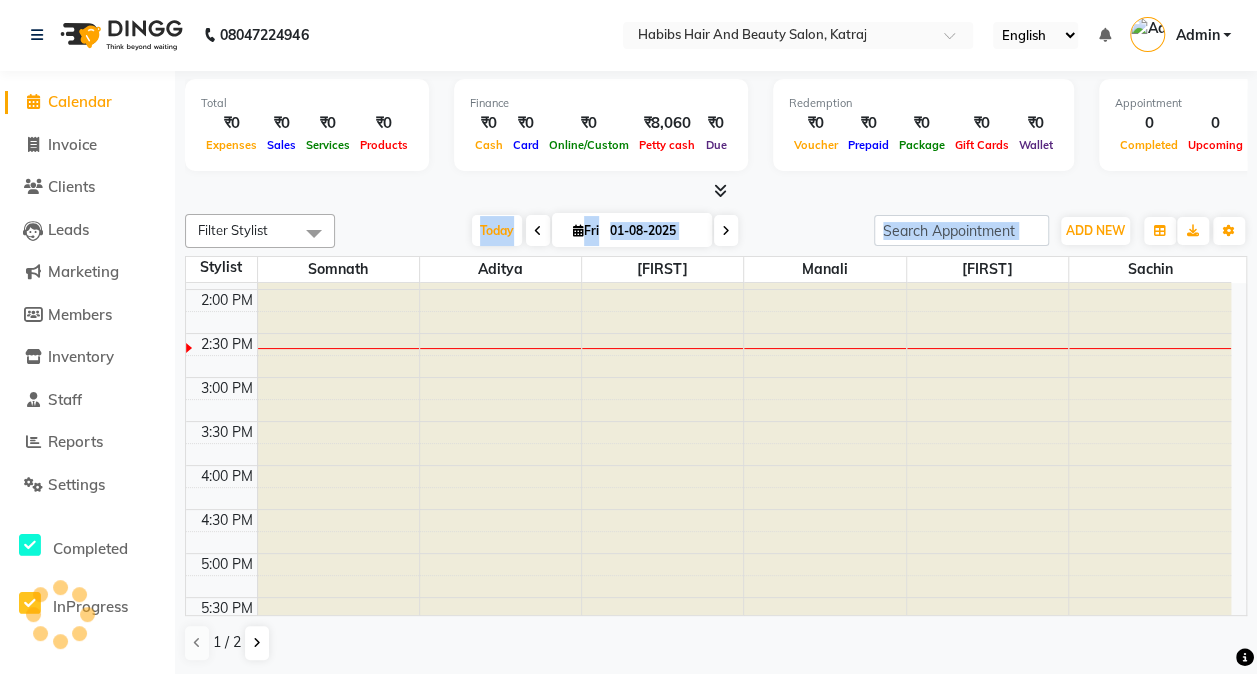 scroll, scrollTop: 521, scrollLeft: 0, axis: vertical 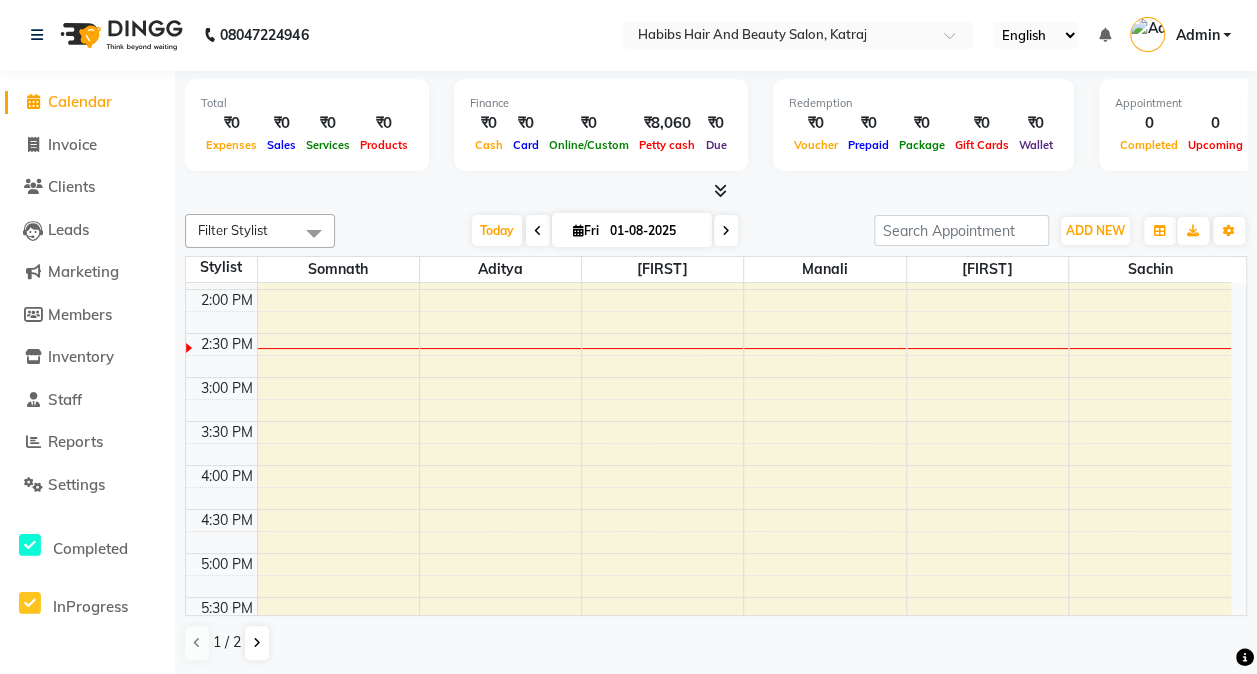 click on "Admin" at bounding box center [1180, 35] 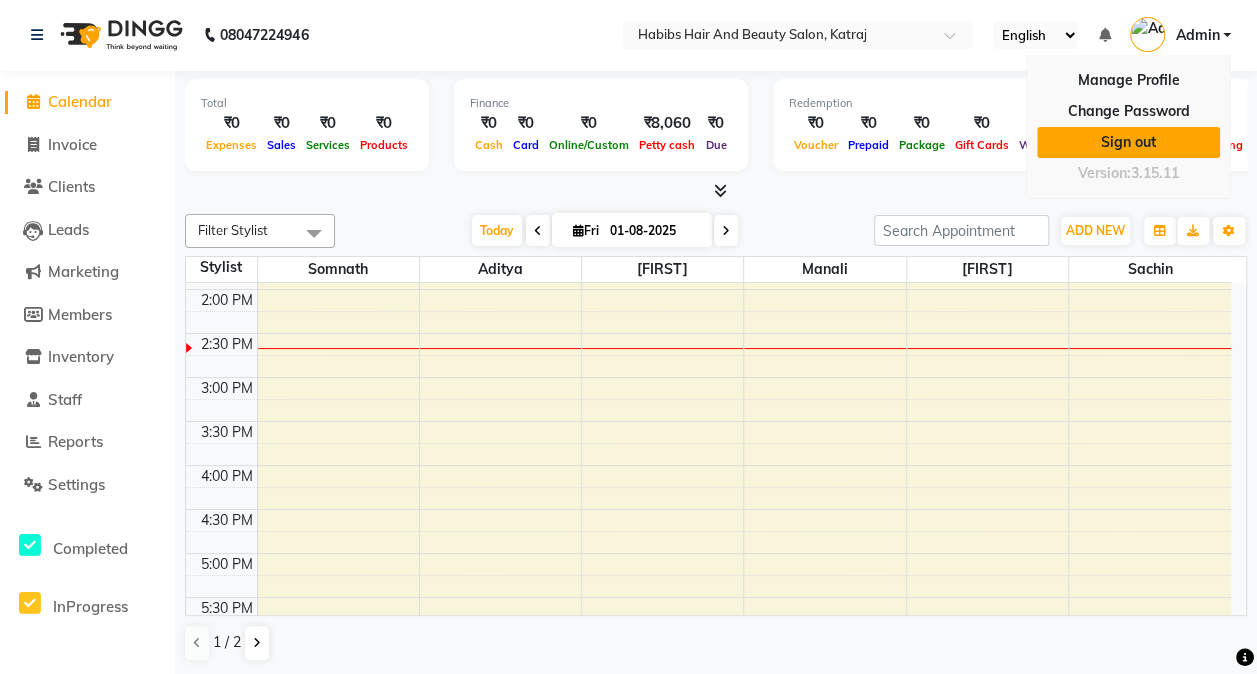 click on "Sign out" at bounding box center (1128, 142) 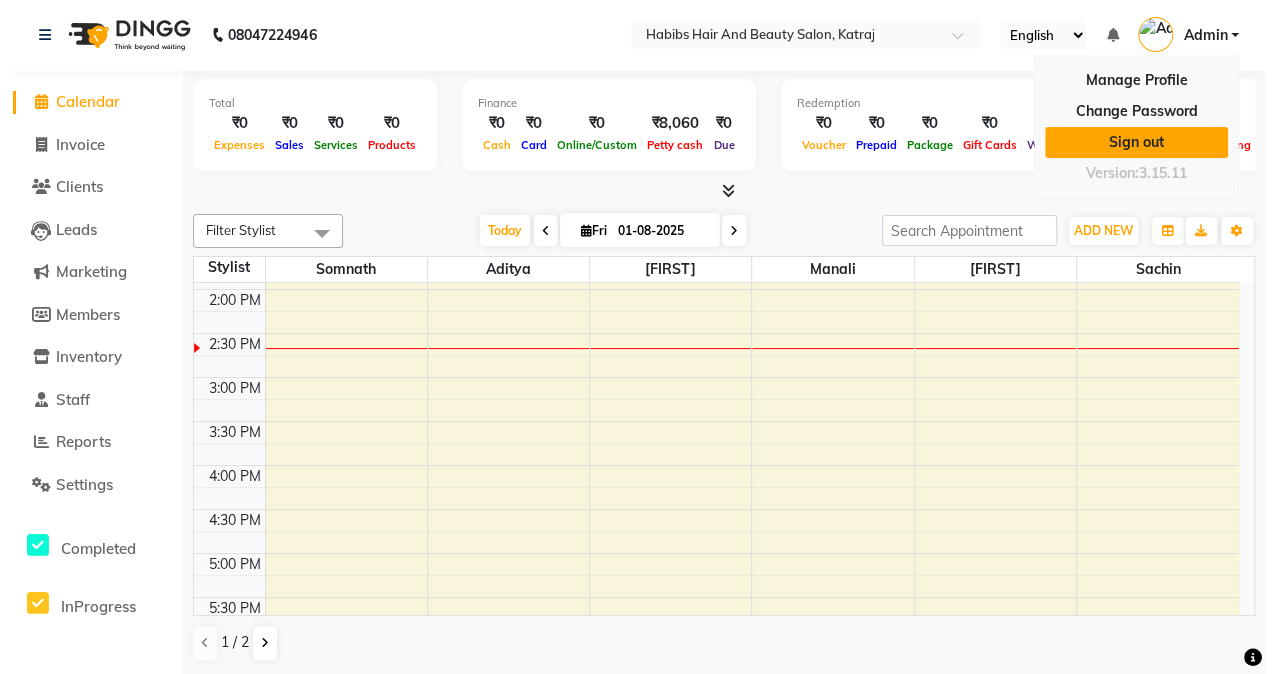 scroll, scrollTop: 0, scrollLeft: 0, axis: both 